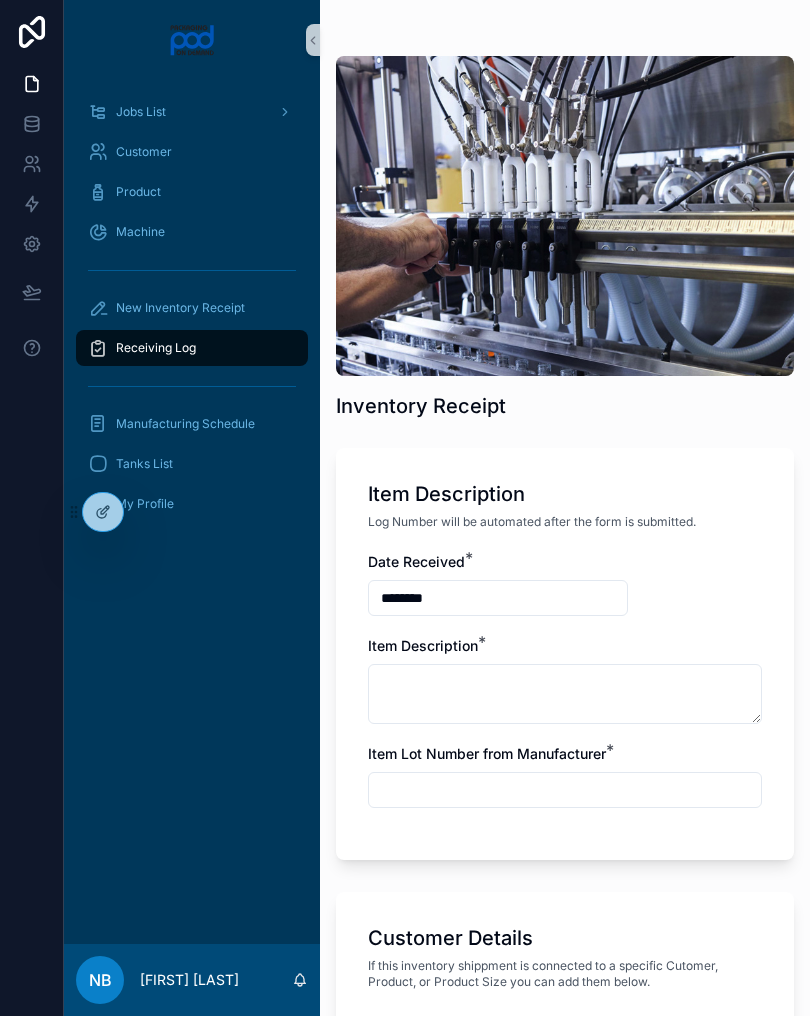 scroll, scrollTop: 0, scrollLeft: 0, axis: both 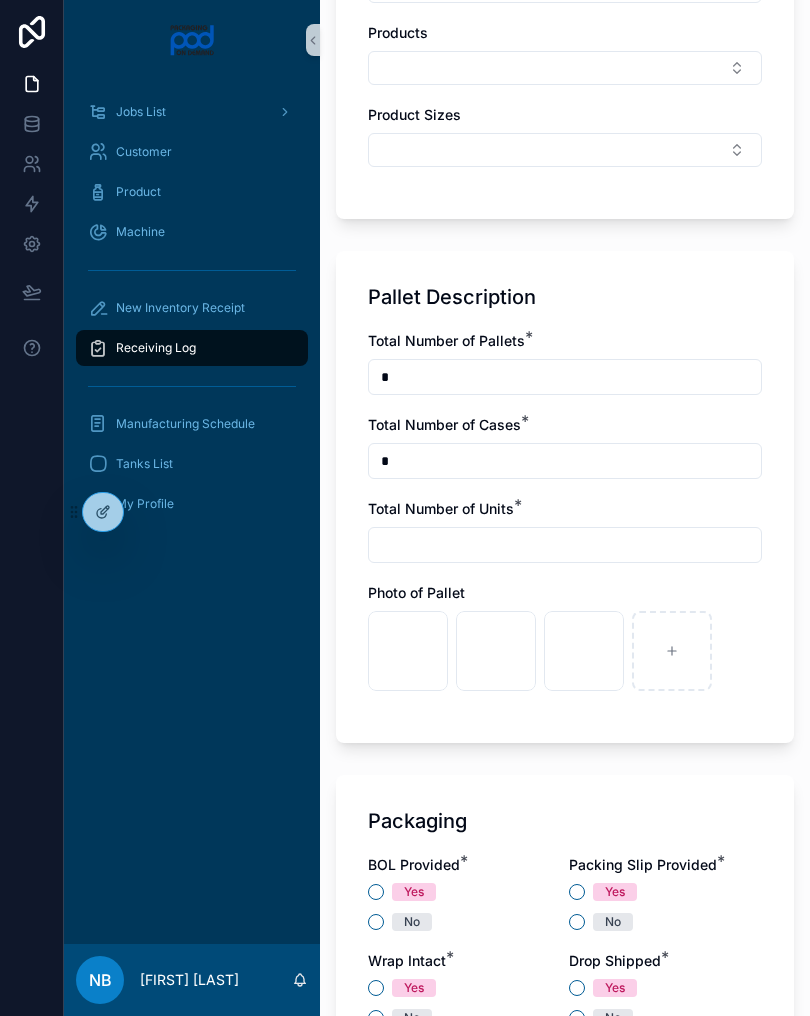 type on "*" 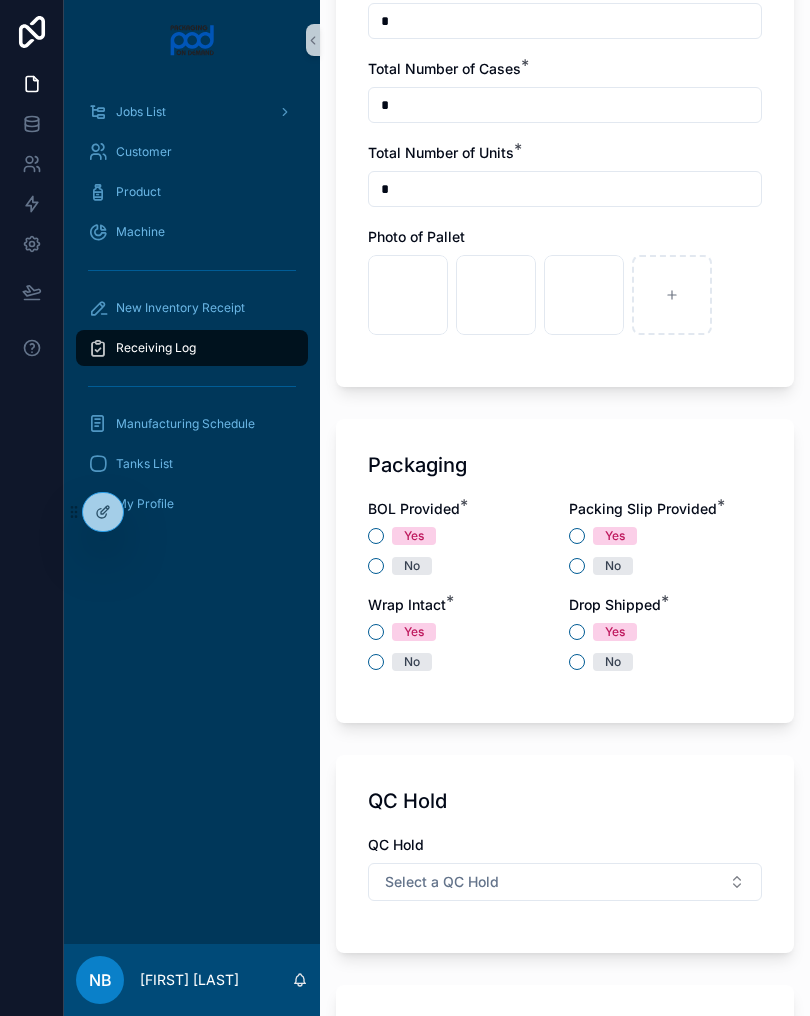 scroll, scrollTop: 1566, scrollLeft: 0, axis: vertical 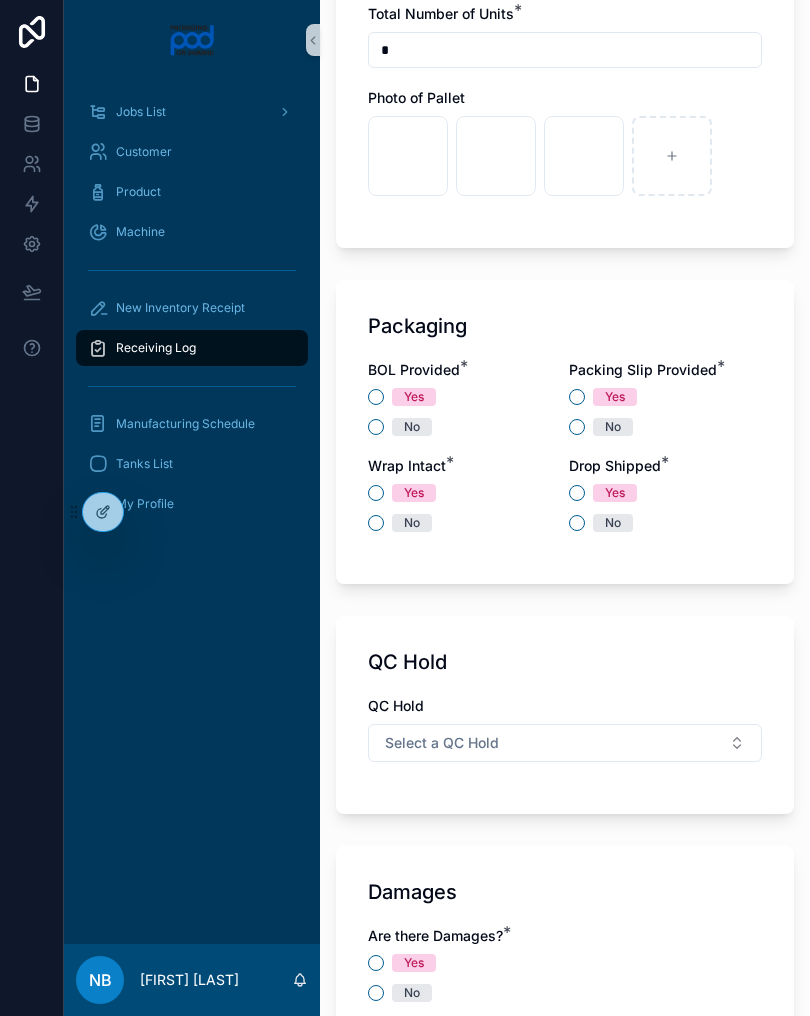 type on "*" 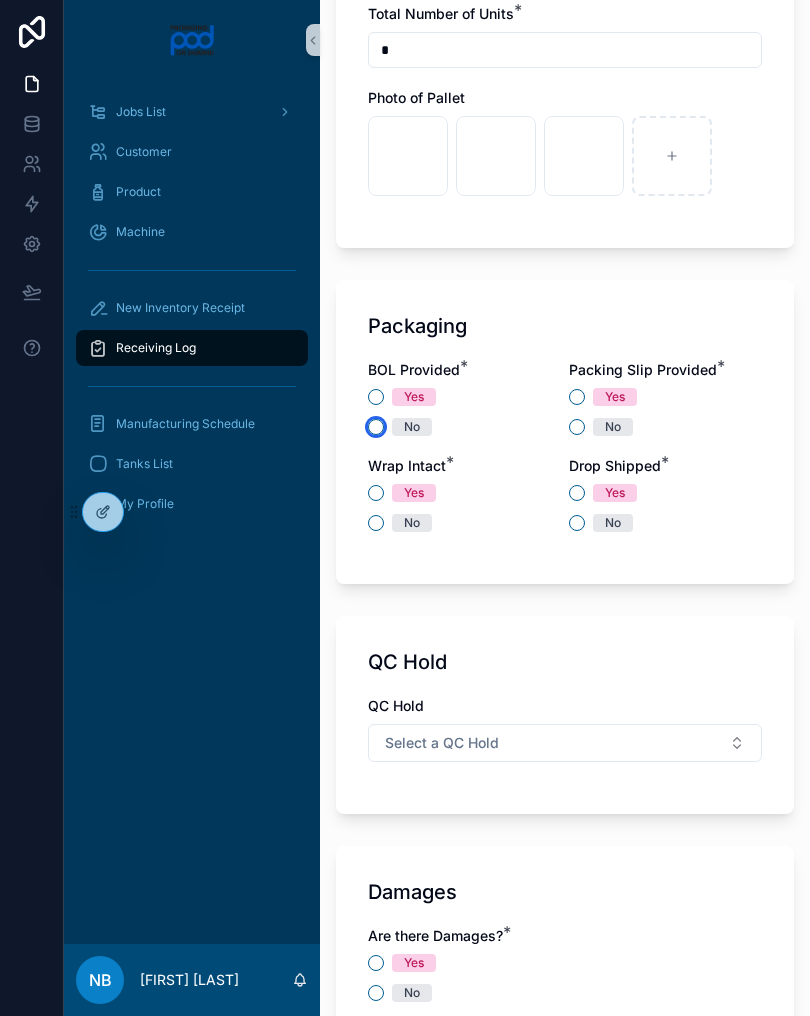click on "No" at bounding box center [376, 427] 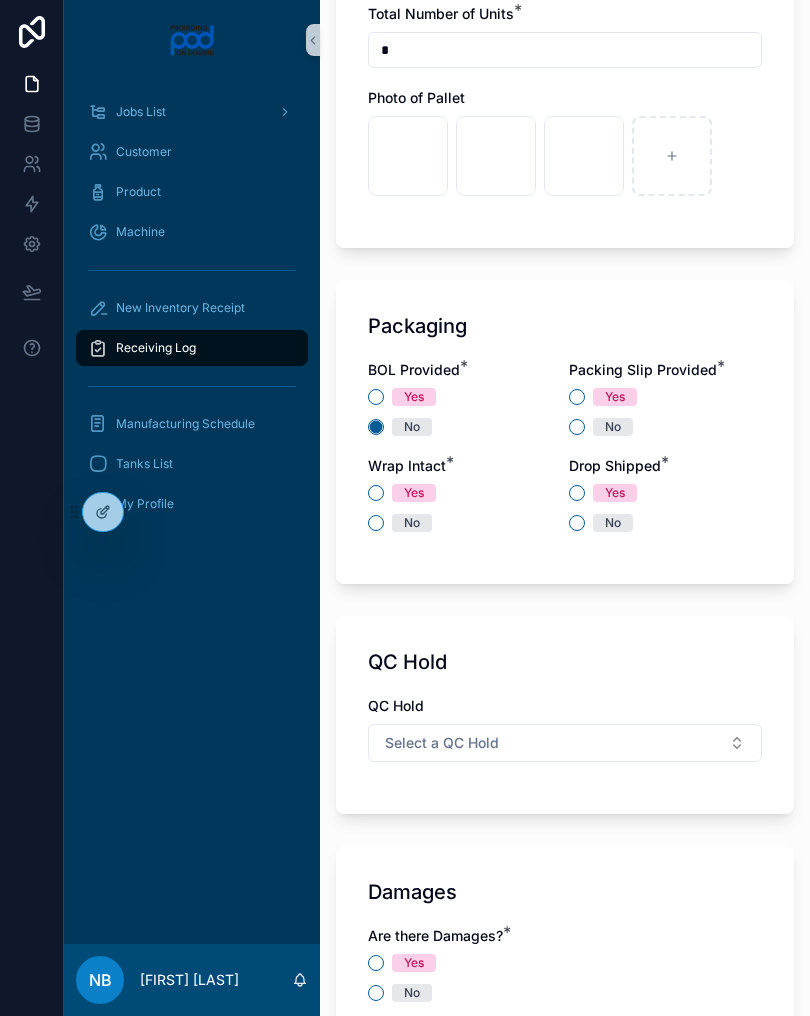 click on "Yes" at bounding box center (615, 397) 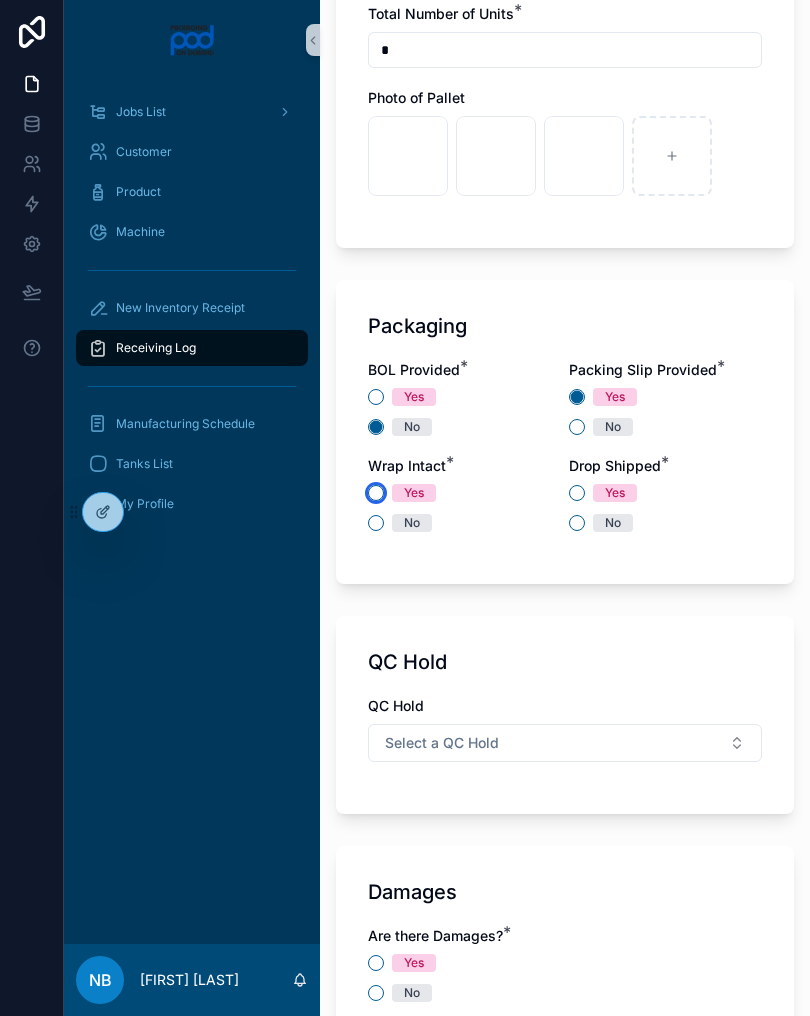 click on "Yes" at bounding box center (376, 493) 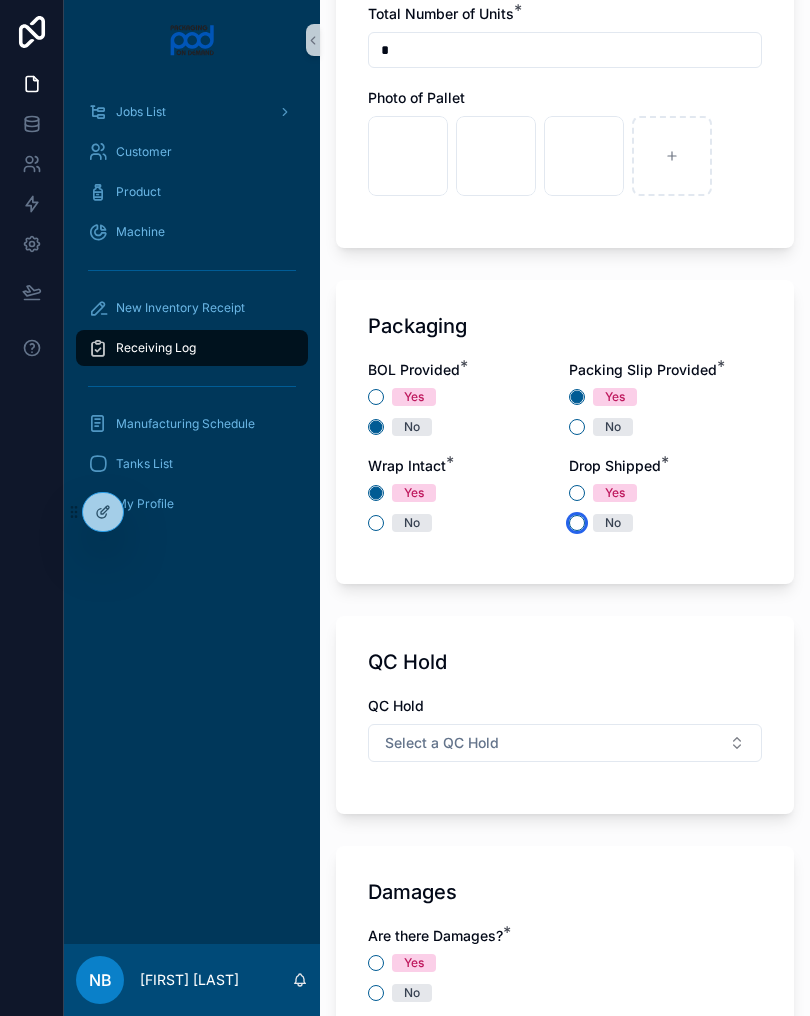 click on "No" at bounding box center (577, 523) 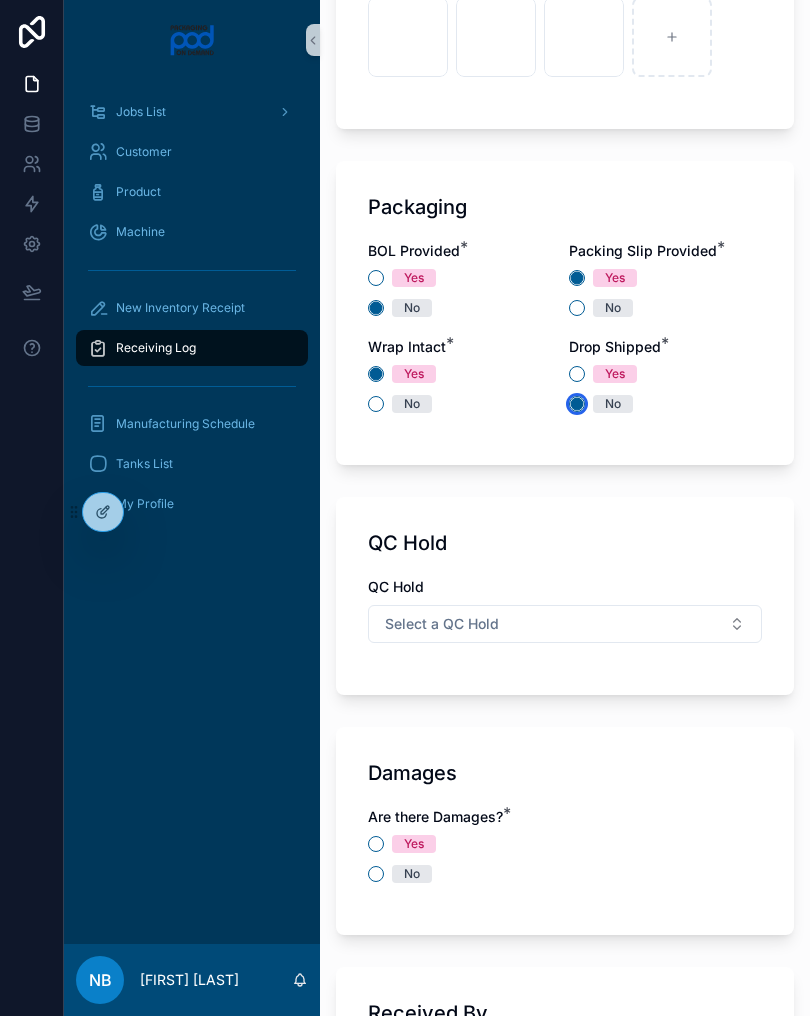 scroll, scrollTop: 1802, scrollLeft: 0, axis: vertical 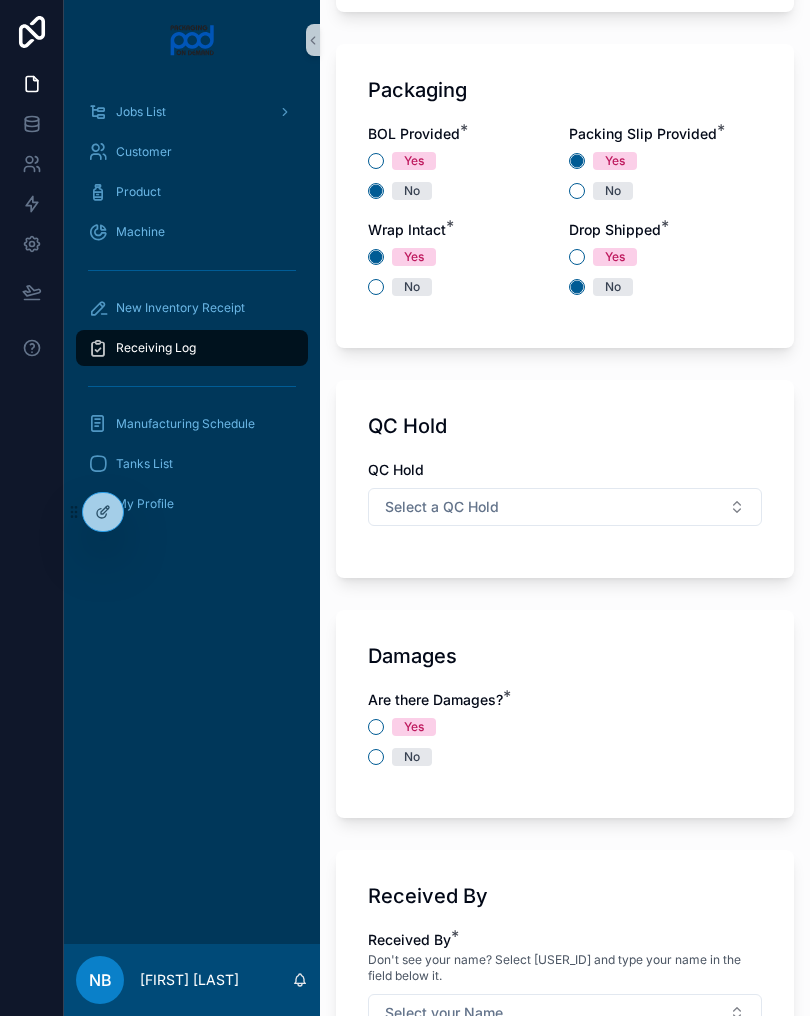 click on "Select a QC Hold" at bounding box center (565, 507) 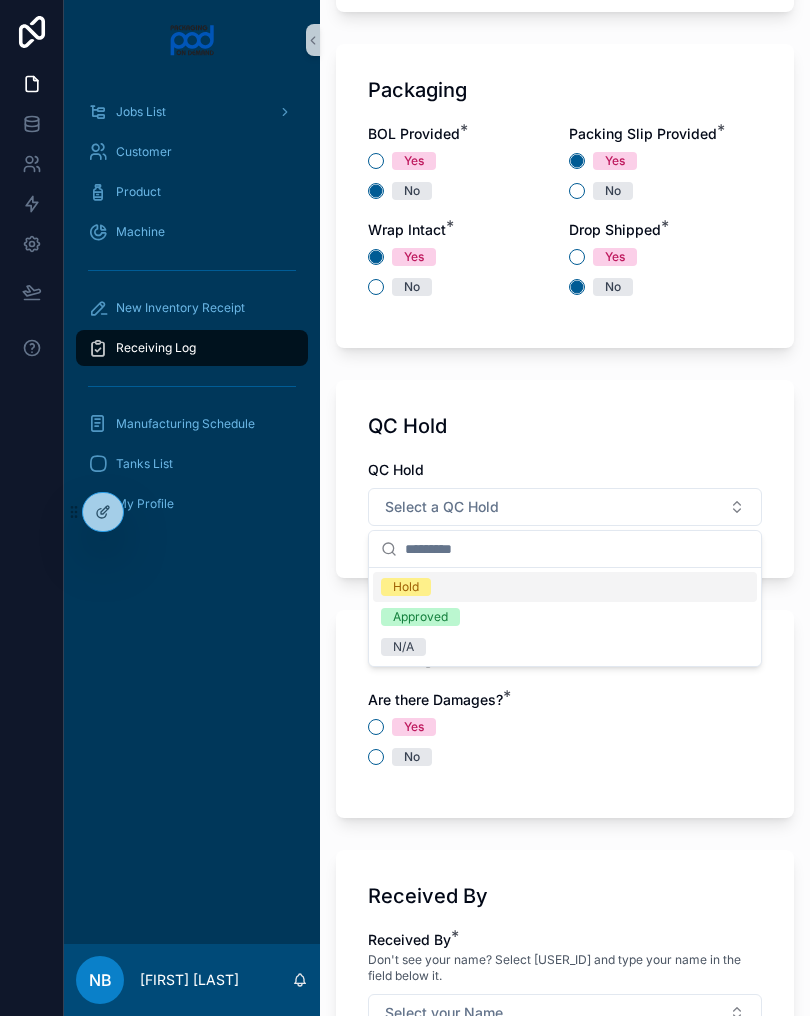 click on "N/A" at bounding box center (565, 647) 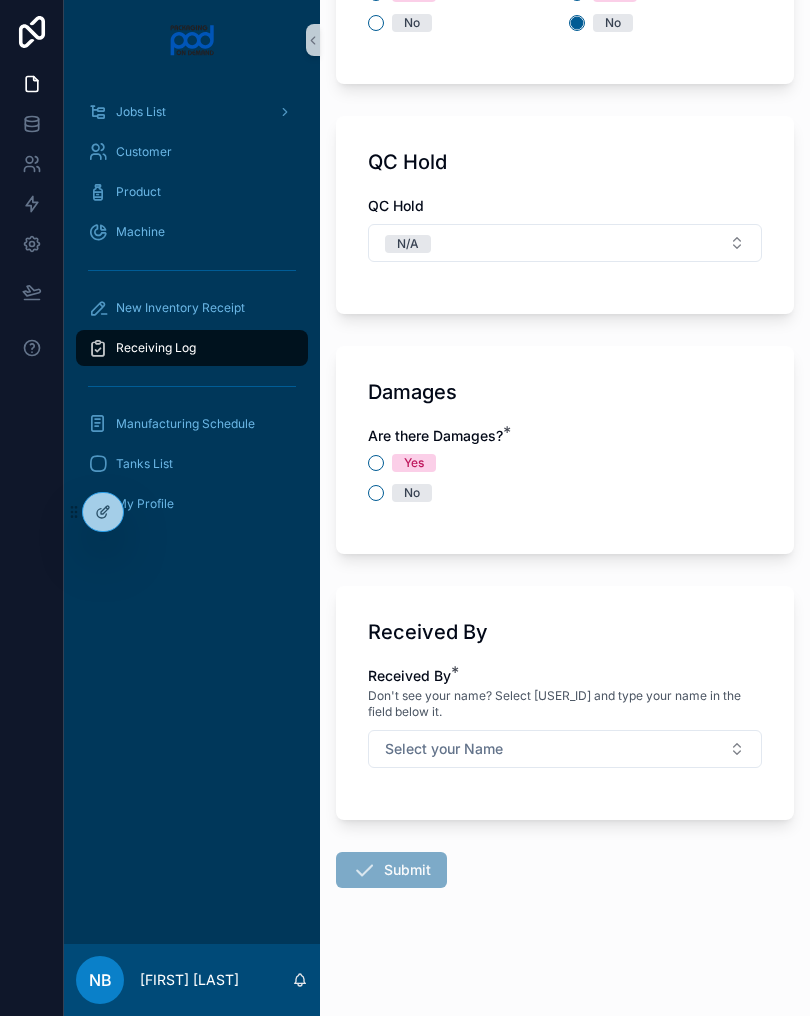 scroll, scrollTop: 2066, scrollLeft: 0, axis: vertical 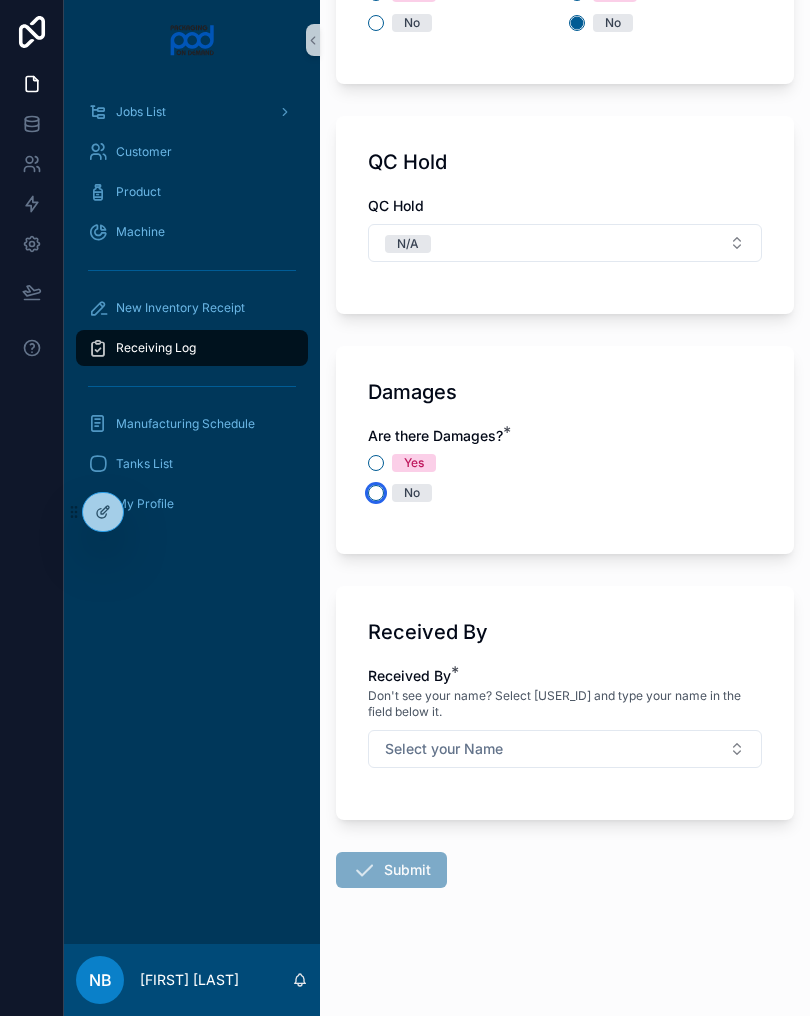 click on "No" at bounding box center (376, 493) 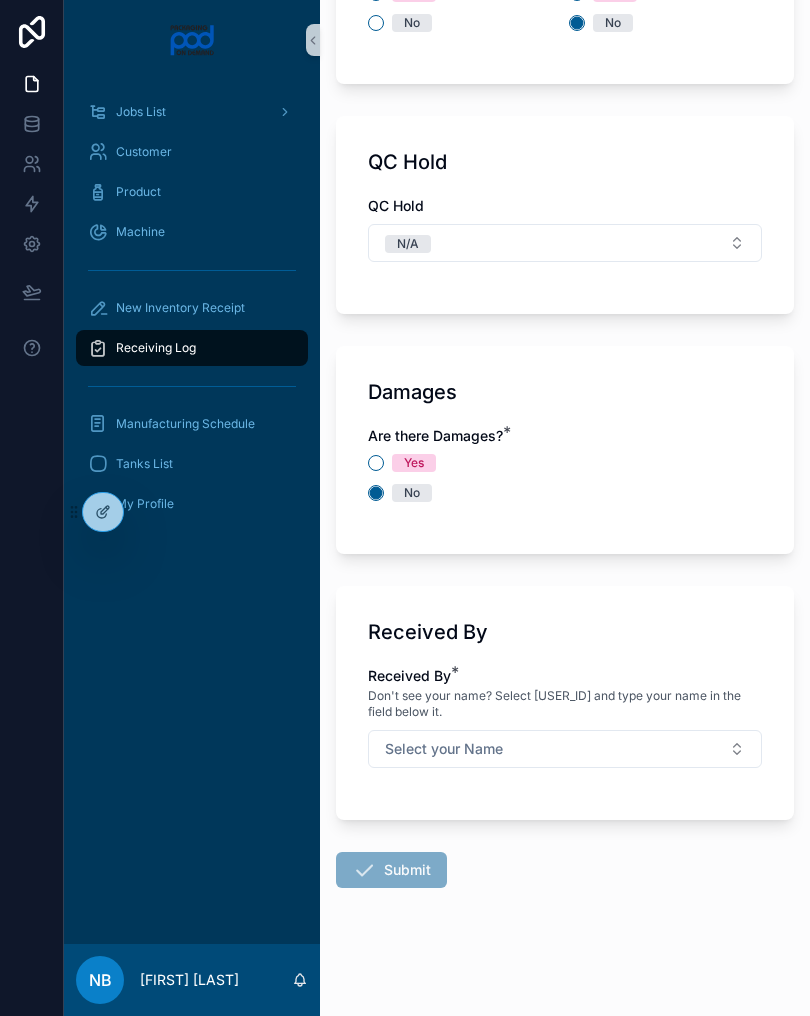 click on "Select your Name" at bounding box center [565, 749] 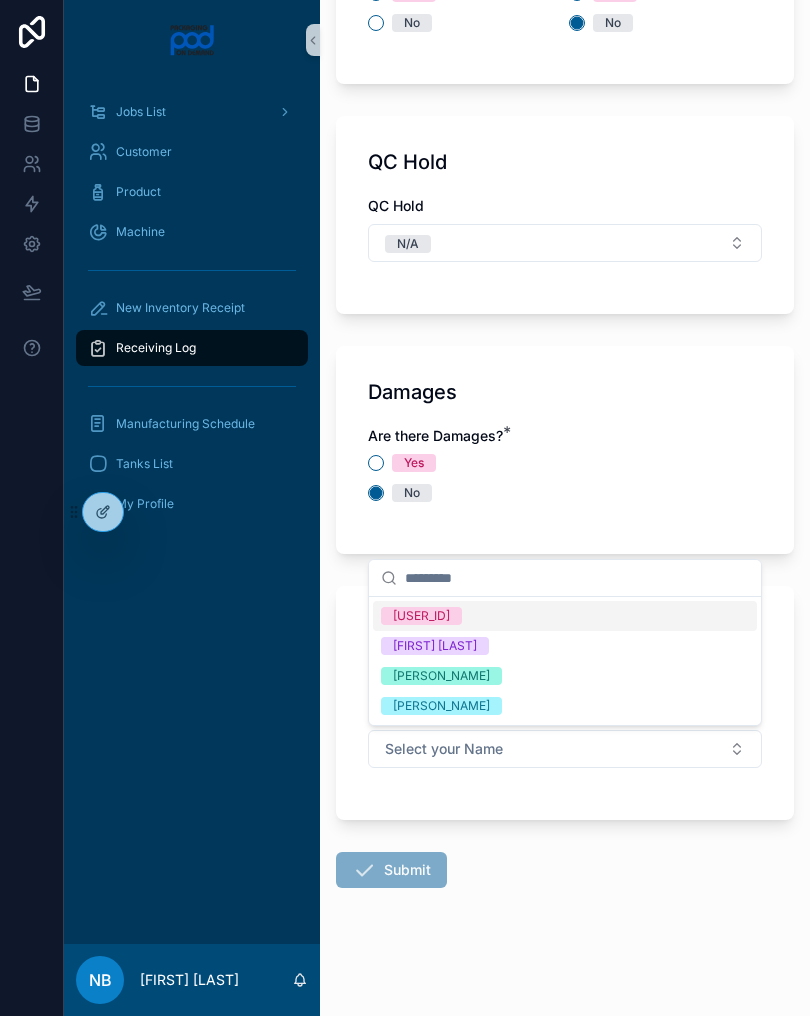 click on "[PERSON_NAME]" at bounding box center [565, 676] 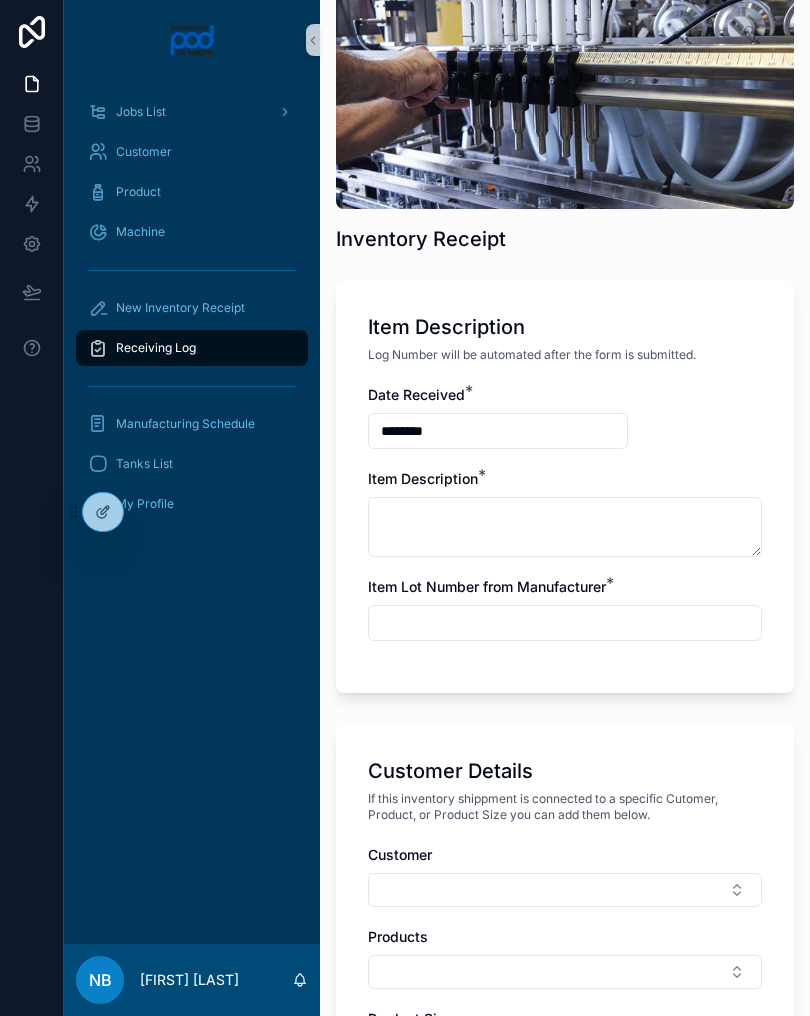 scroll, scrollTop: 178, scrollLeft: 0, axis: vertical 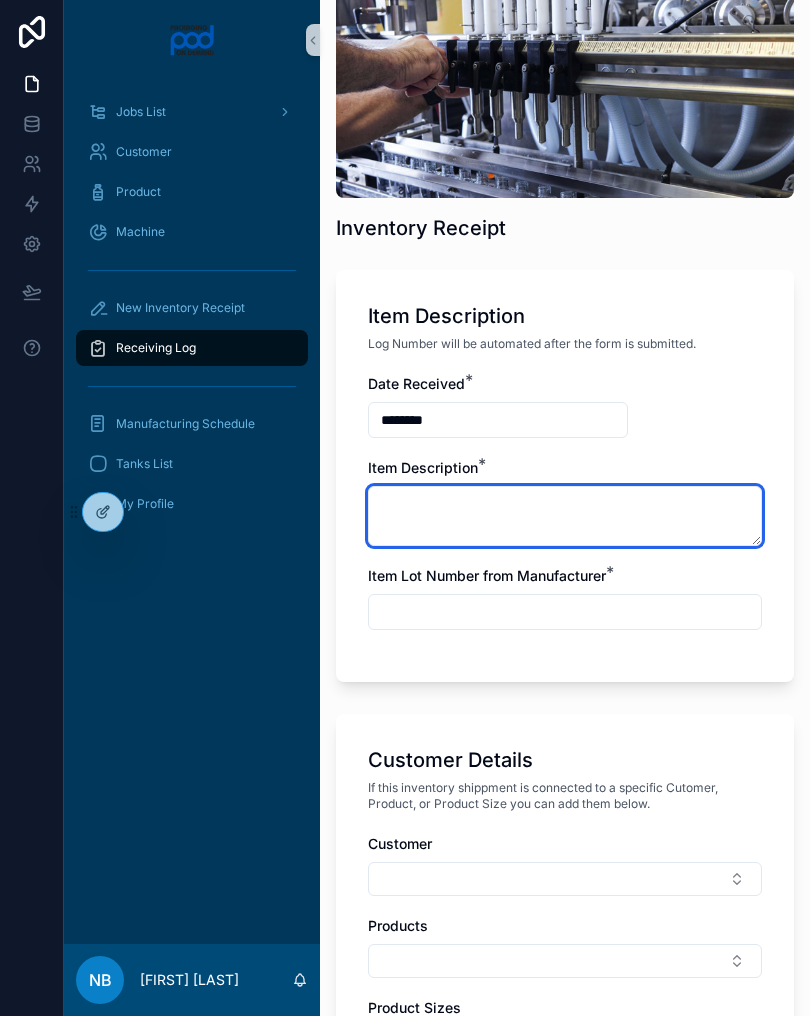 click at bounding box center [565, 516] 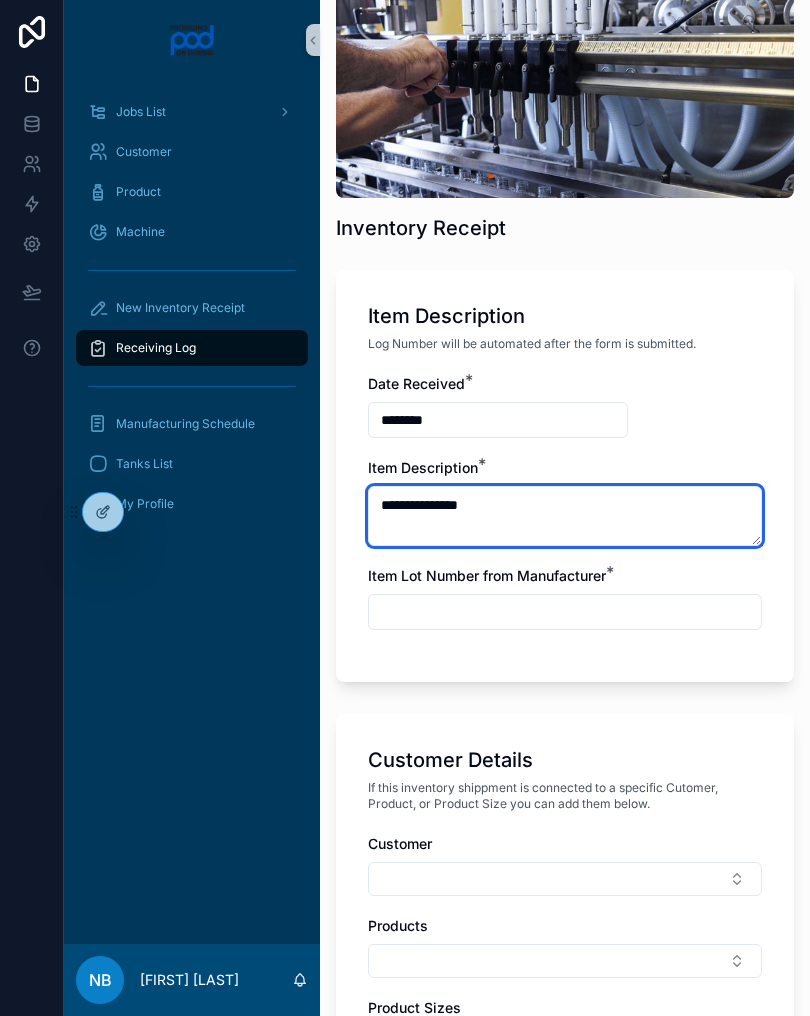 type on "**********" 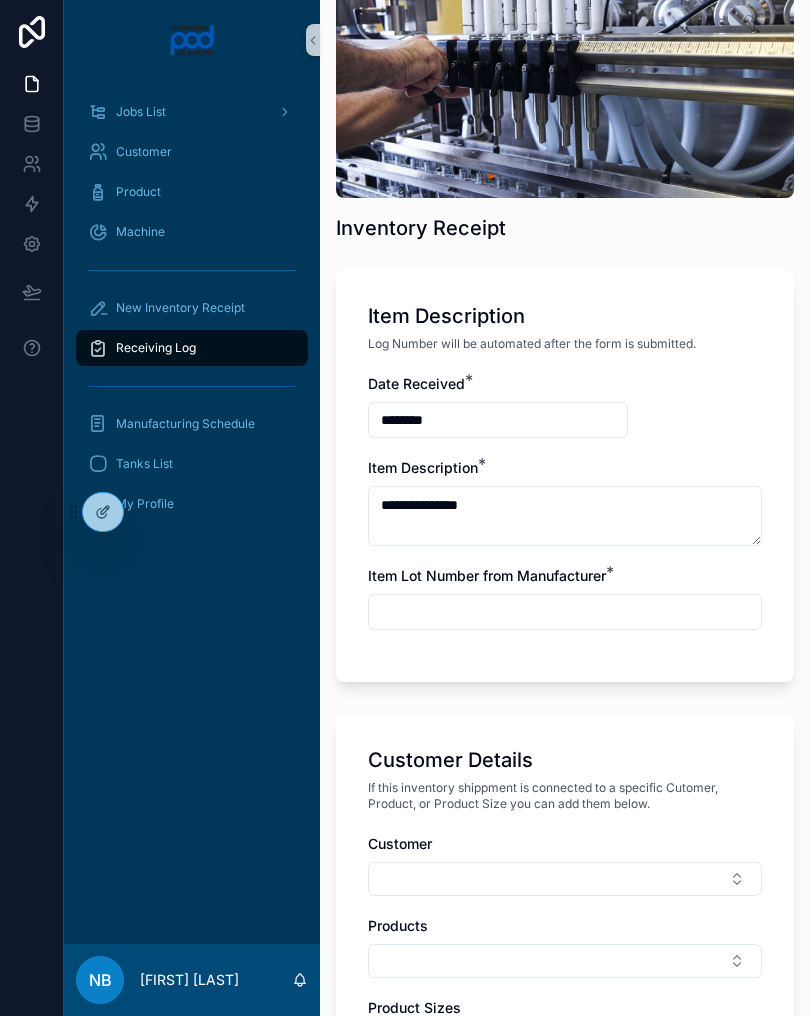 click at bounding box center (565, 612) 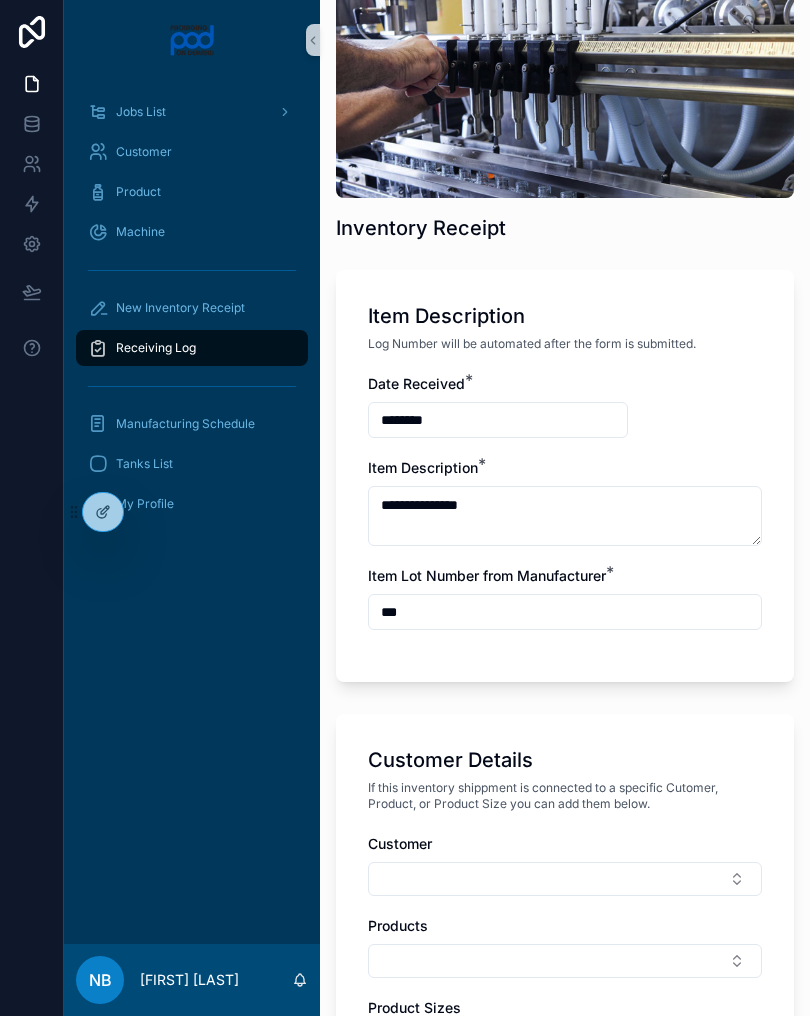 type on "*" 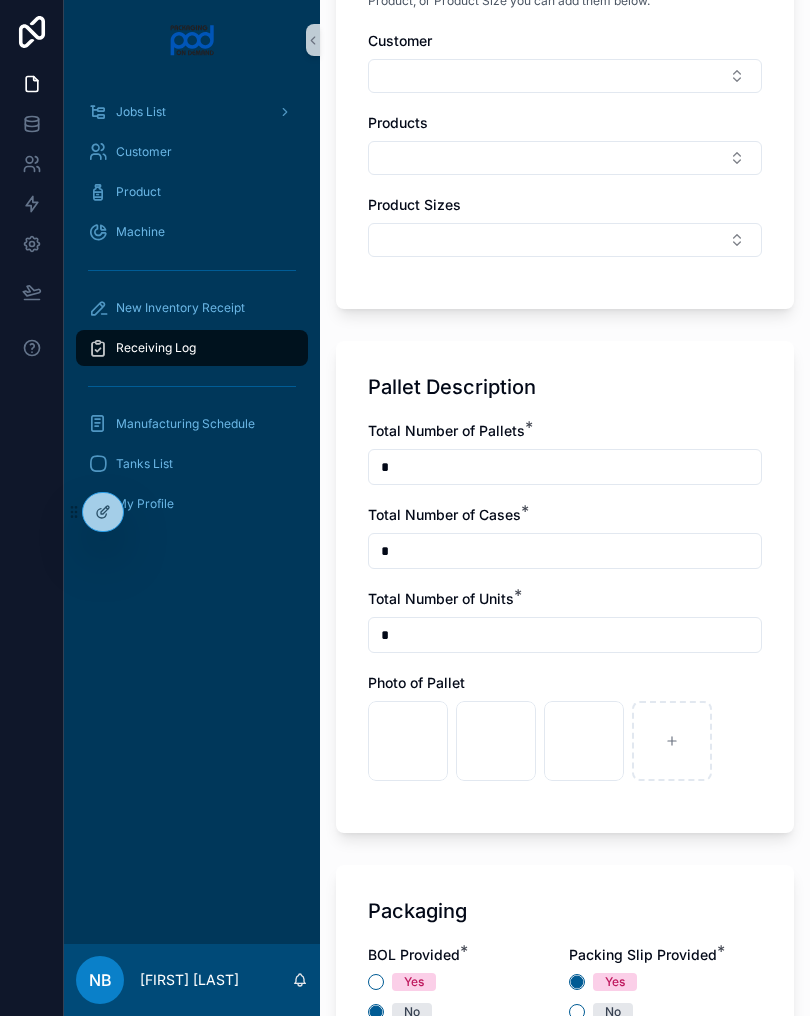 scroll, scrollTop: 982, scrollLeft: 0, axis: vertical 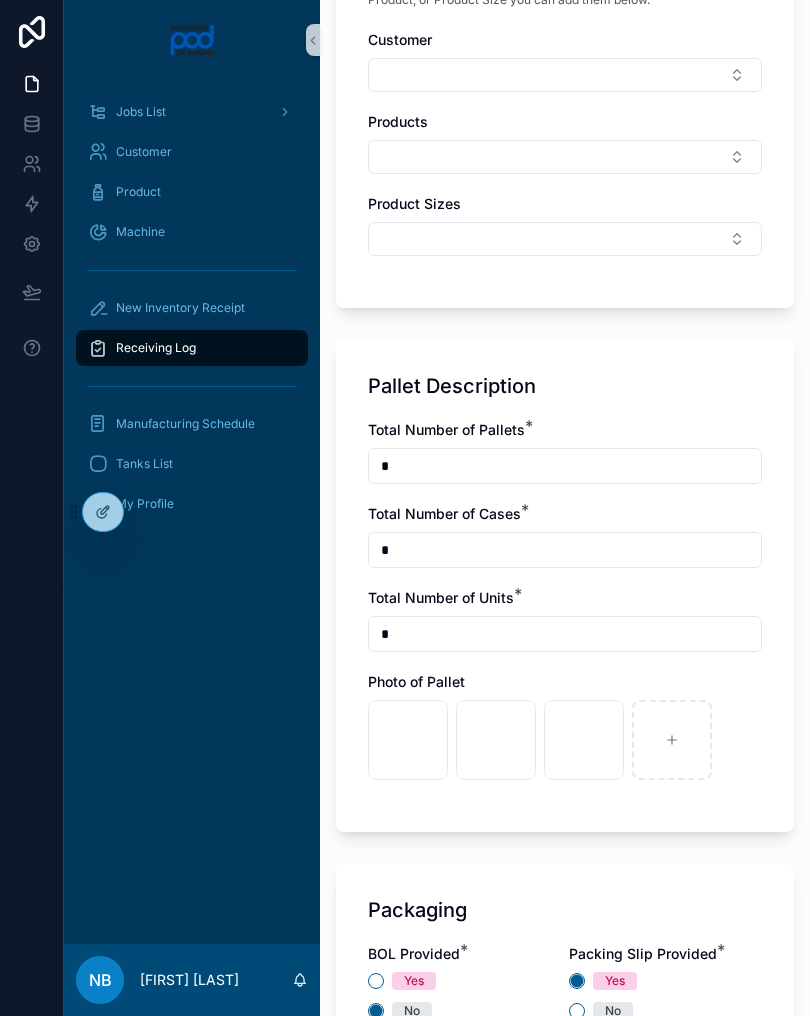 type on "***" 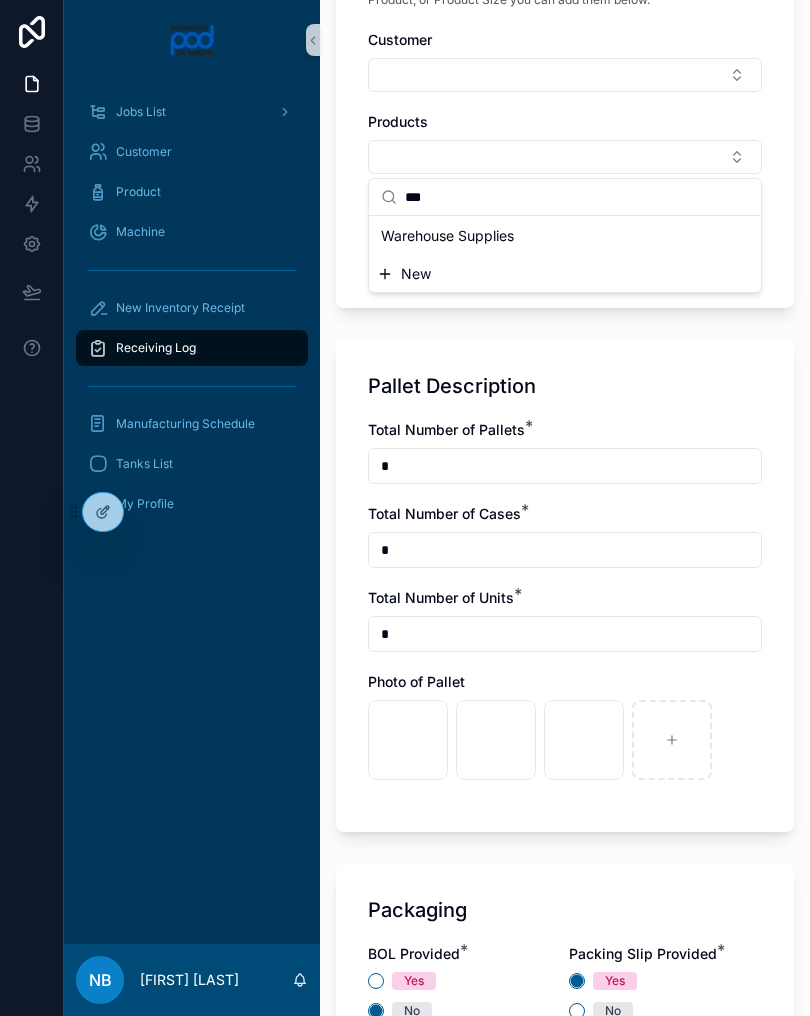 type on "***" 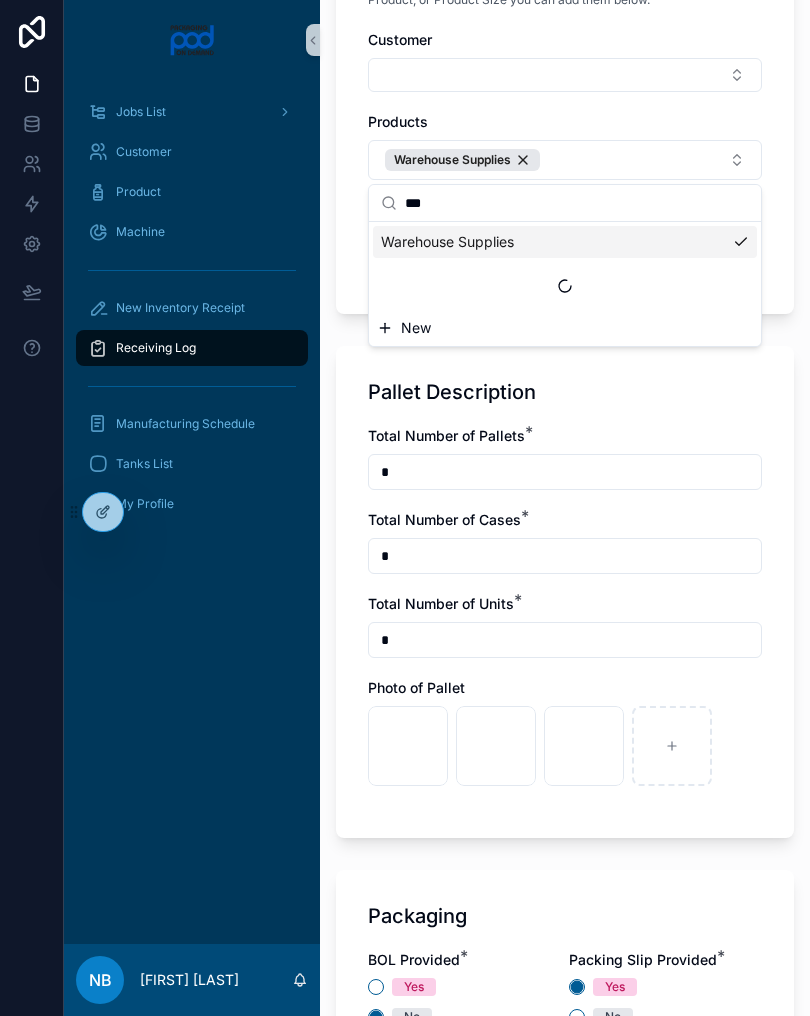 click on "Pallet Description Total Number of Pallets * * Total Number of Cases * * Total Number of Units * * Photo of Pallet image .jpg image .jpg image .jpg" at bounding box center (565, 592) 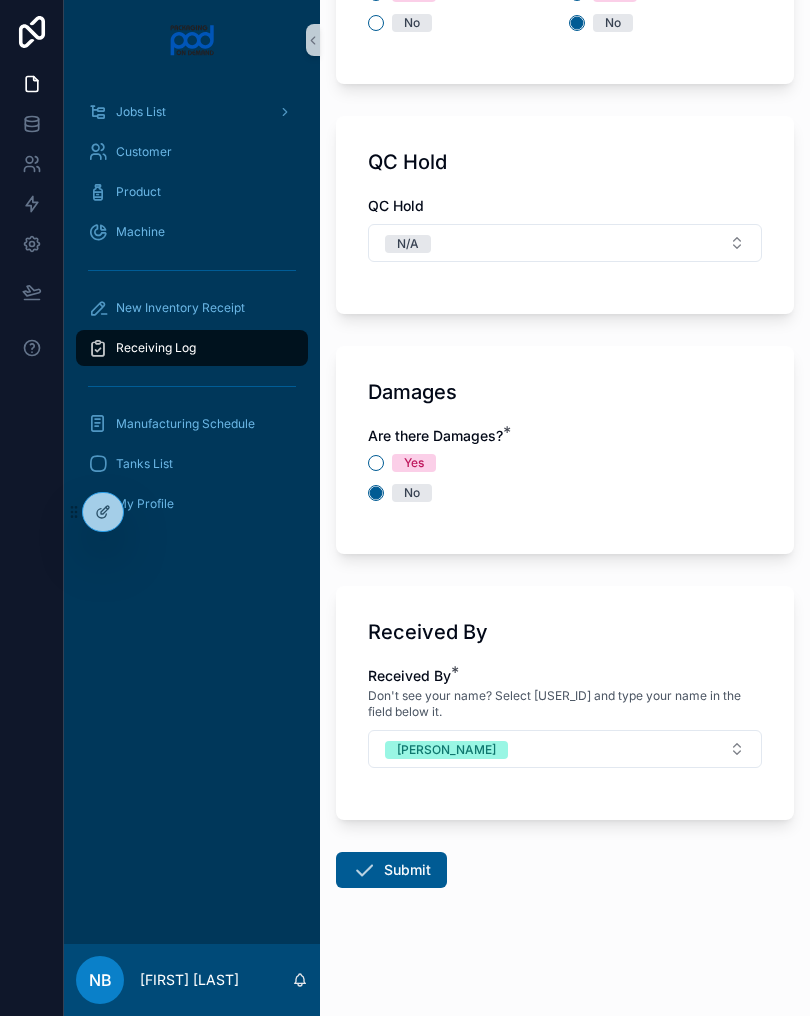 scroll, scrollTop: 2072, scrollLeft: 0, axis: vertical 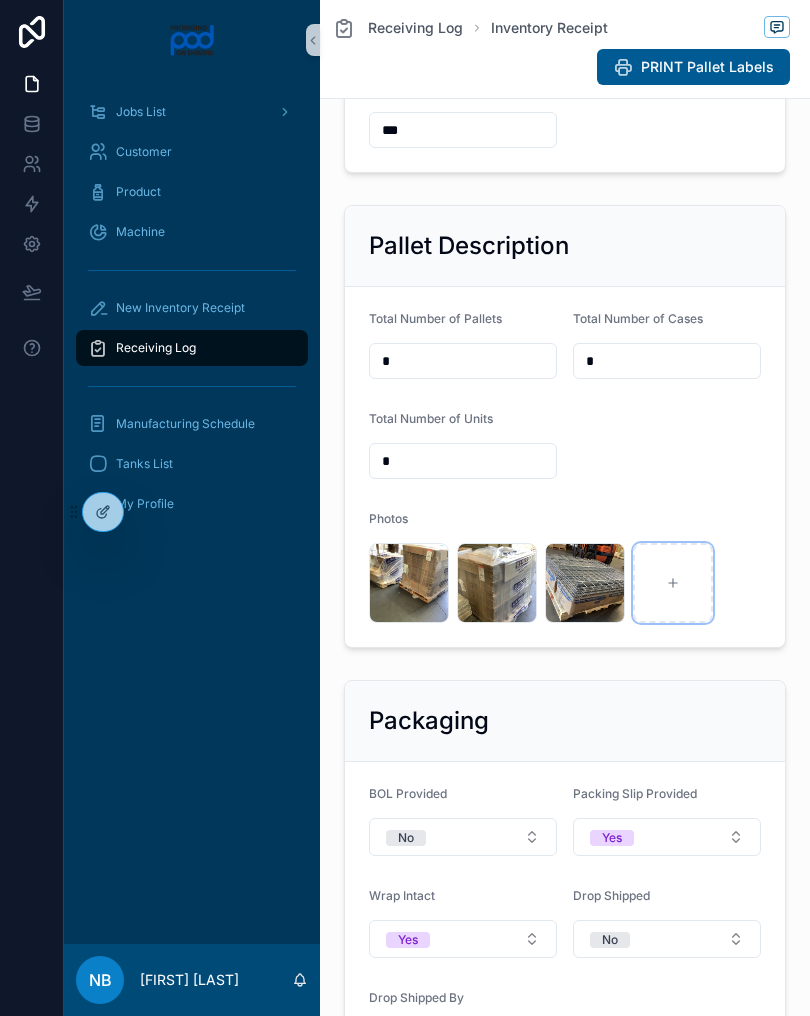 click 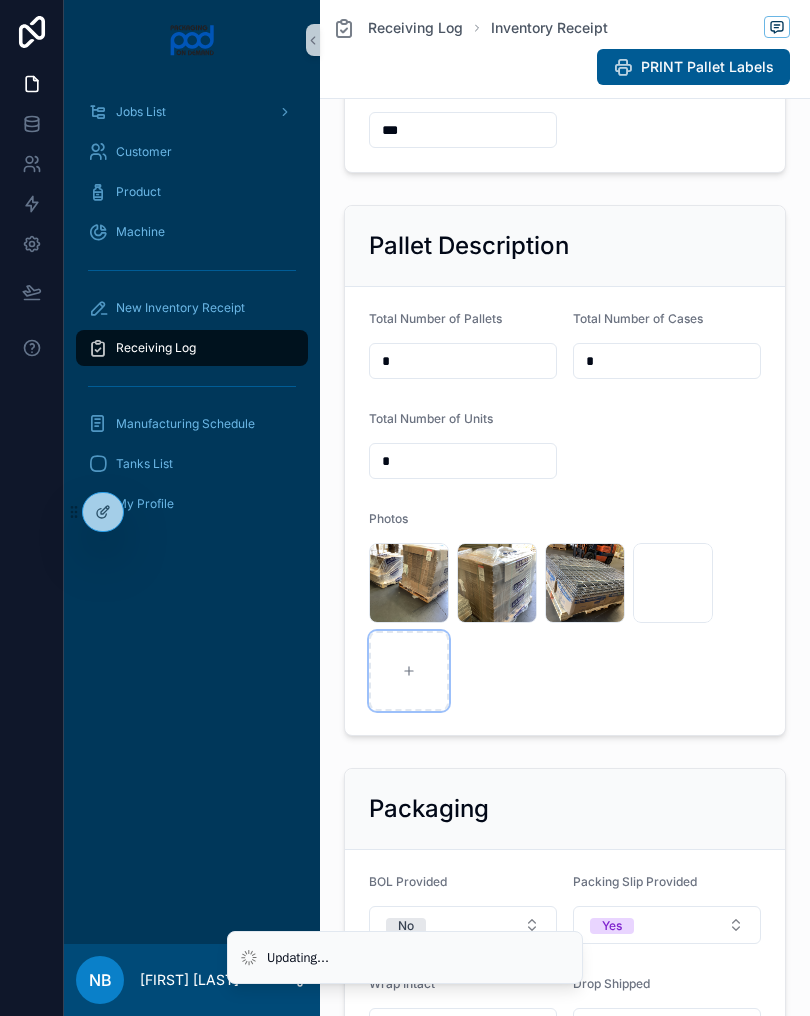 click at bounding box center (409, 671) 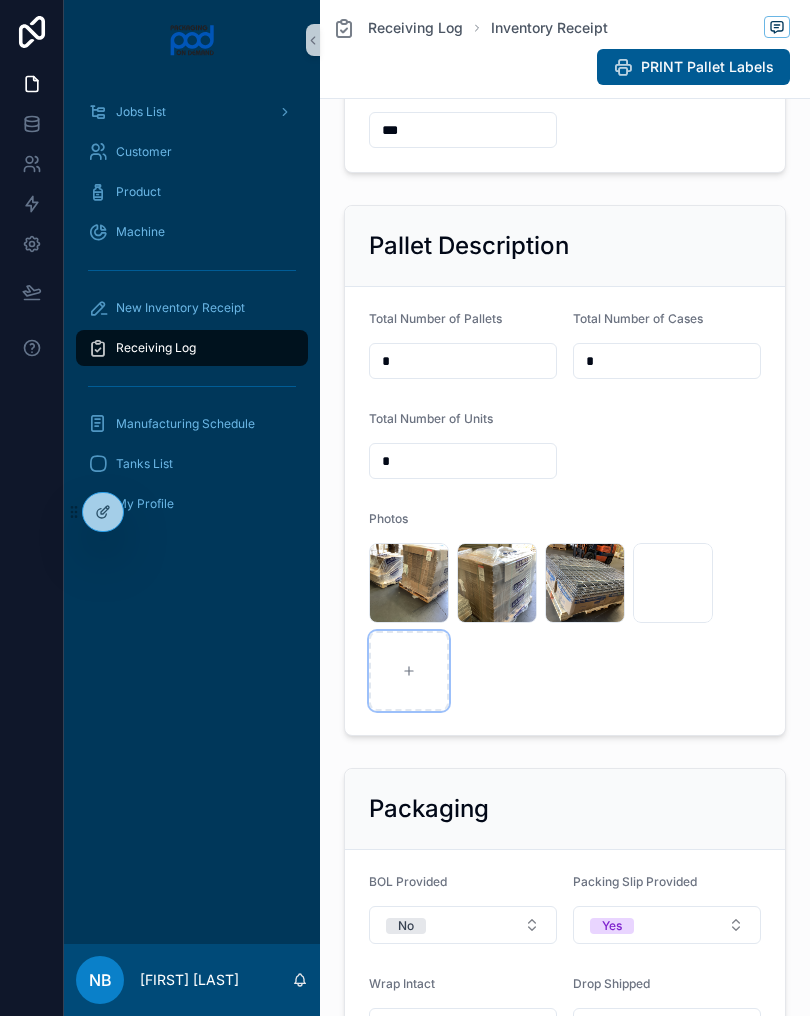 type on "**********" 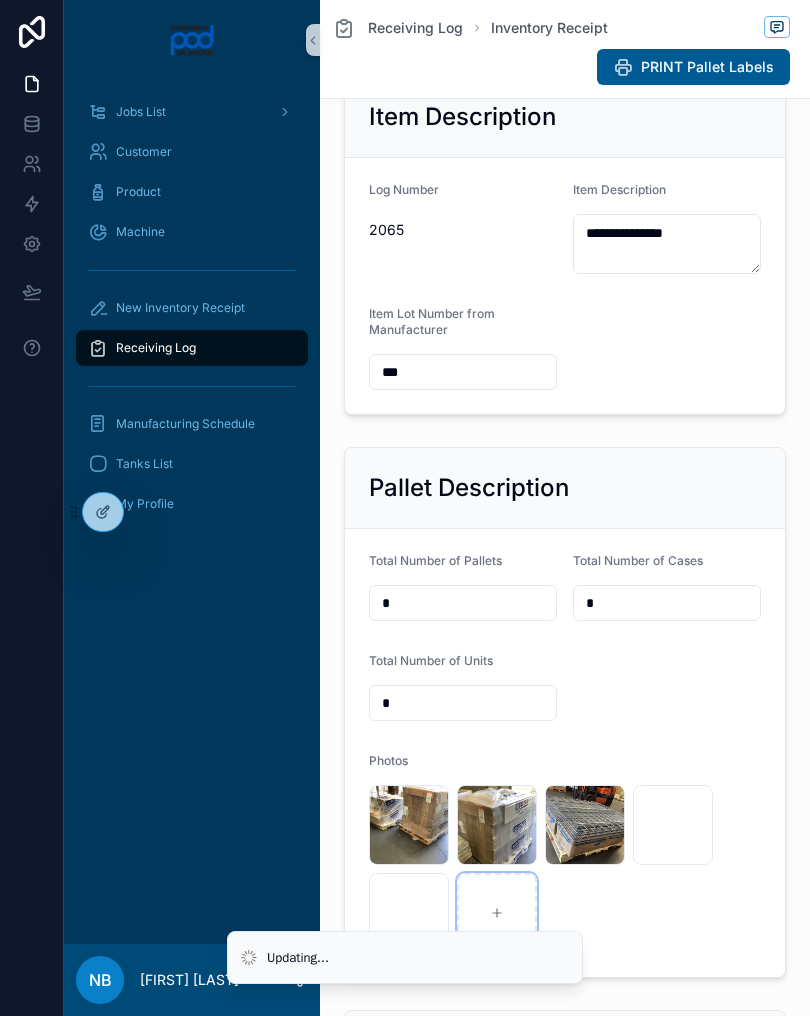 scroll, scrollTop: 23, scrollLeft: 0, axis: vertical 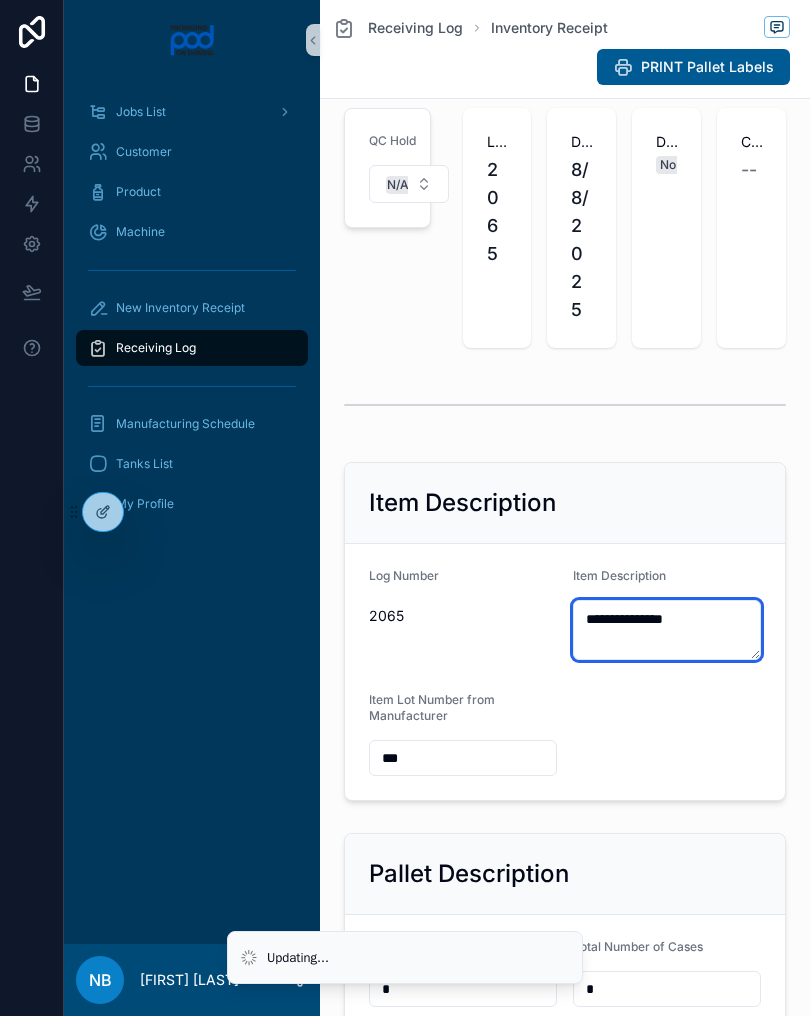 click on "**********" at bounding box center (667, 630) 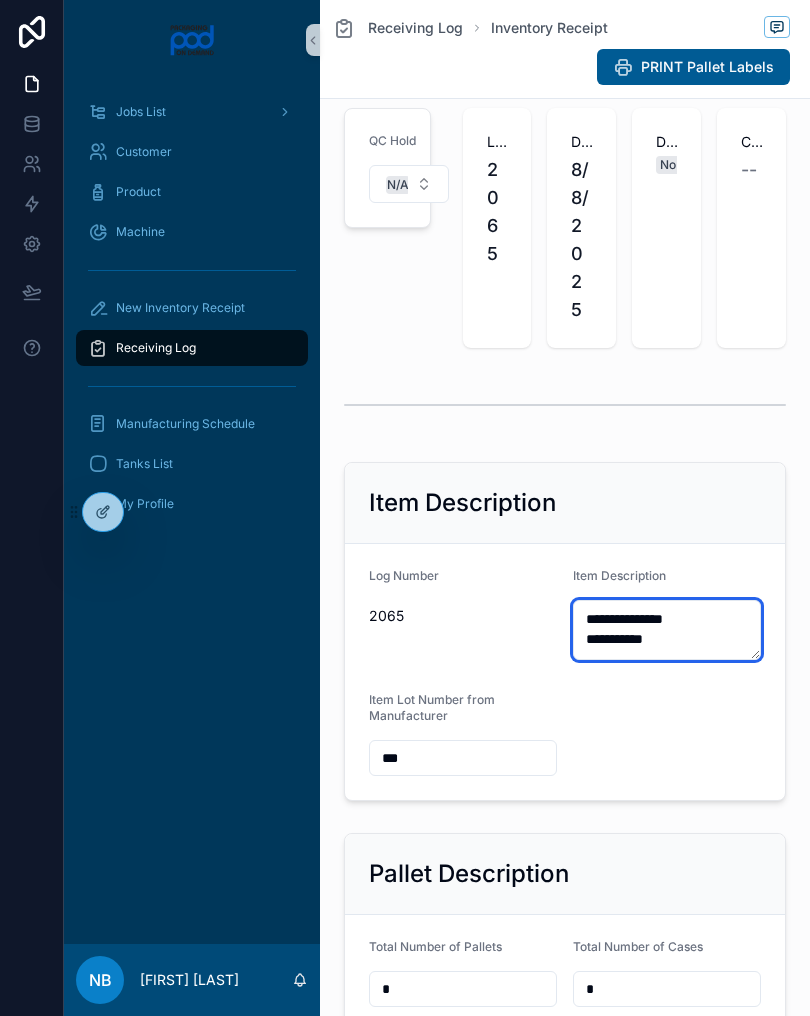 click on "**********" at bounding box center (667, 630) 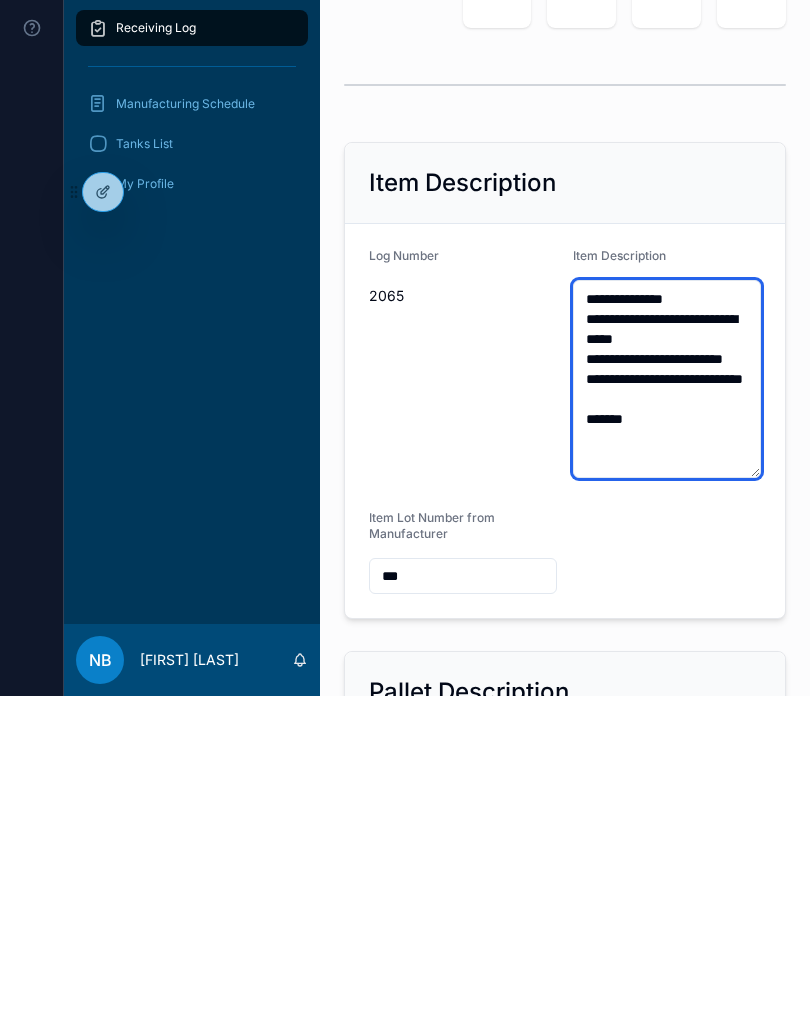 click on "**********" at bounding box center [667, 699] 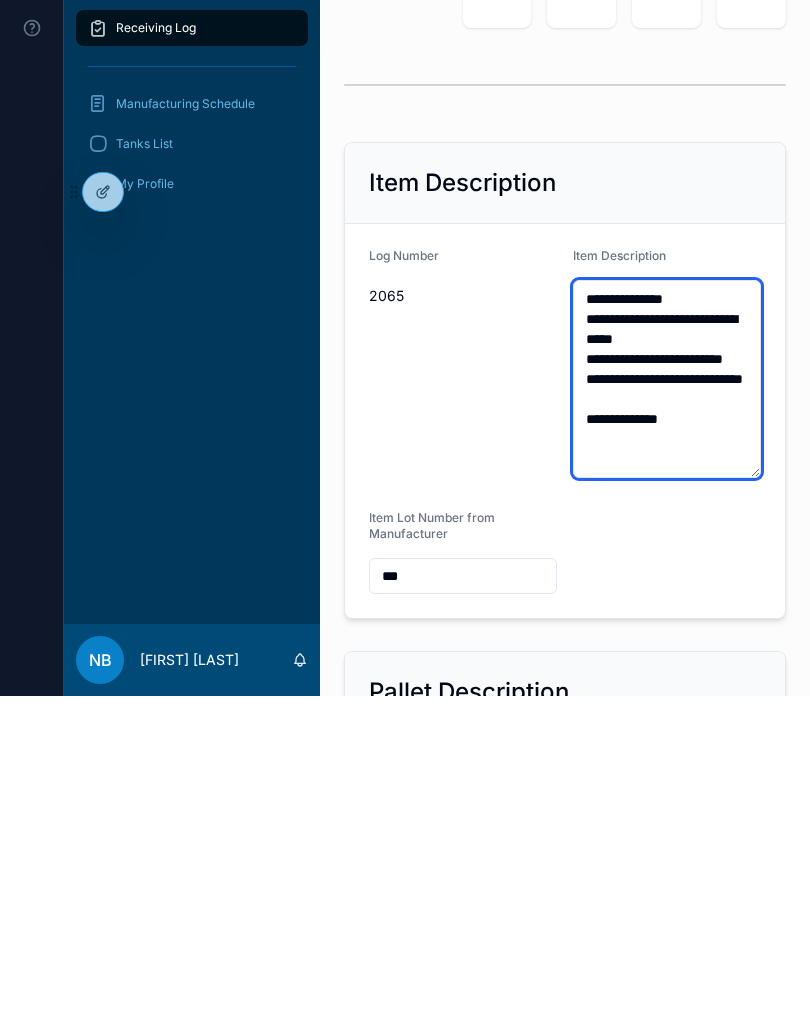click on "**********" at bounding box center (667, 699) 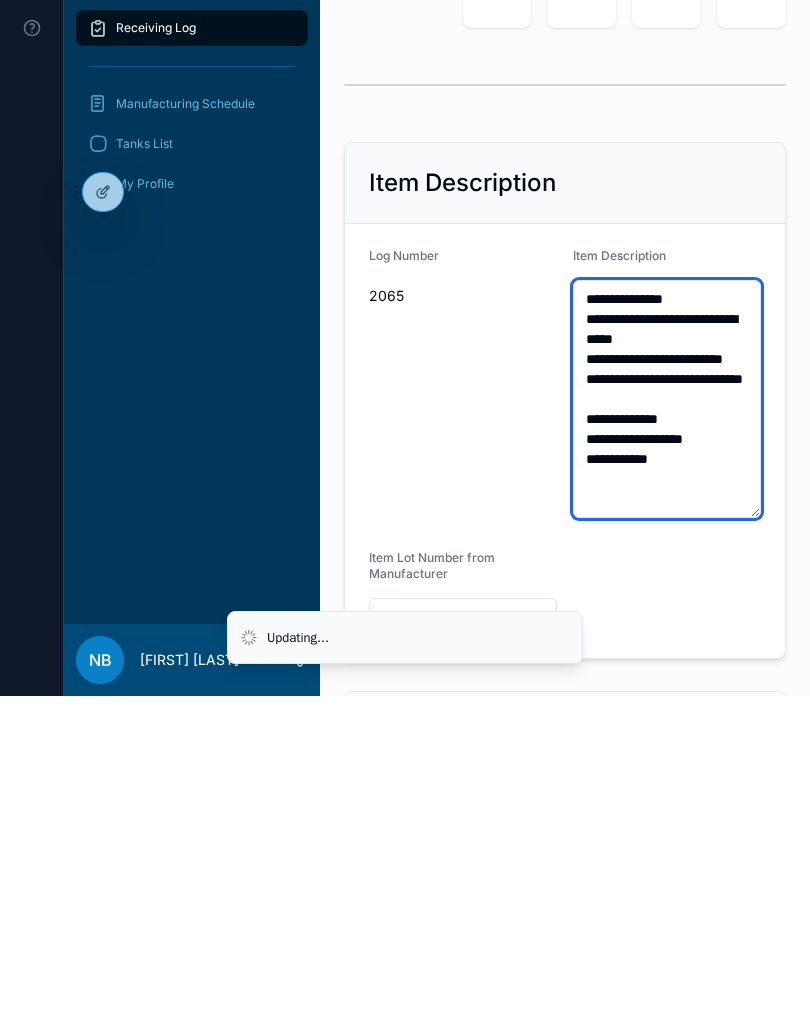 type on "**********" 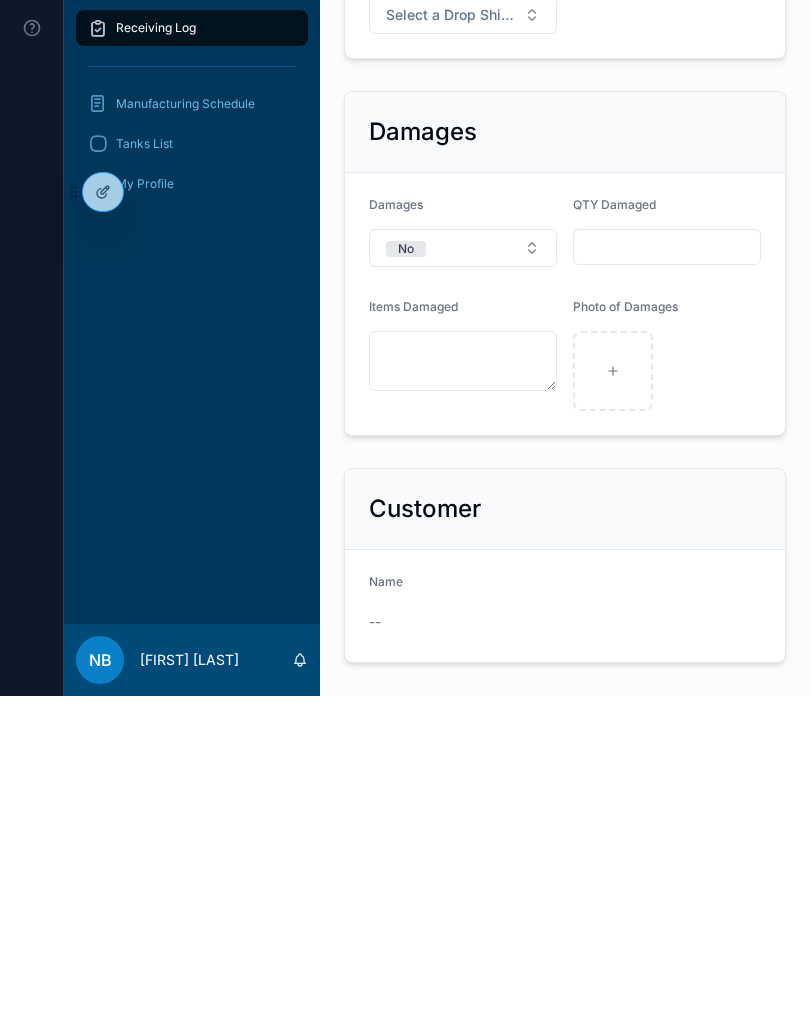 scroll, scrollTop: 1623, scrollLeft: 0, axis: vertical 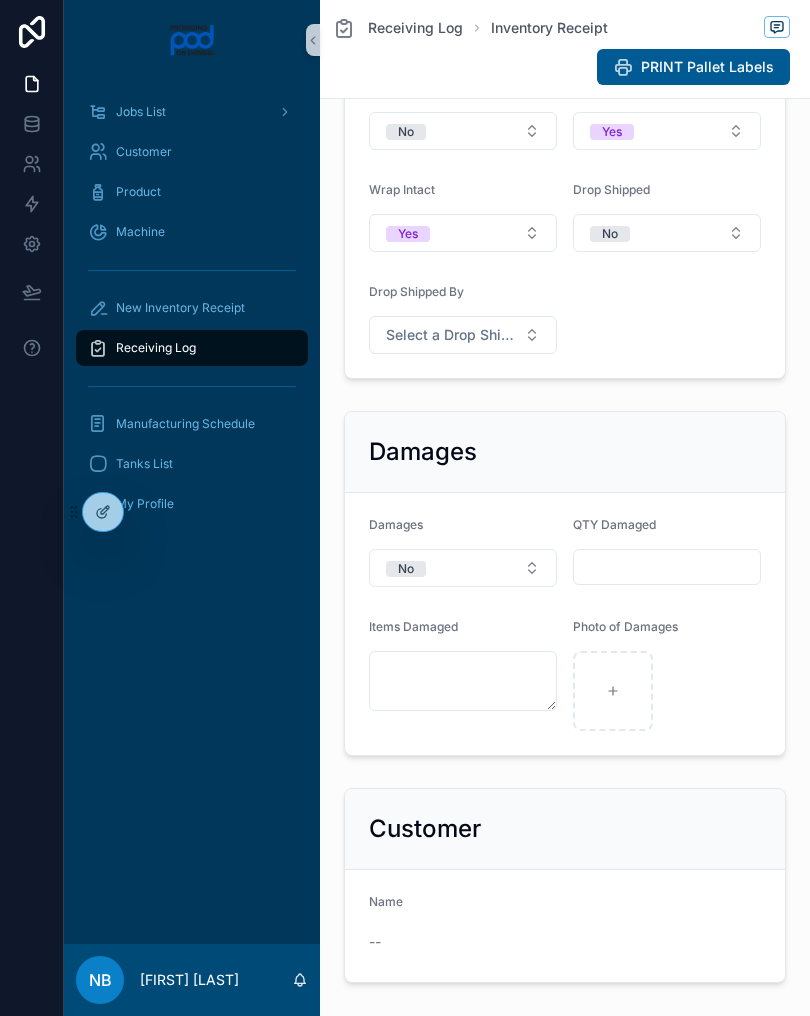 click on "New Inventory Receipt" at bounding box center [192, 308] 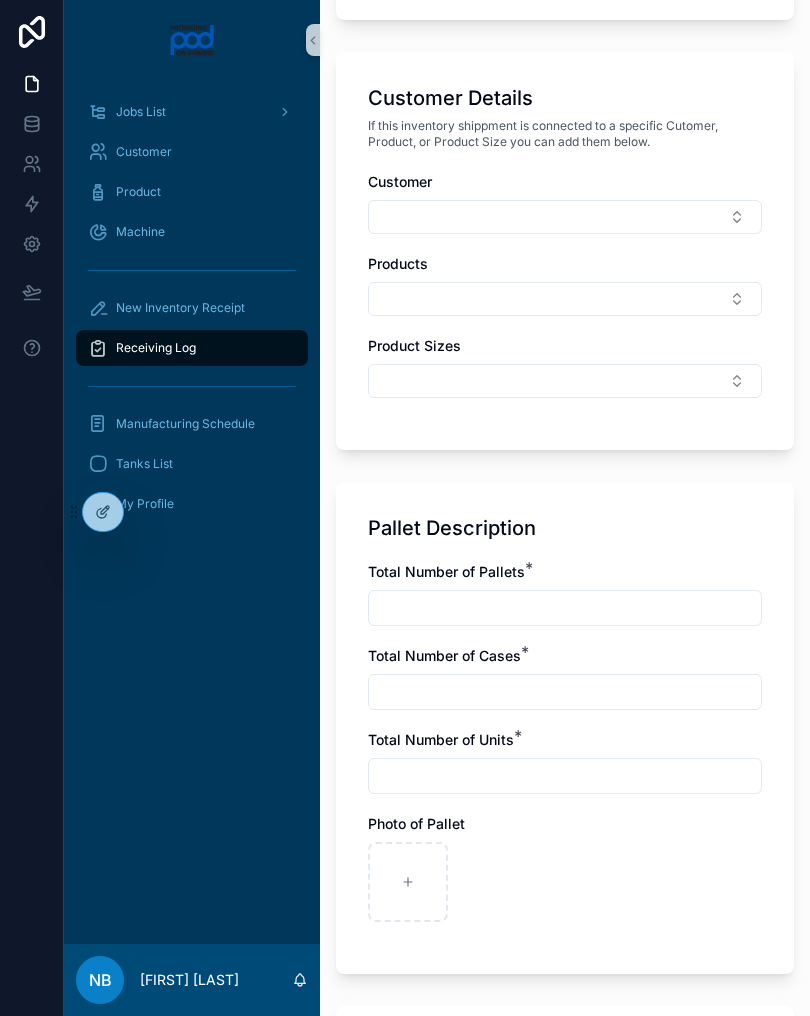 scroll, scrollTop: 891, scrollLeft: 0, axis: vertical 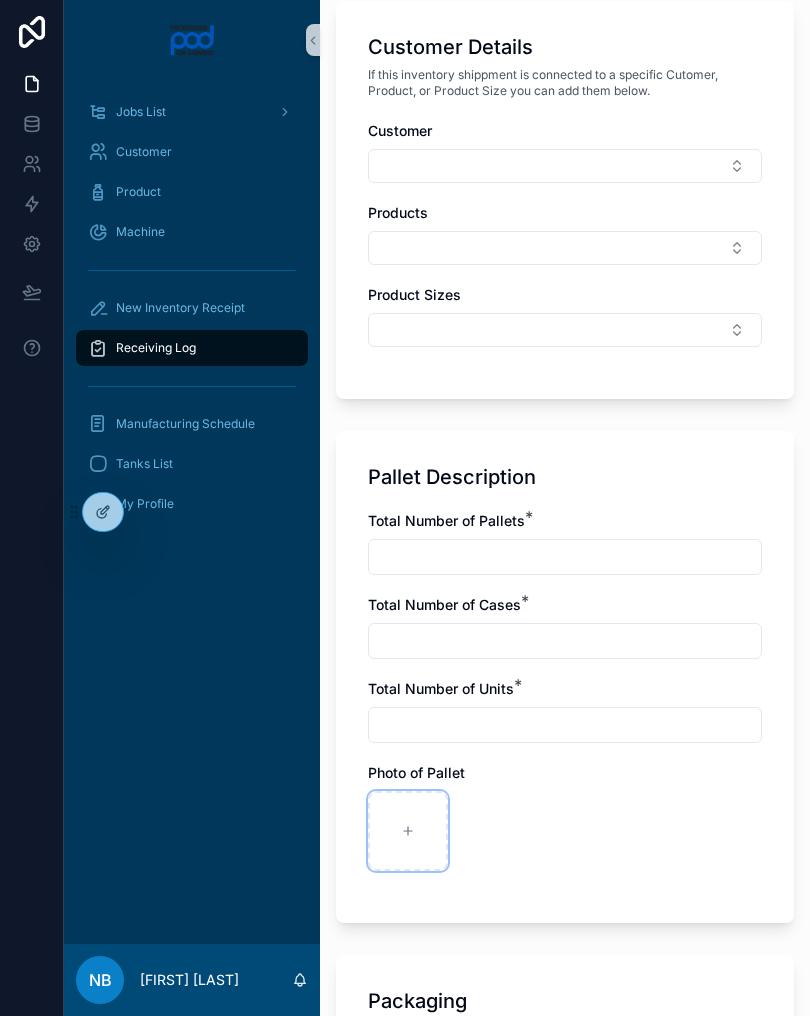 click at bounding box center [408, 831] 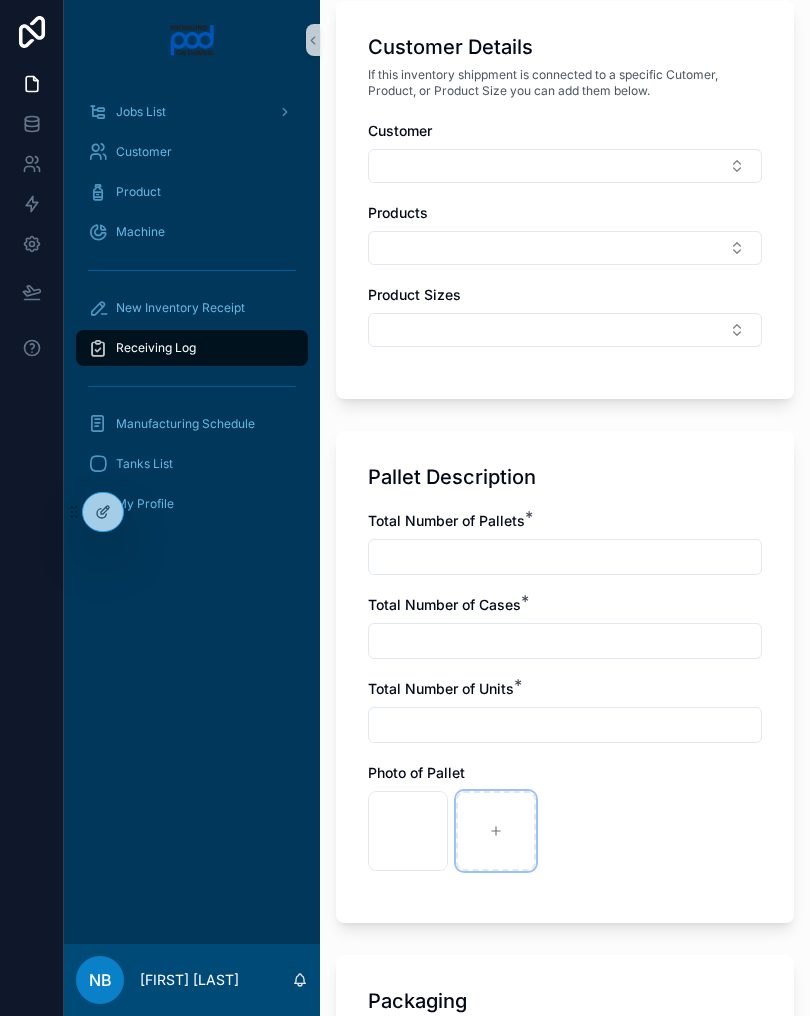 click at bounding box center [496, 831] 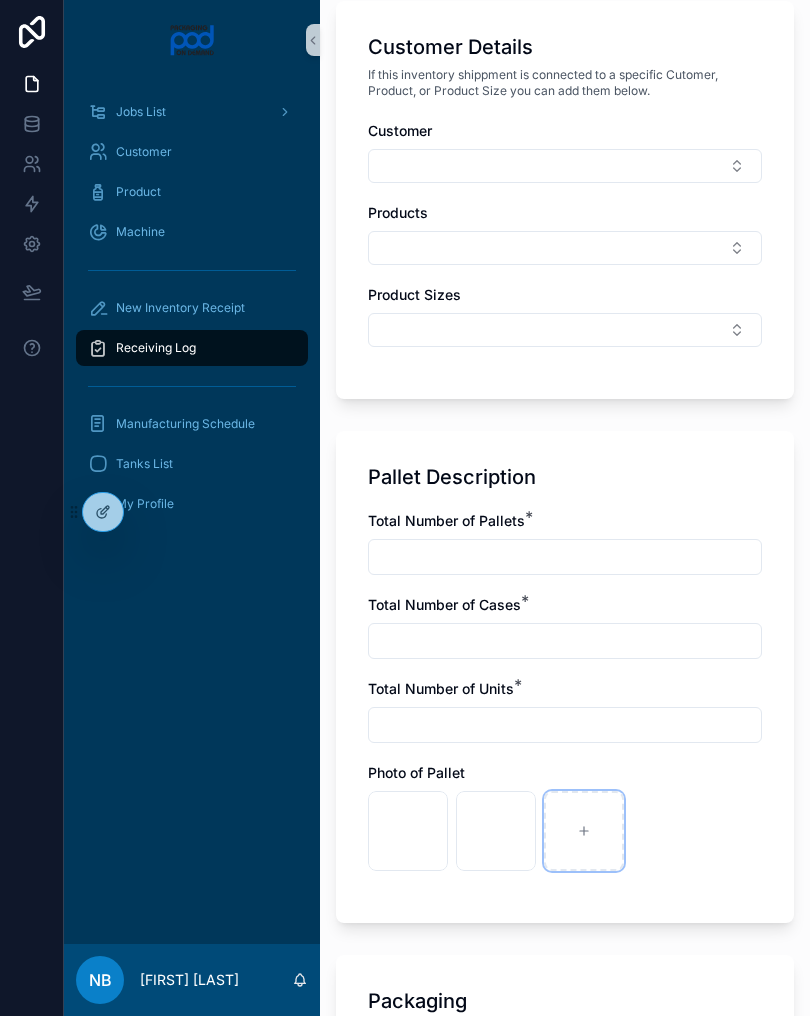 click 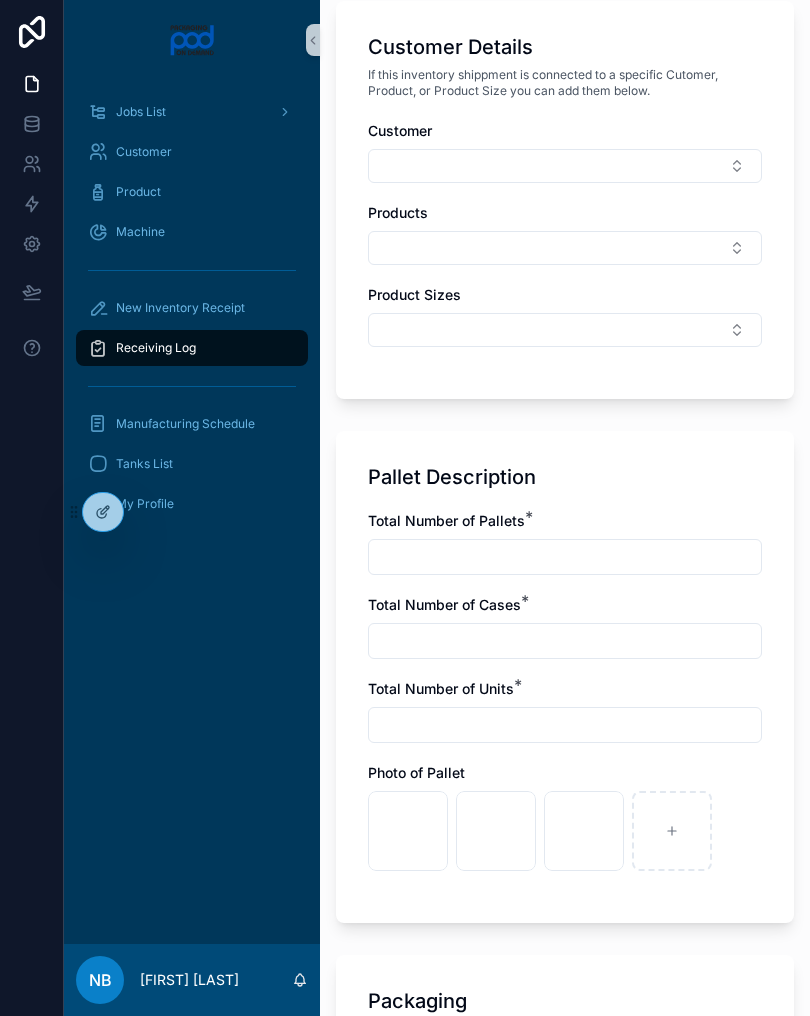 click at bounding box center [565, 557] 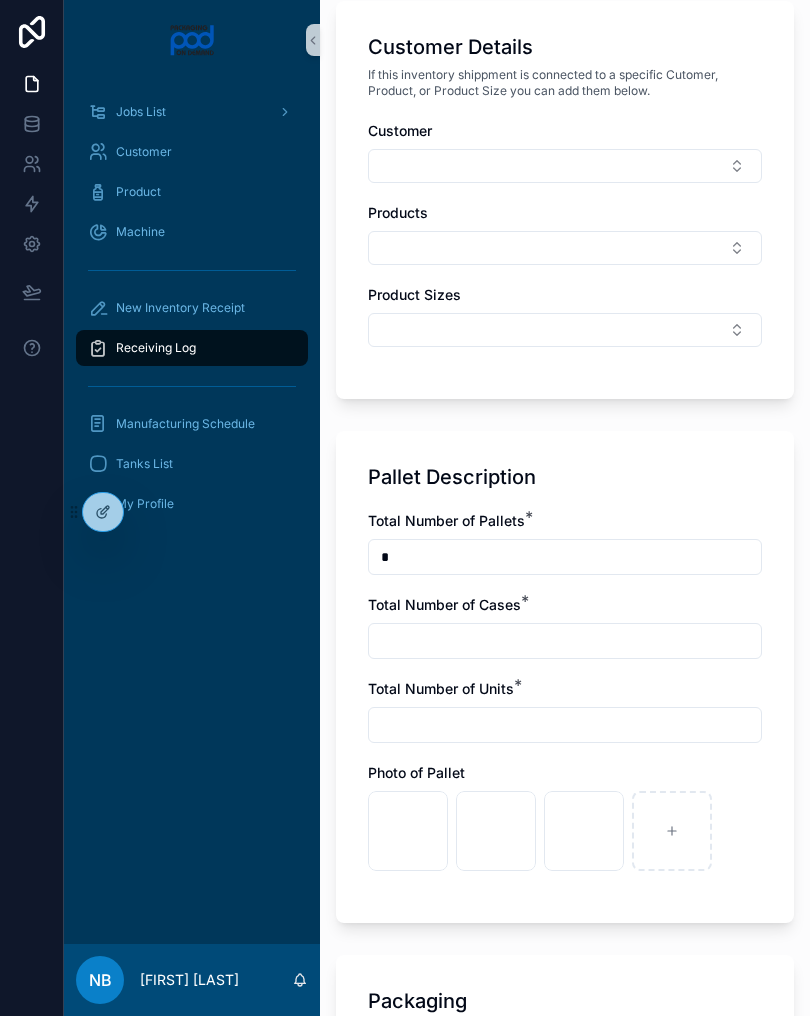 type on "*" 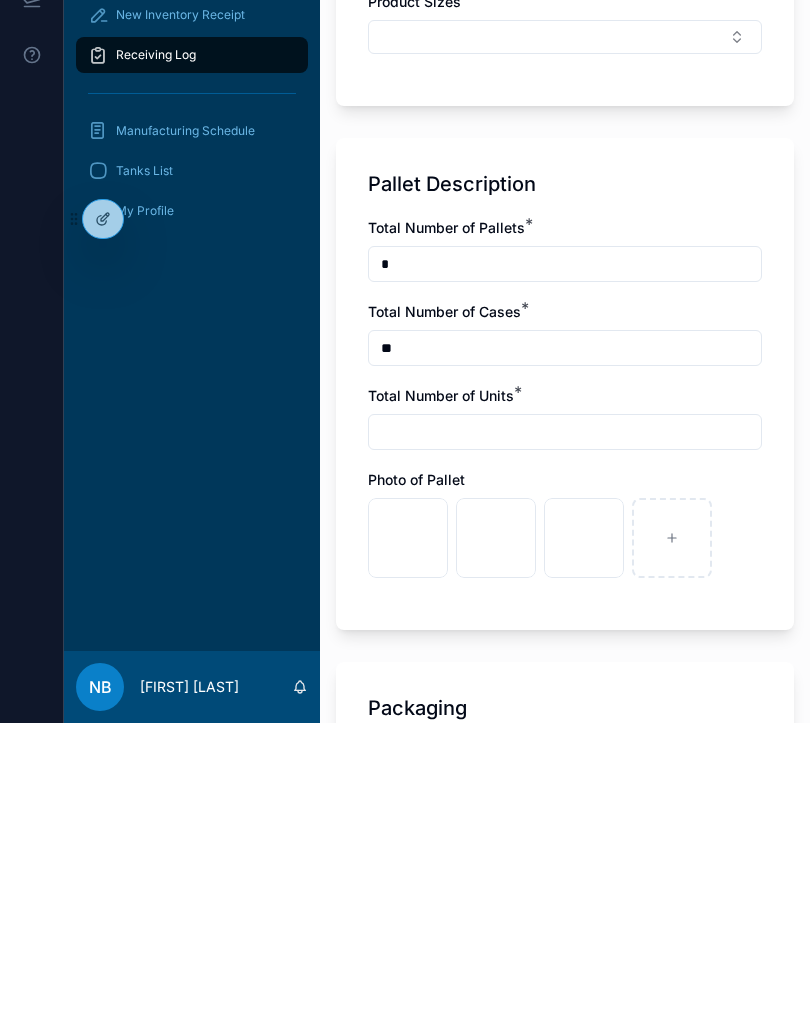 type on "**" 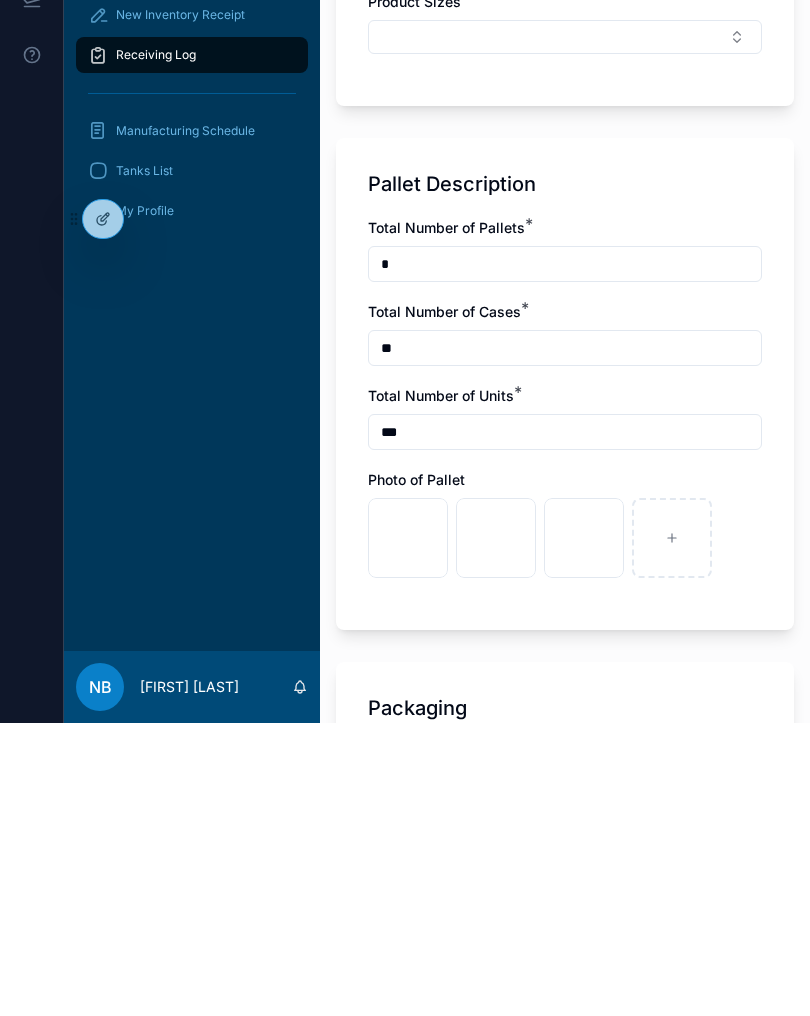 type on "*****" 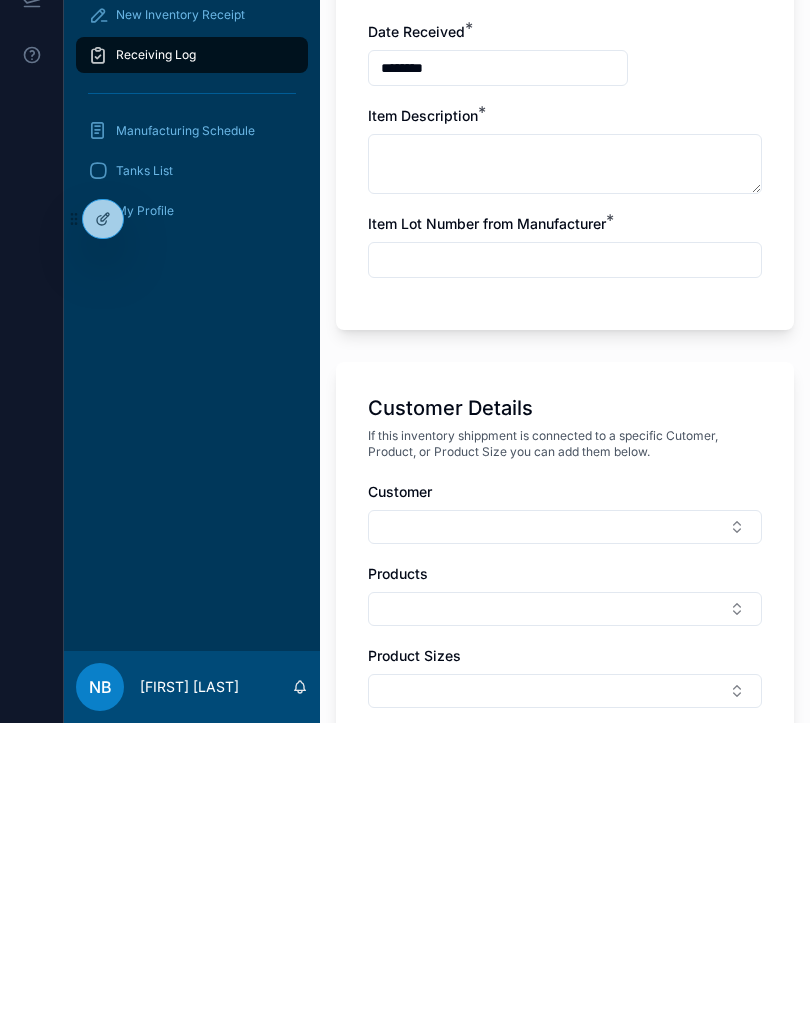 scroll, scrollTop: 223, scrollLeft: 0, axis: vertical 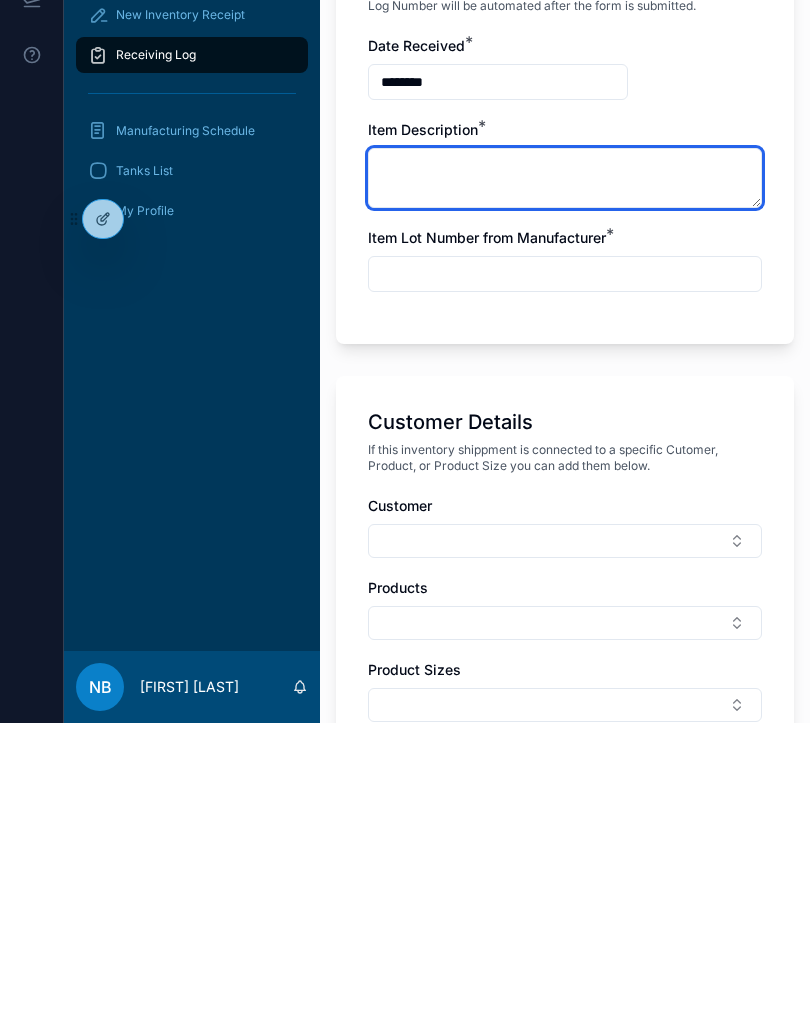 click at bounding box center [565, 471] 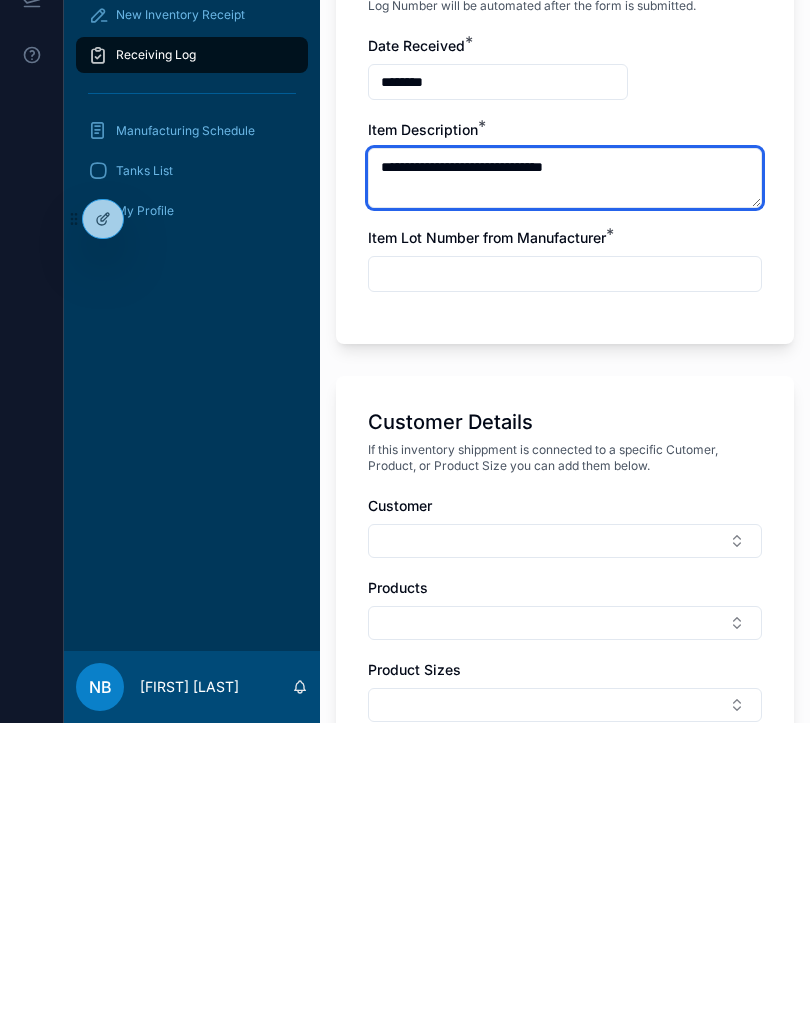 type on "**********" 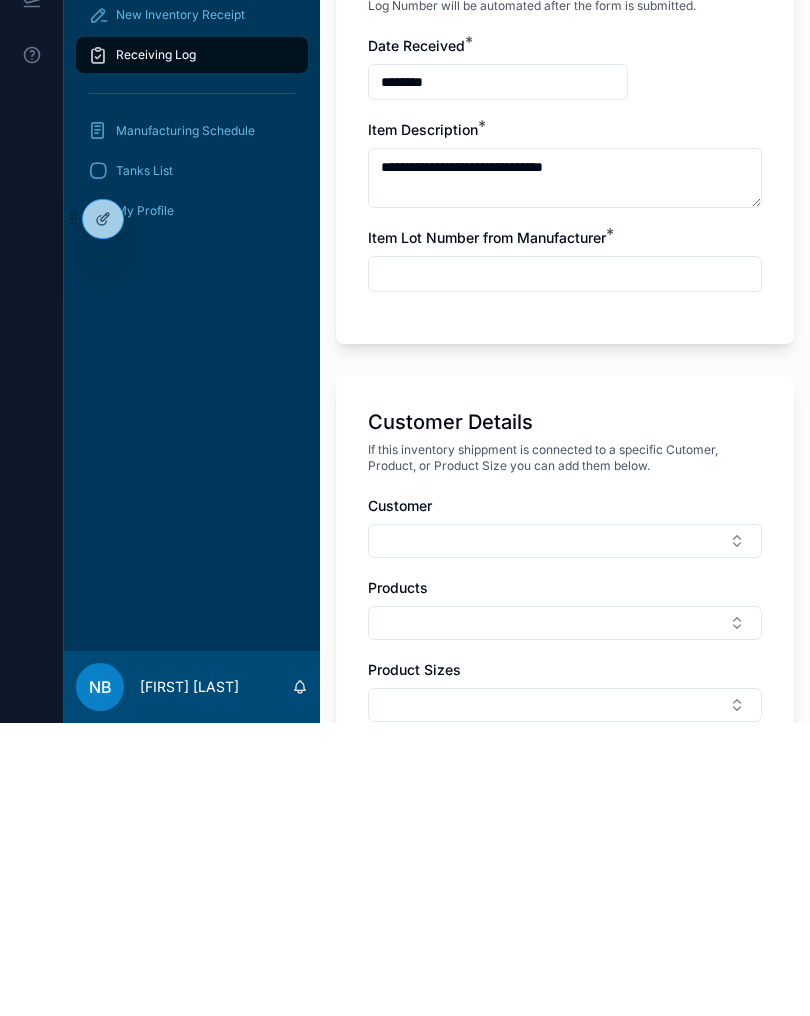 click at bounding box center [565, 567] 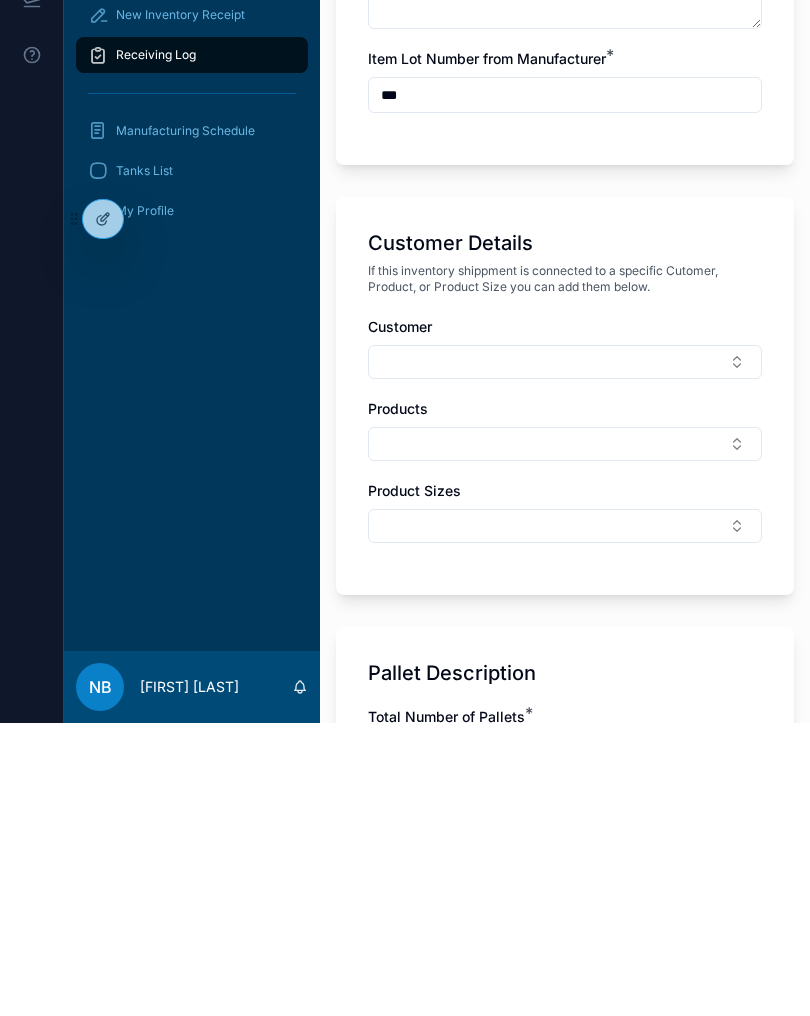 scroll, scrollTop: 404, scrollLeft: 0, axis: vertical 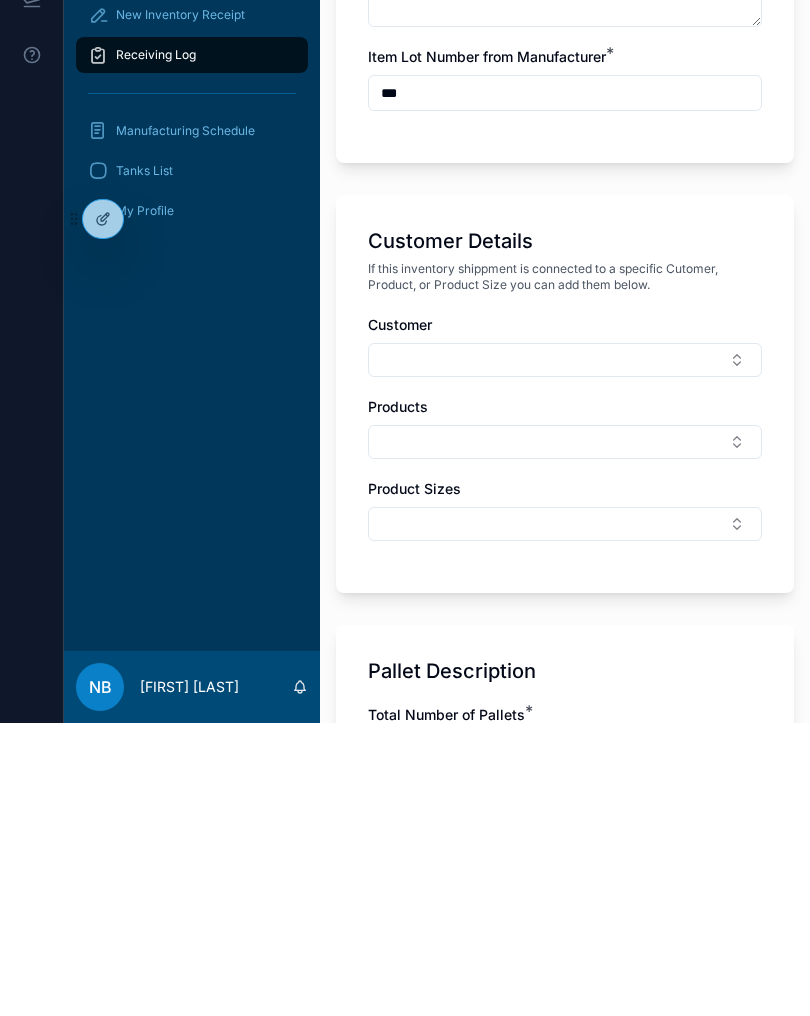 type on "***" 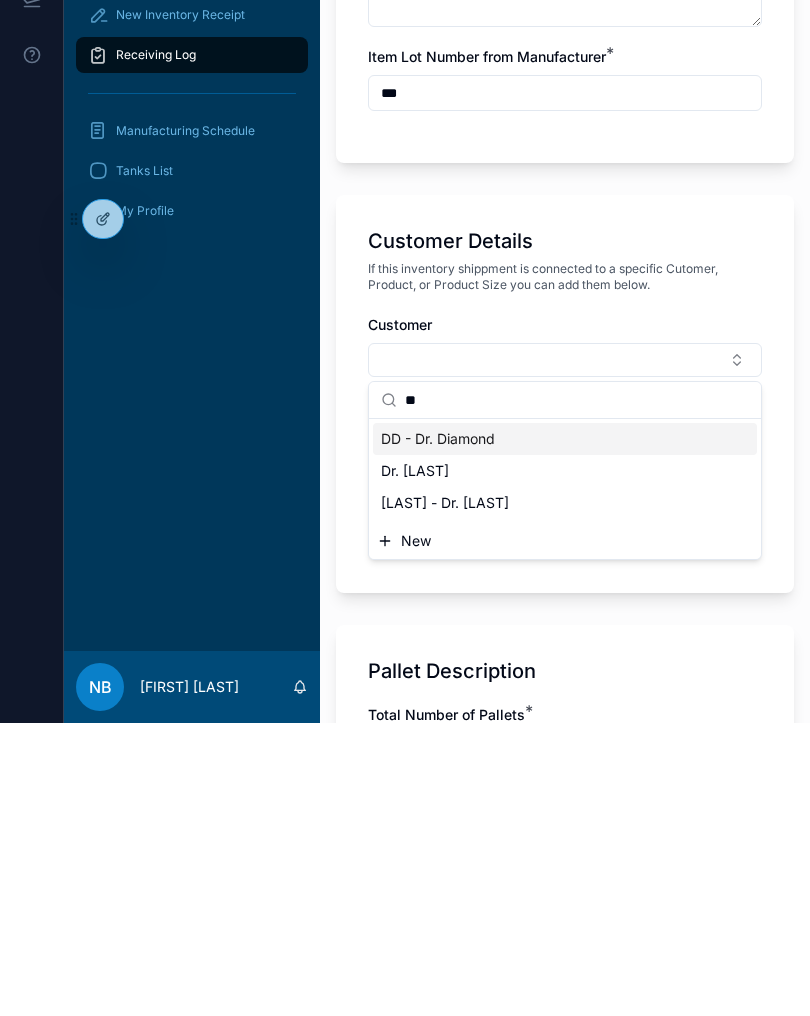 type on "**" 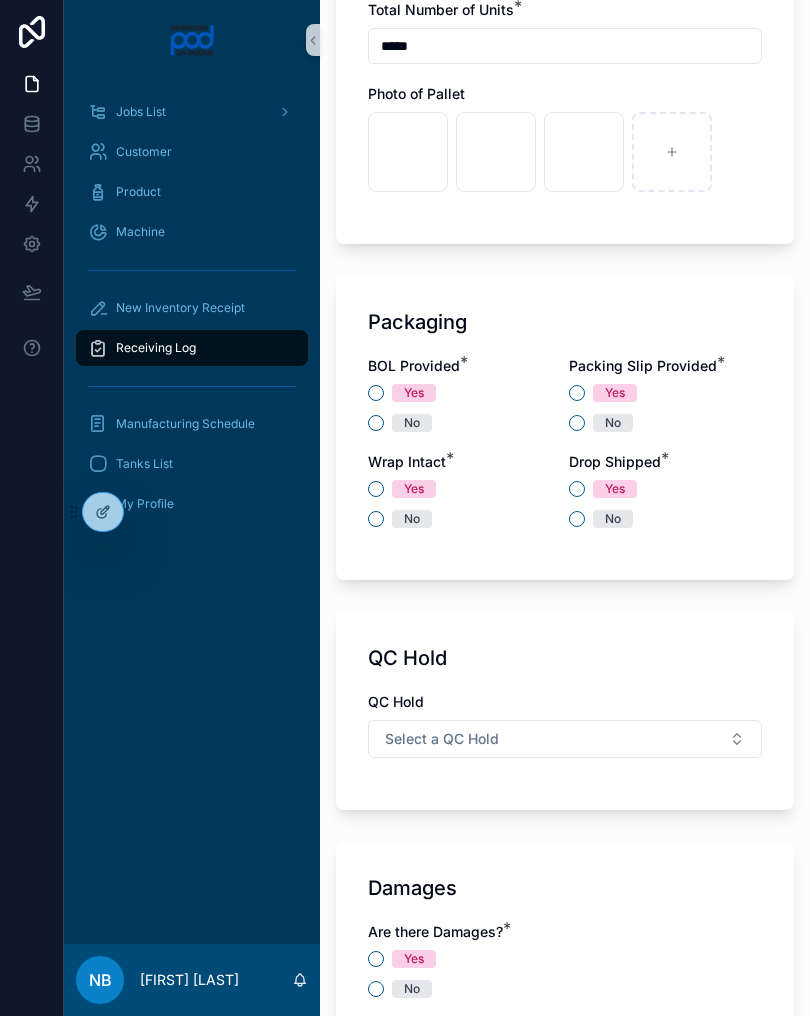 scroll, scrollTop: 1665, scrollLeft: 0, axis: vertical 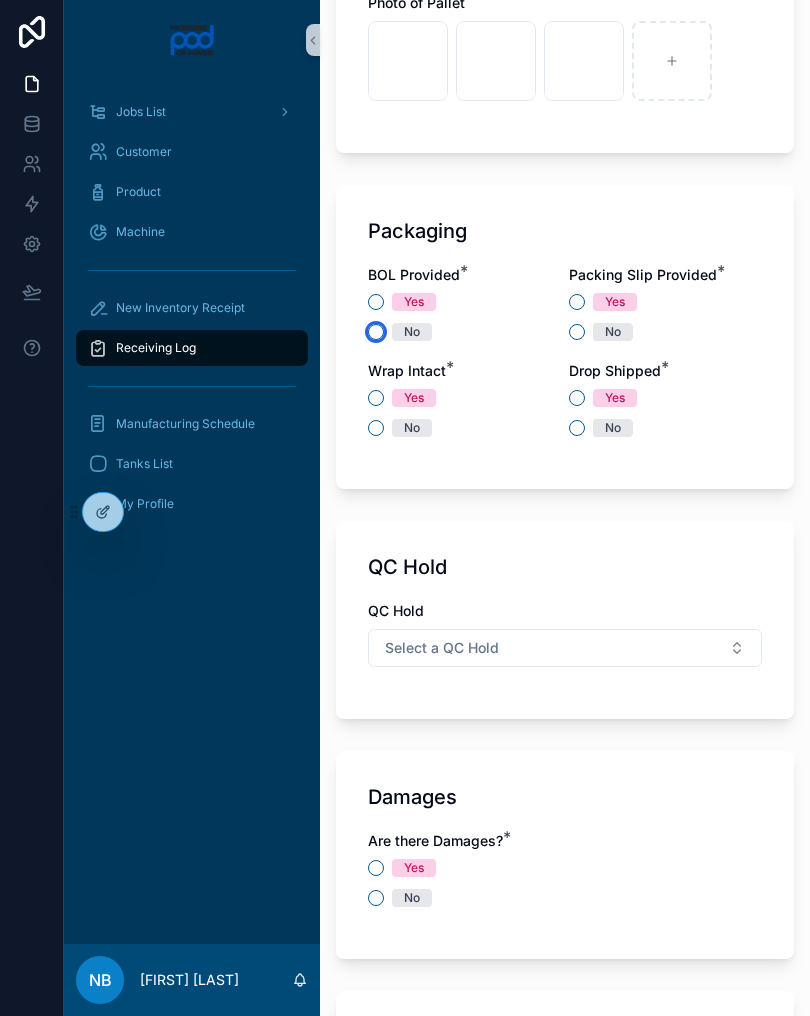 click on "No" at bounding box center [376, 332] 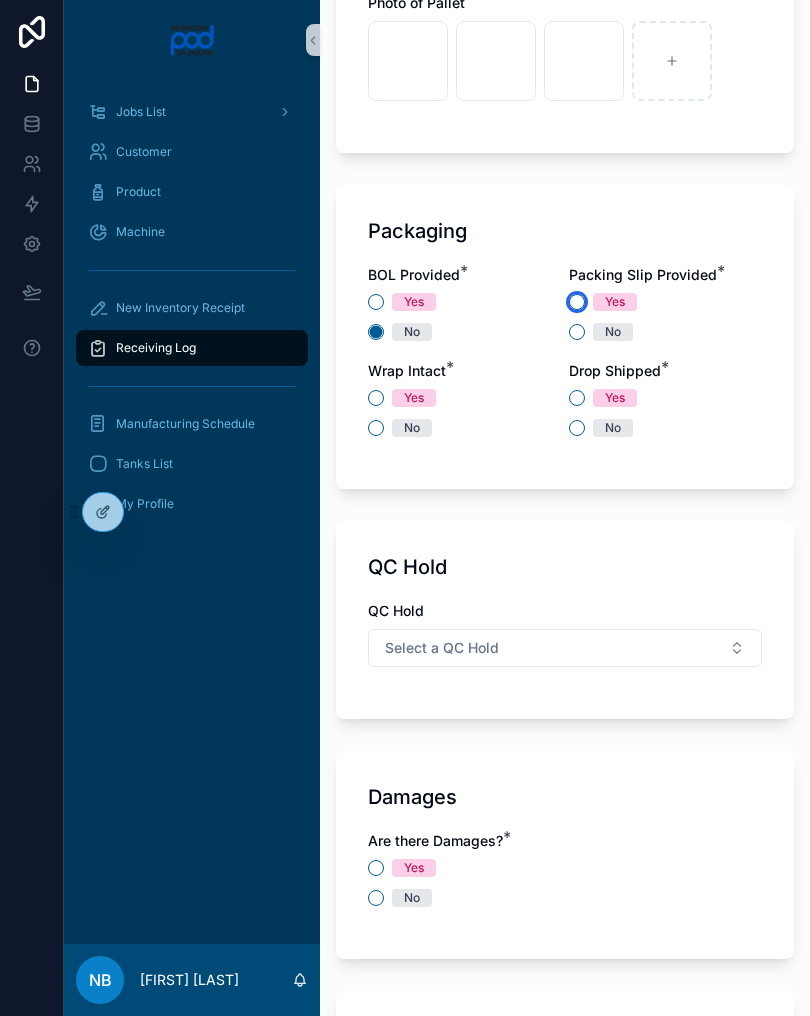 click on "Yes" at bounding box center [577, 302] 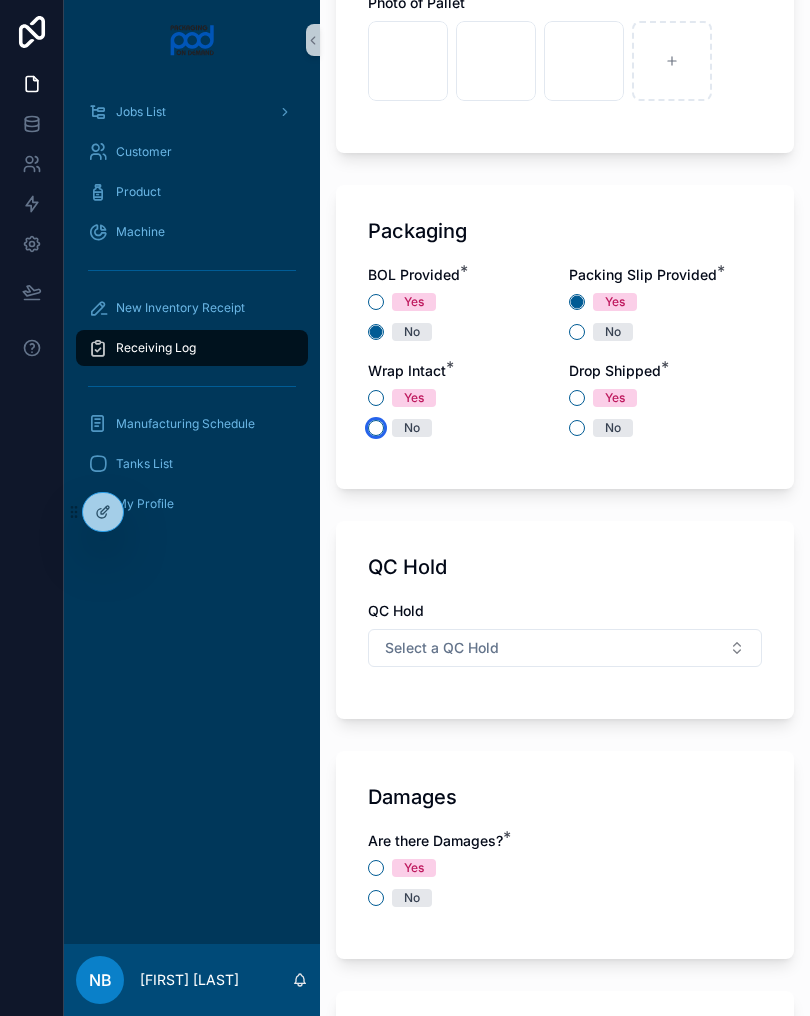 click on "No" at bounding box center (376, 428) 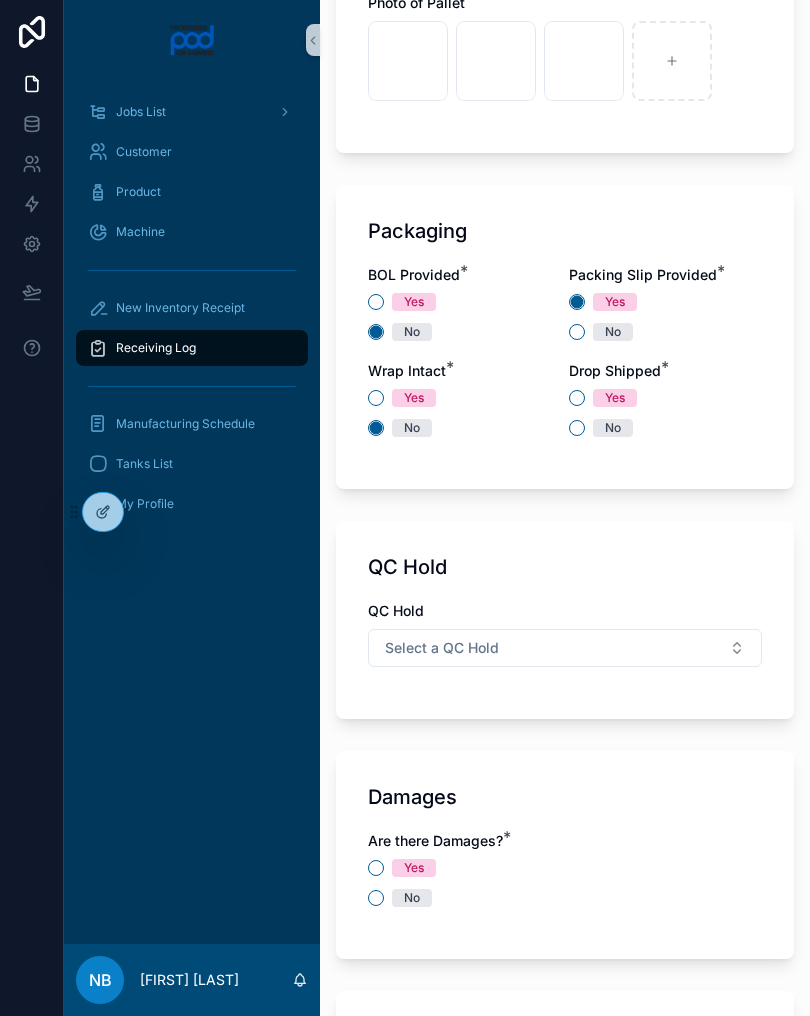click on "No" at bounding box center (613, 428) 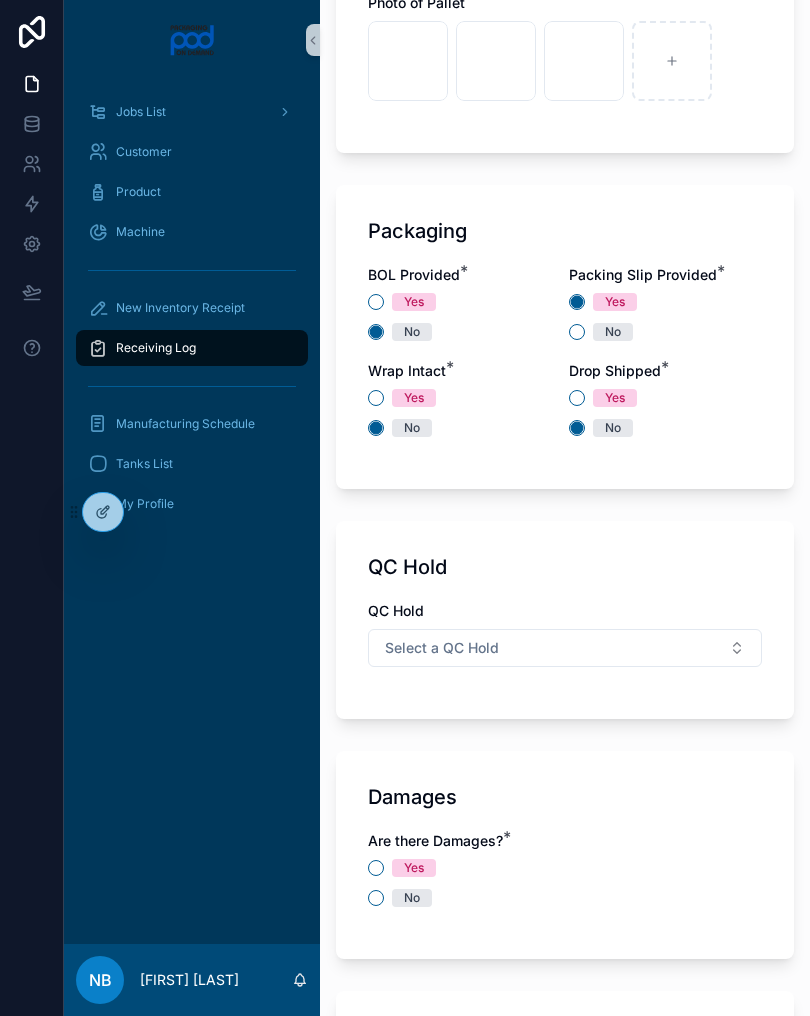 click on "Select a QC Hold" at bounding box center [565, 648] 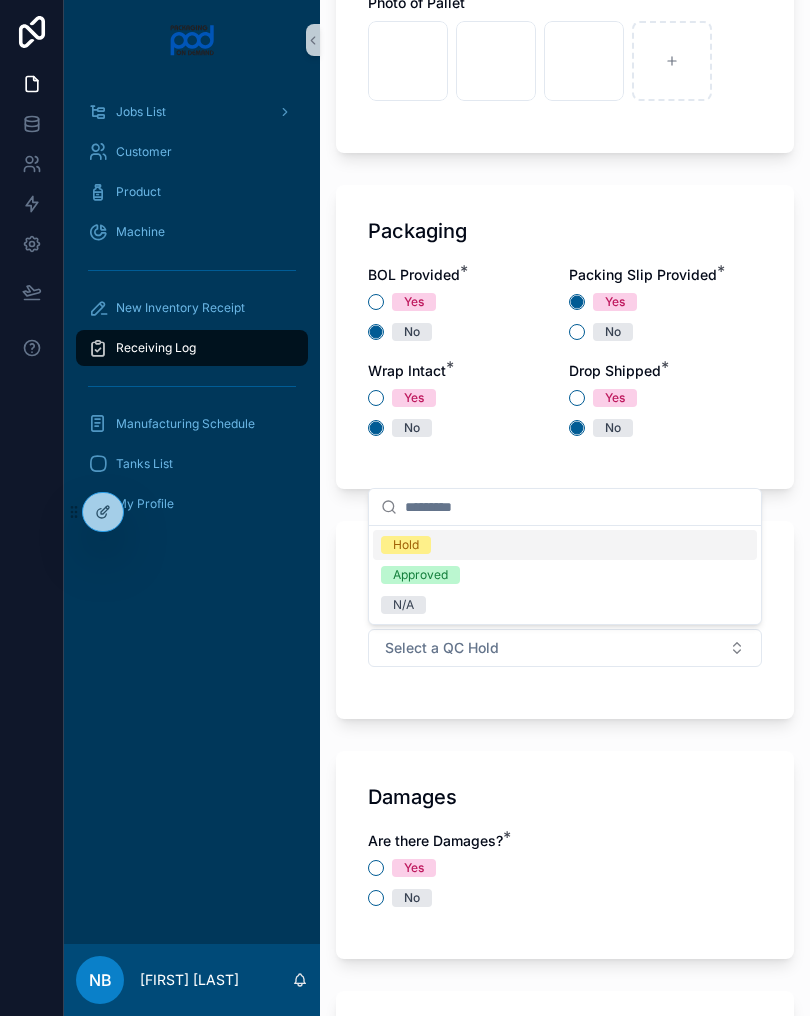click on "N/A" at bounding box center [565, 605] 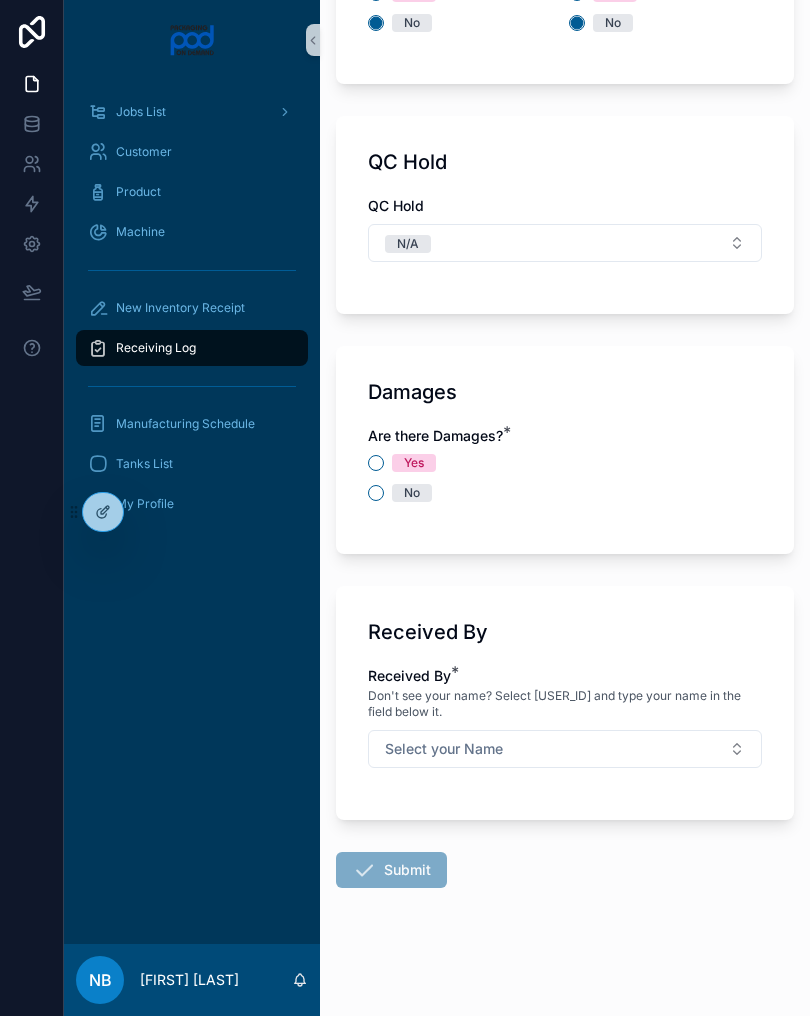 scroll, scrollTop: 2070, scrollLeft: 0, axis: vertical 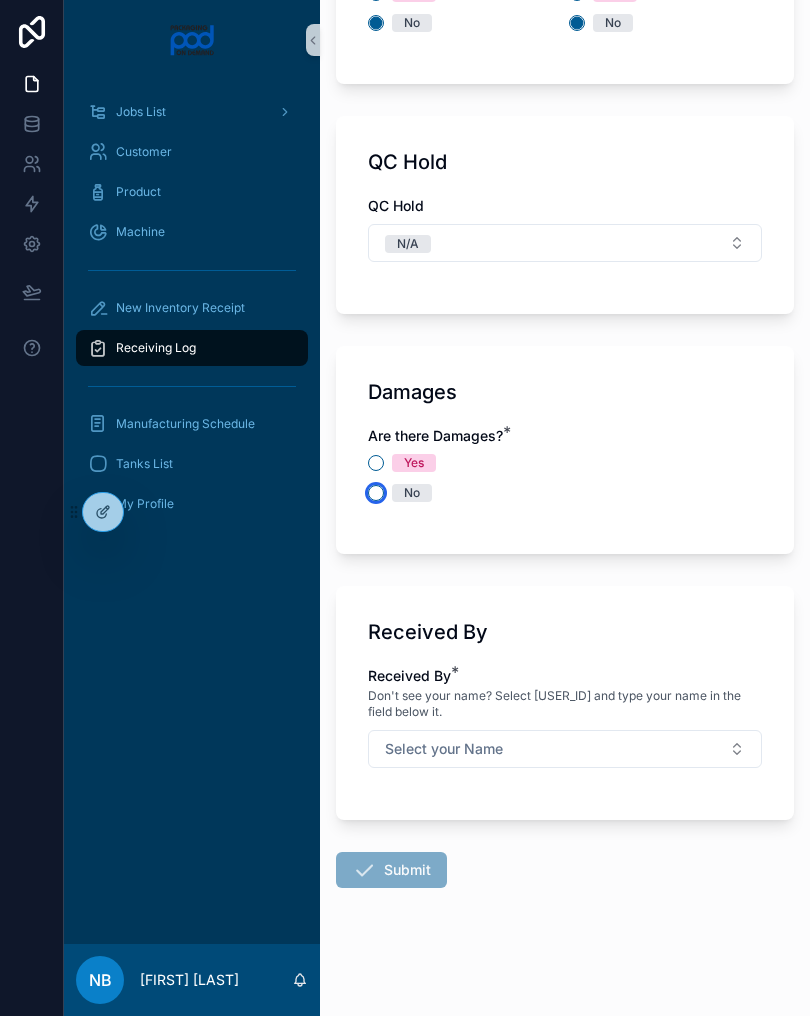 click on "No" at bounding box center (376, 493) 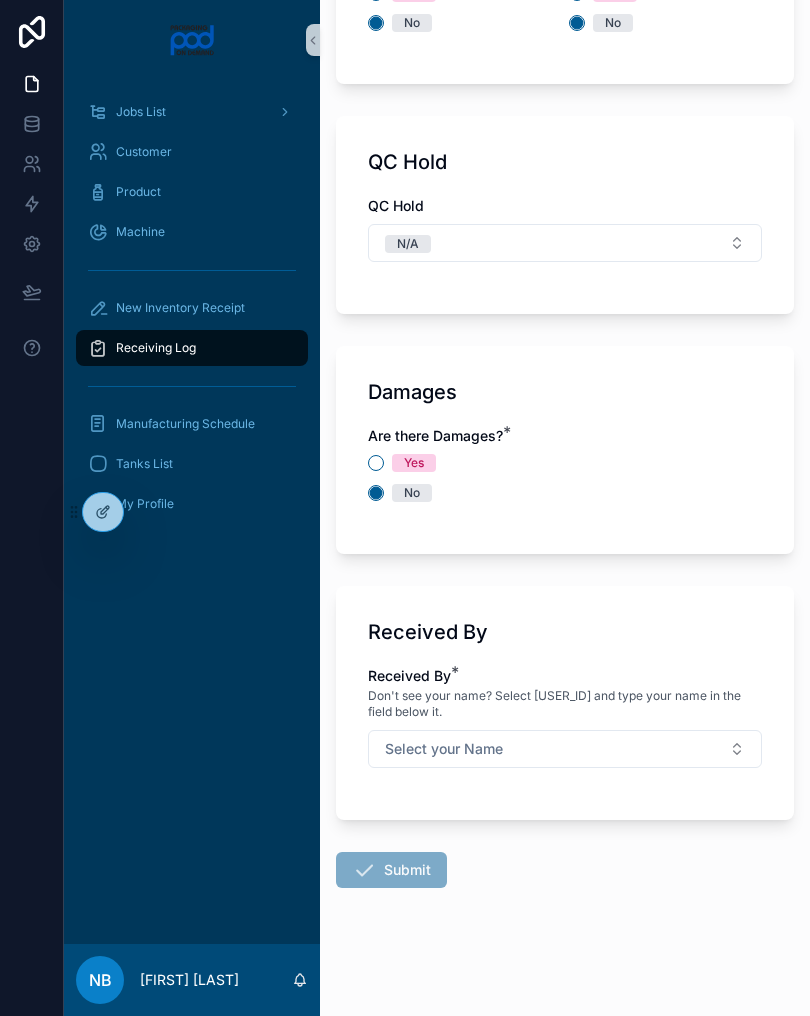 click on "Select your Name" at bounding box center (565, 749) 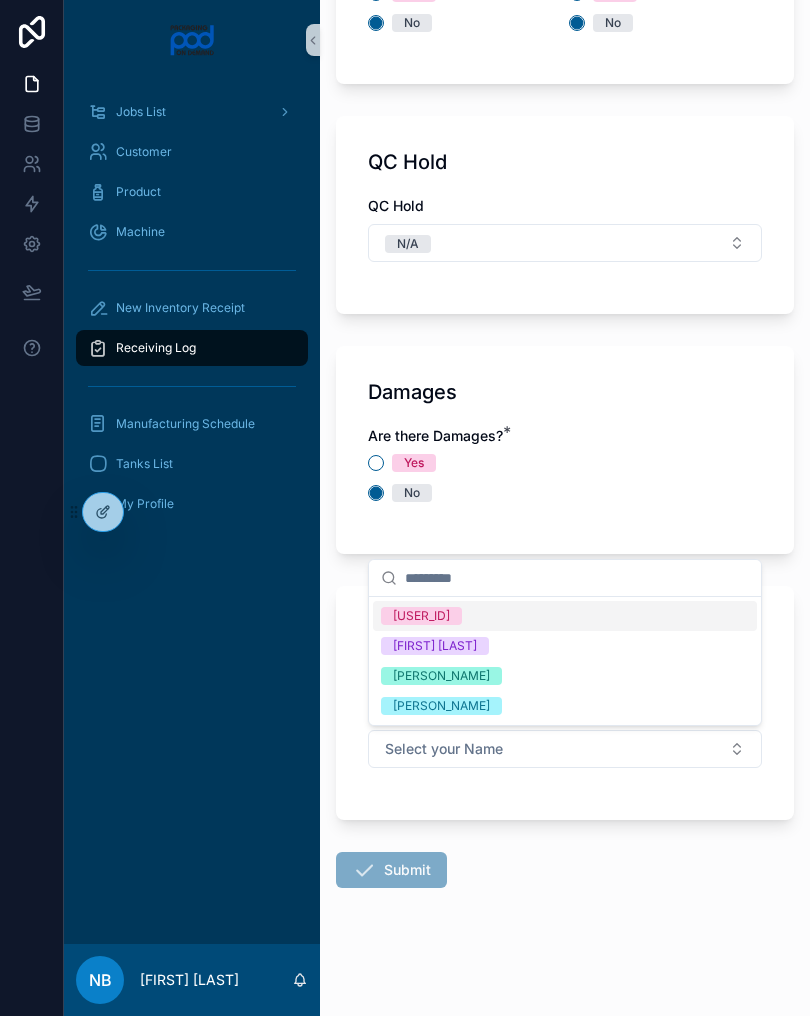 click on "[PERSON_NAME]" at bounding box center [565, 676] 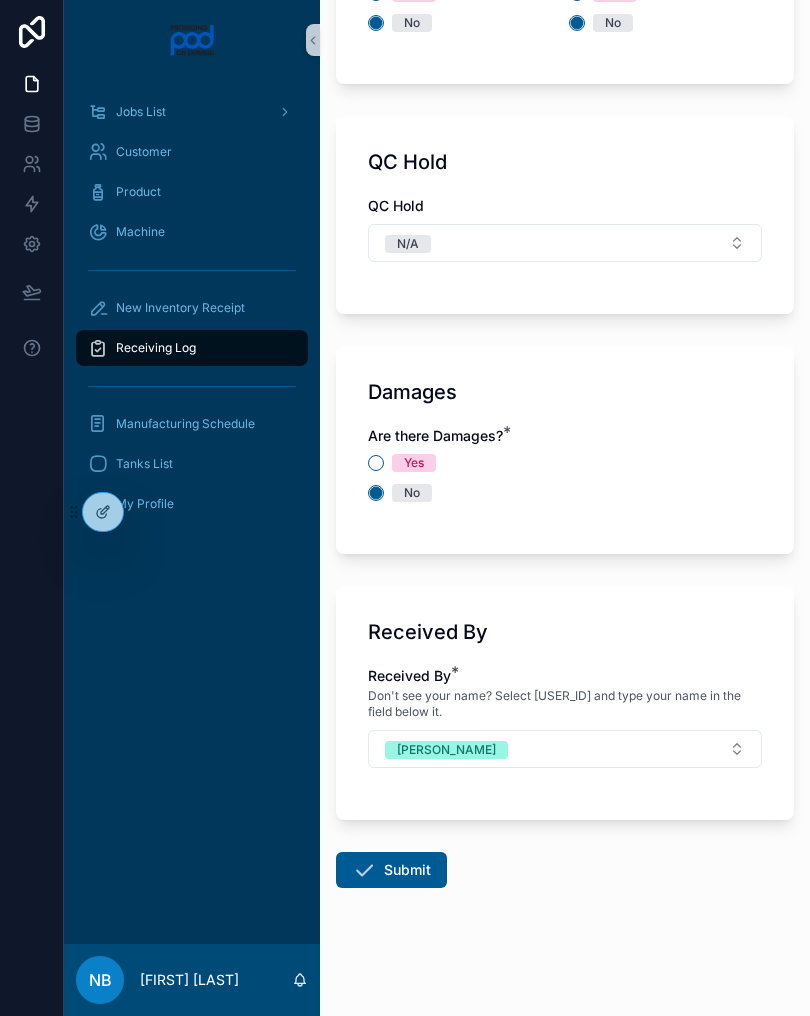 click on "Submit" at bounding box center (391, 870) 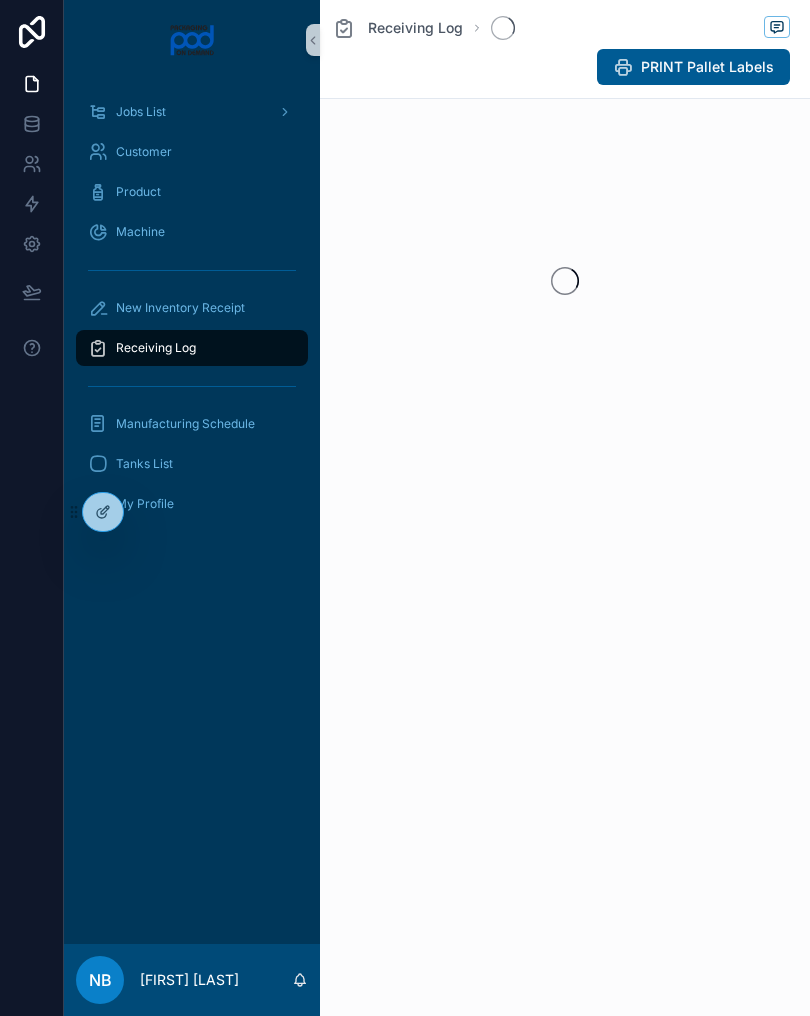 scroll, scrollTop: 0, scrollLeft: 0, axis: both 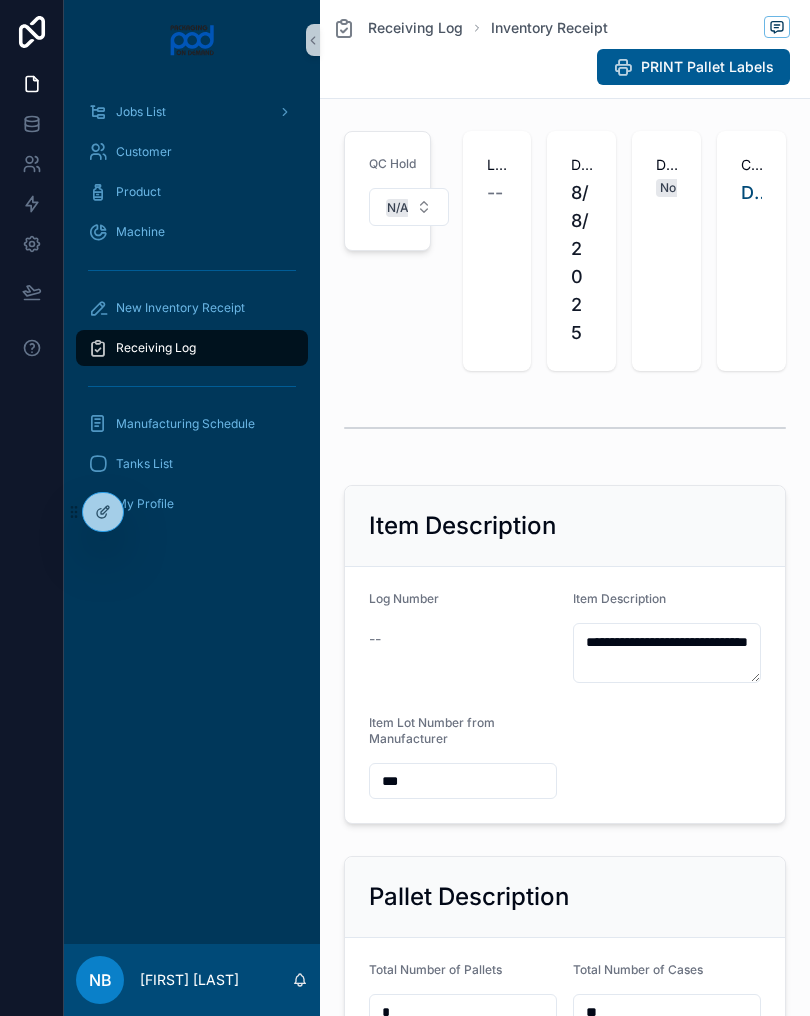 click on "Receiving Log" at bounding box center [192, 348] 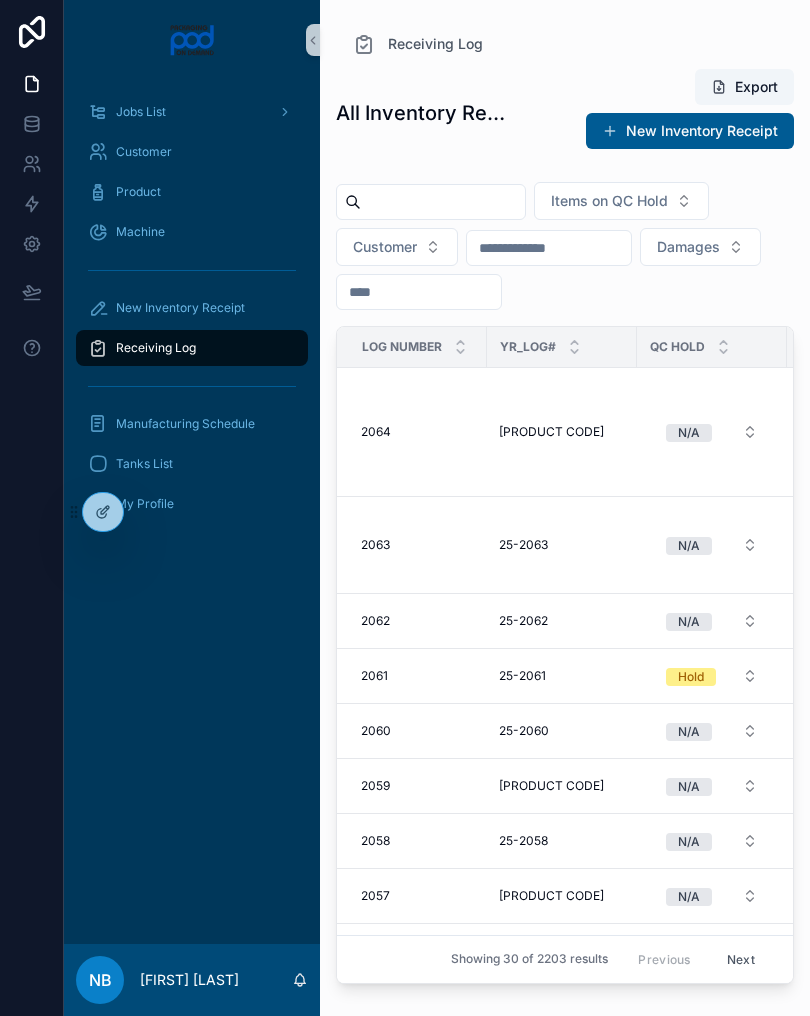 click on "New Inventory Receipt" at bounding box center [192, 308] 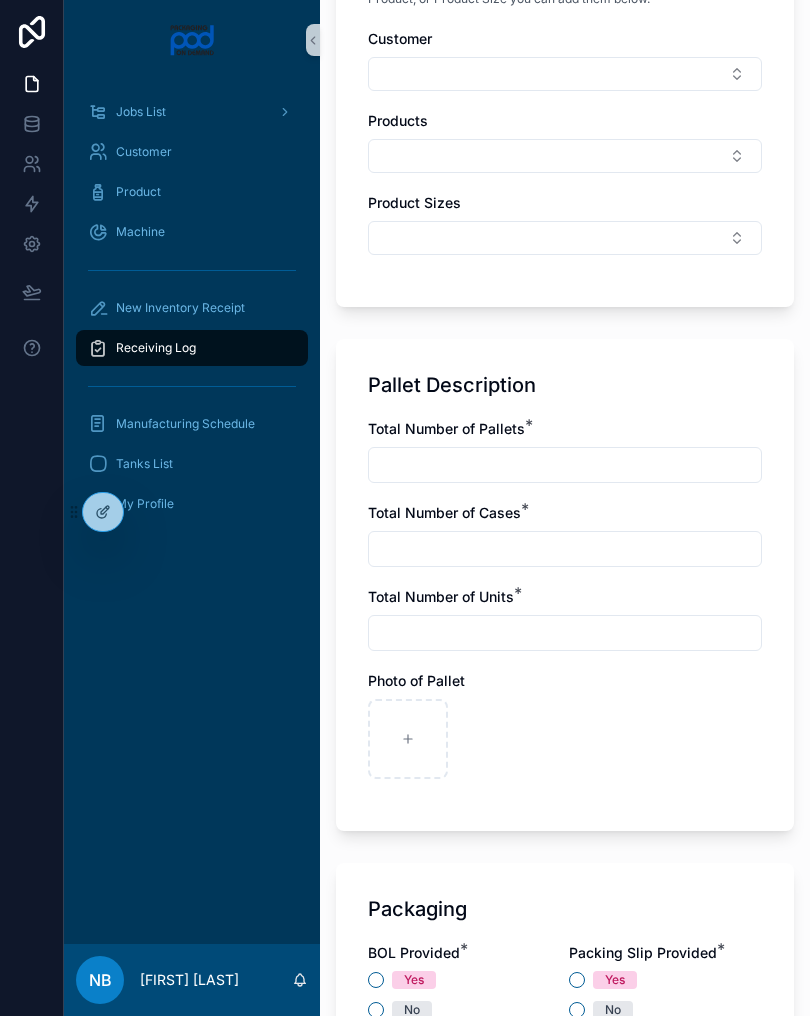 scroll, scrollTop: 996, scrollLeft: 0, axis: vertical 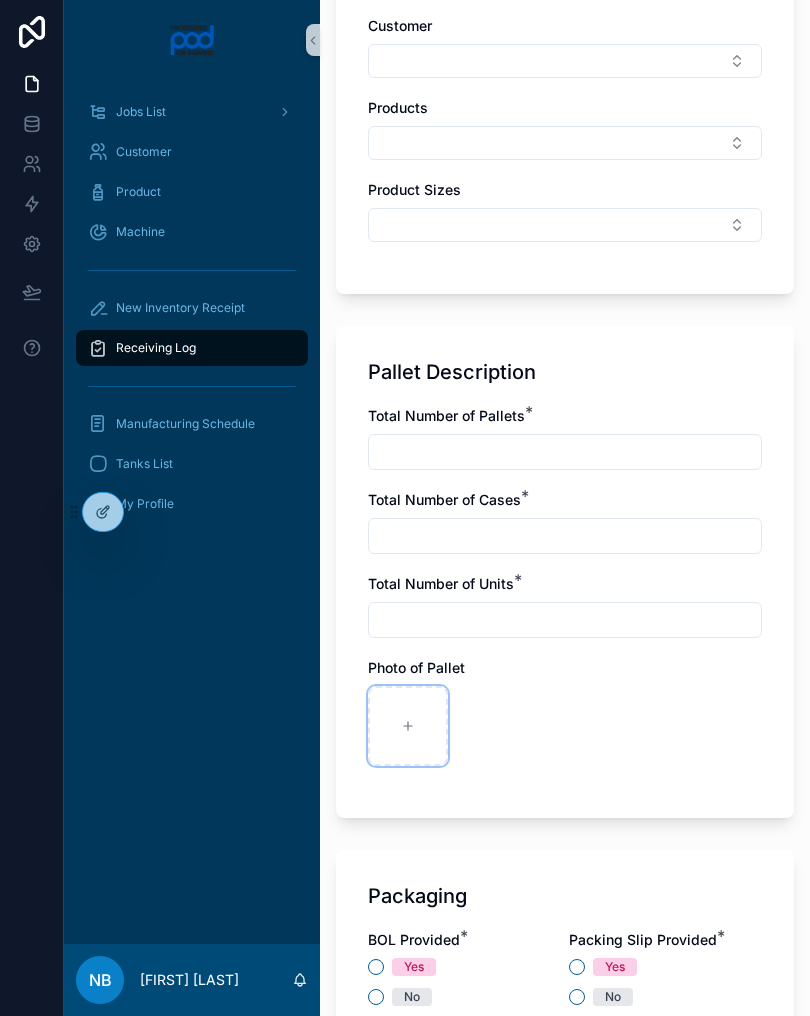 click at bounding box center [408, 726] 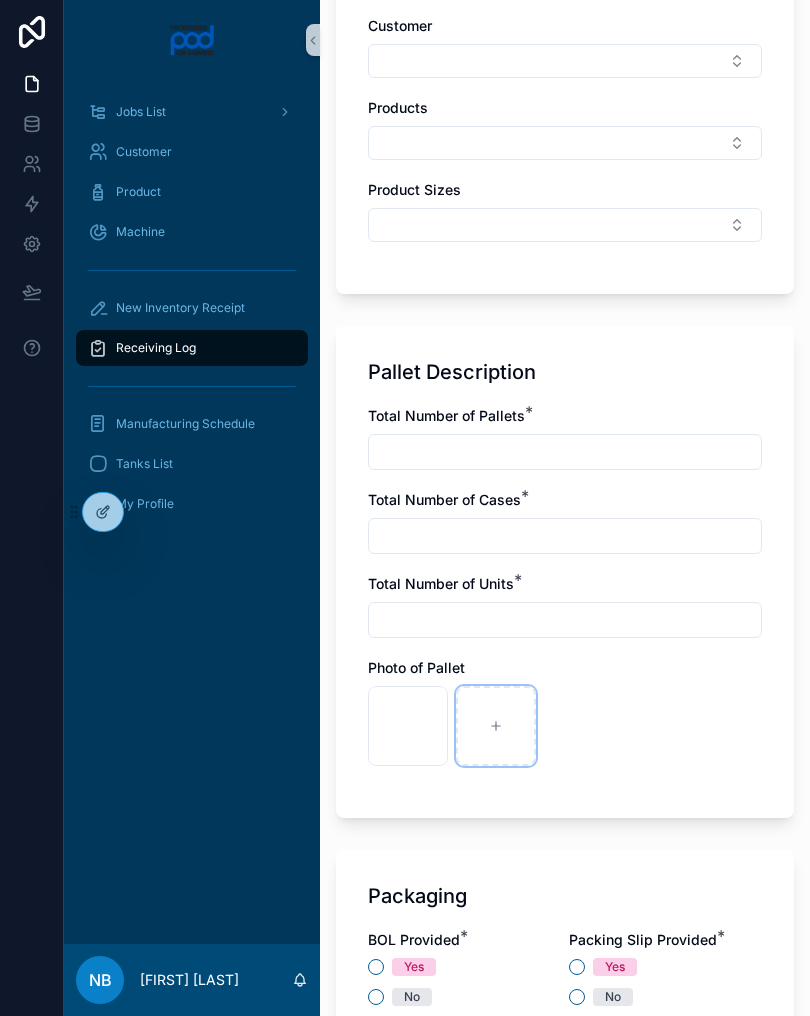 click at bounding box center [496, 726] 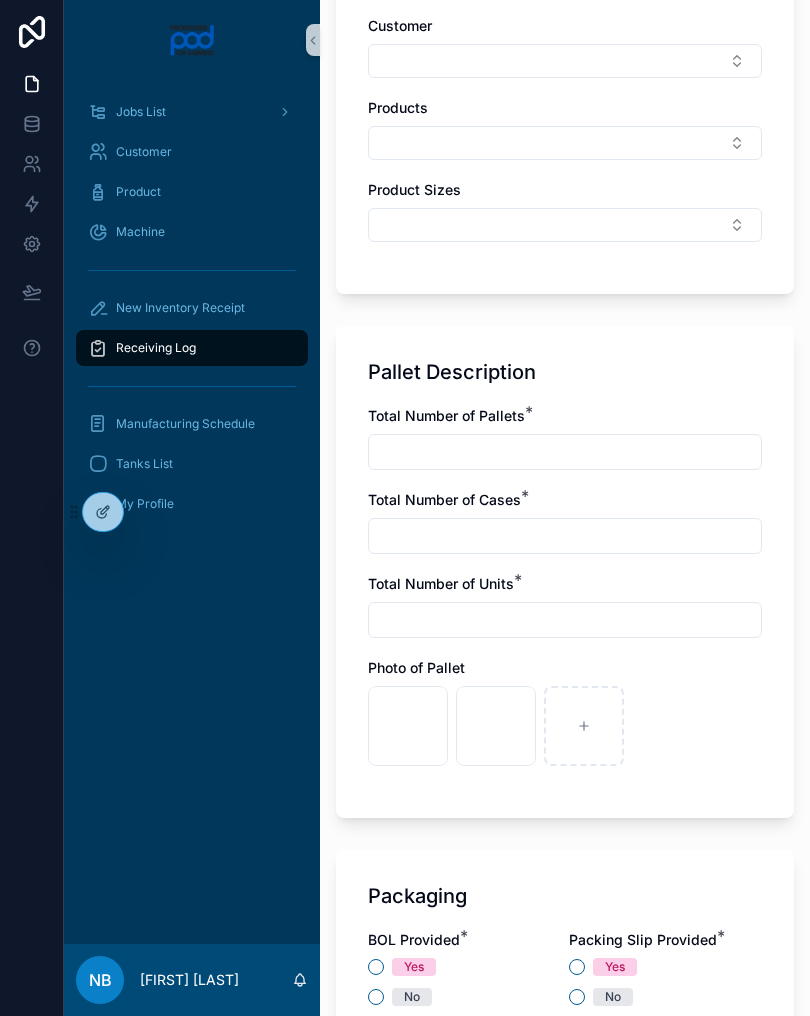 click at bounding box center (565, 452) 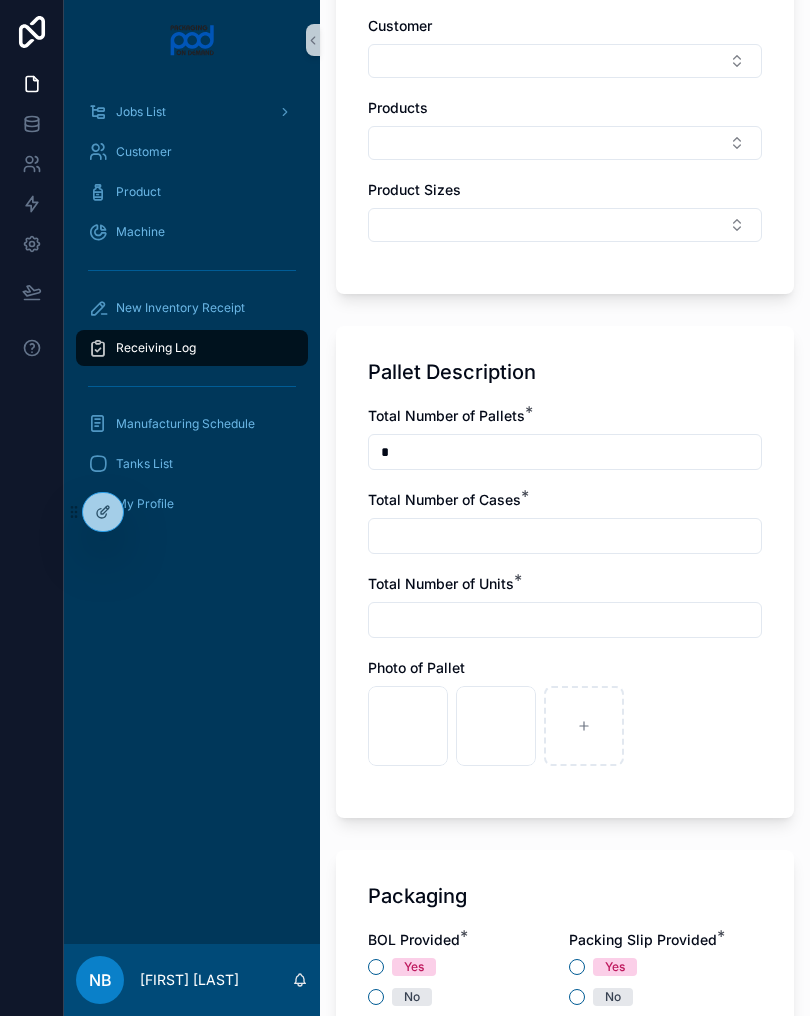 type on "*" 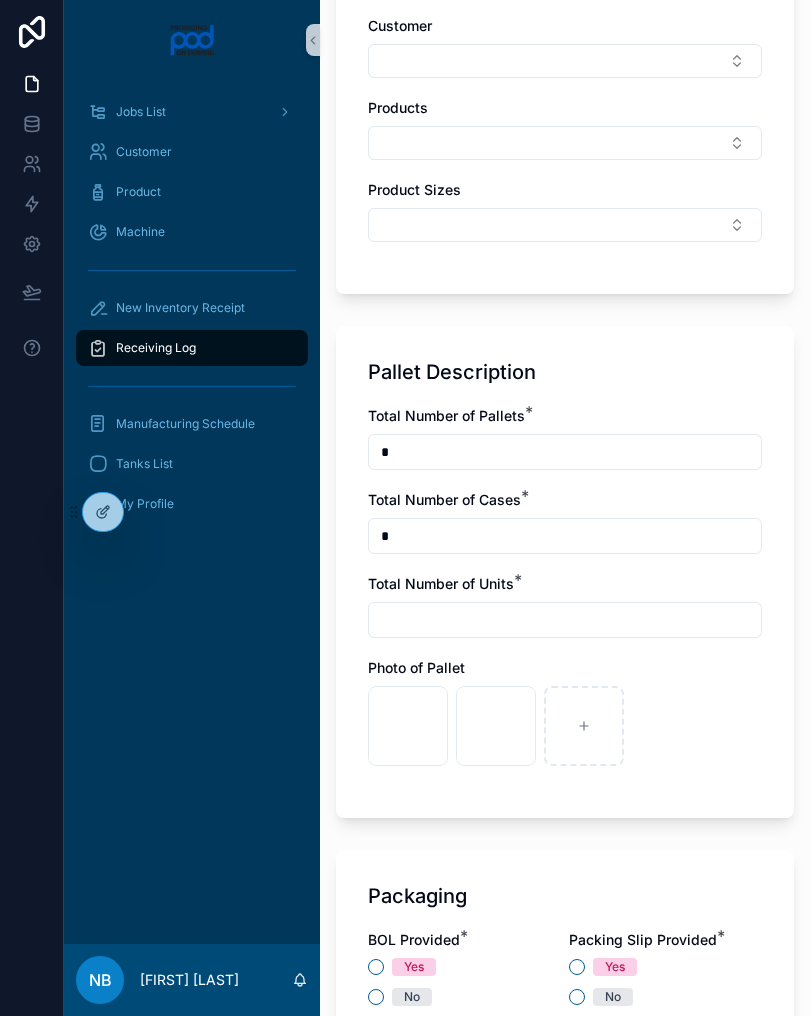 type on "*" 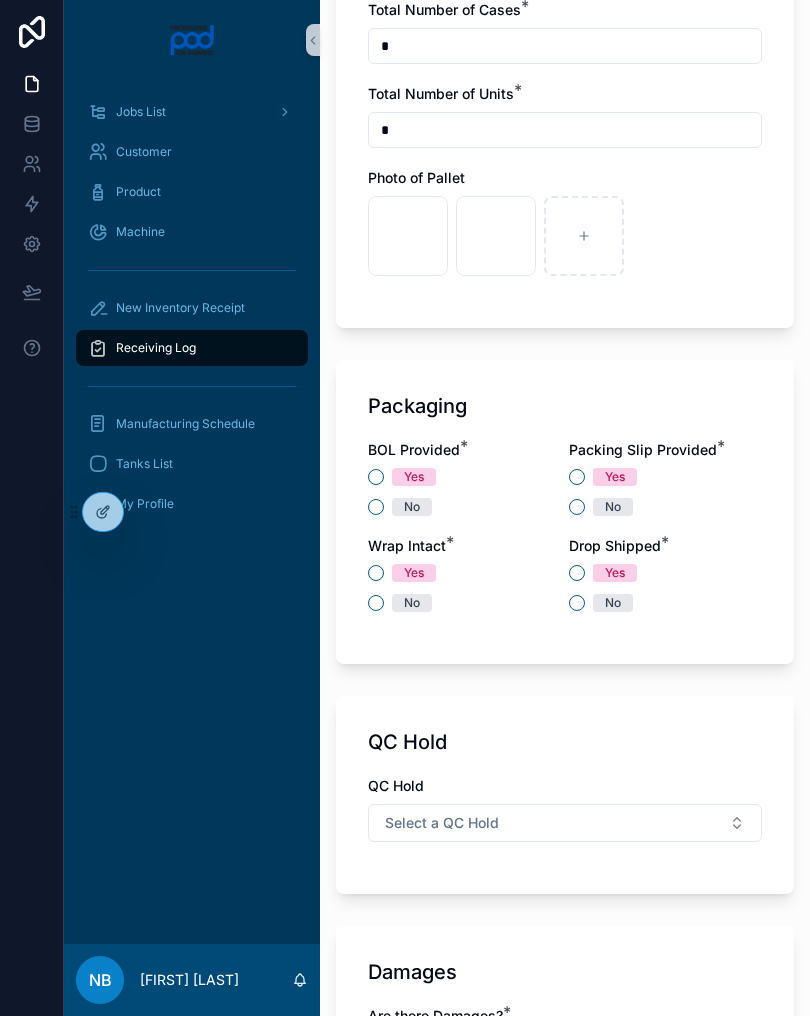 scroll, scrollTop: 1507, scrollLeft: 0, axis: vertical 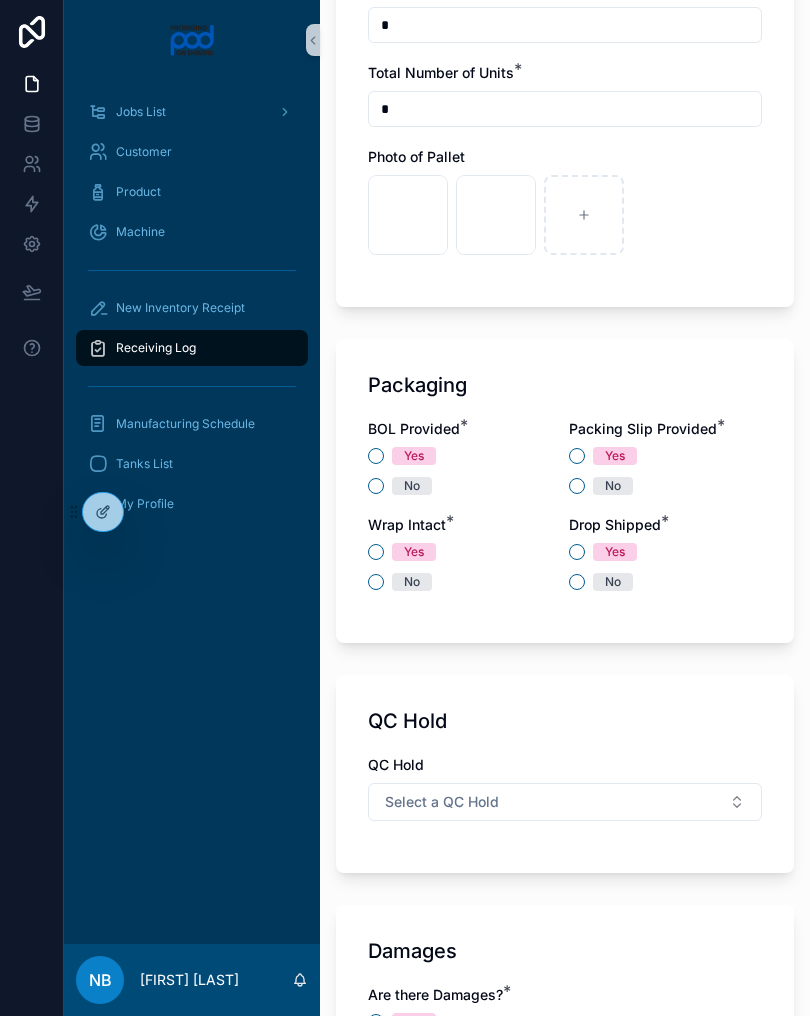 type on "*" 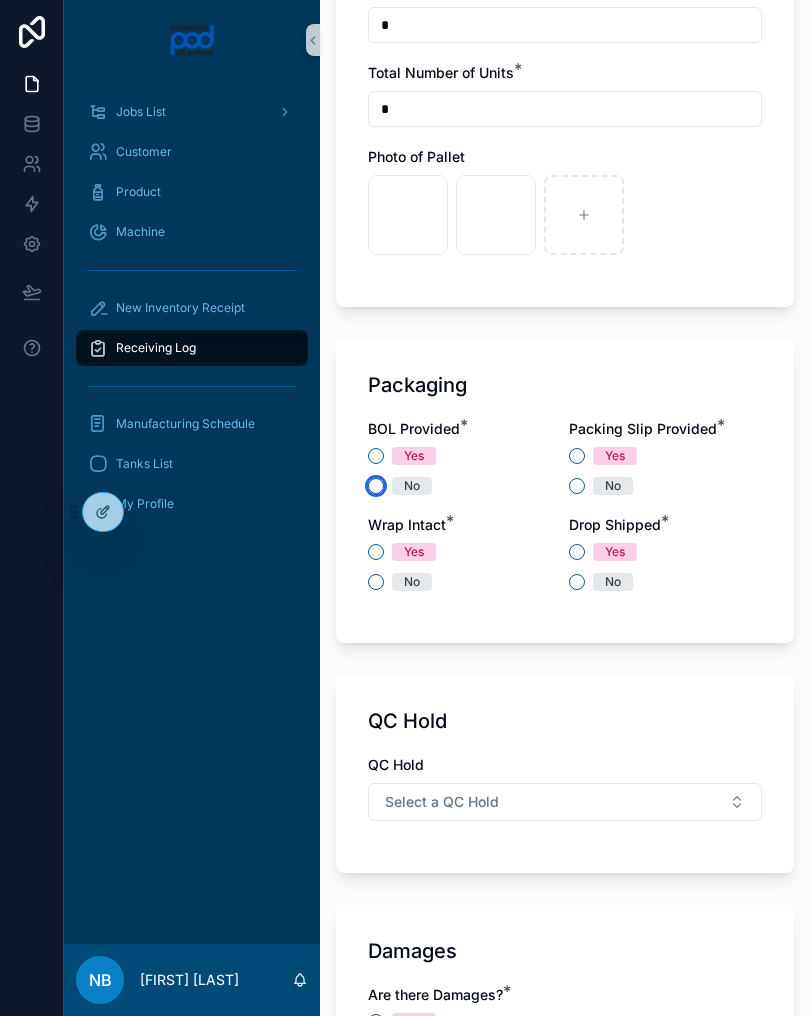 click on "No" at bounding box center (376, 486) 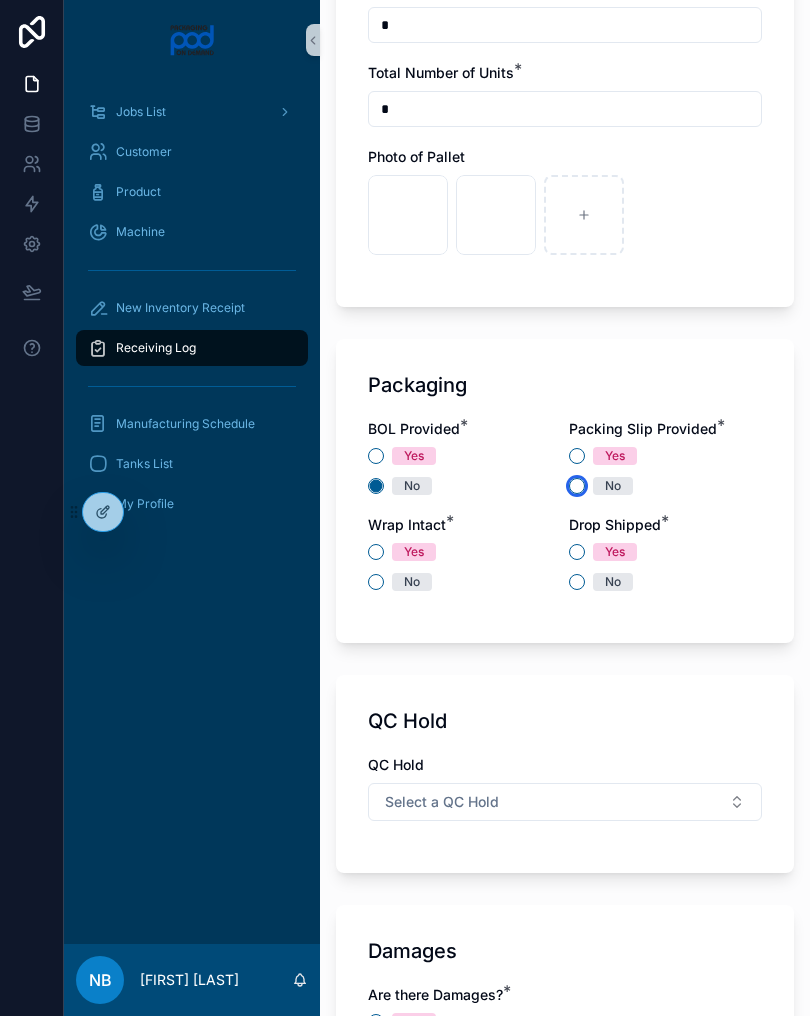 click on "No" at bounding box center (577, 486) 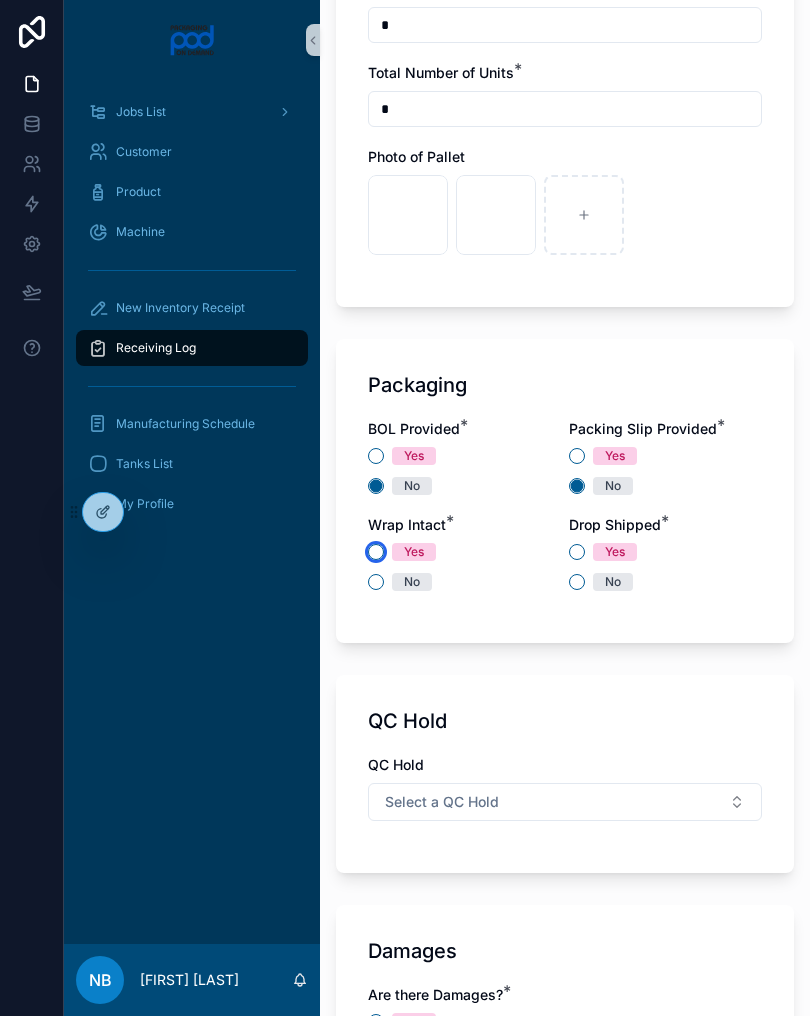 click on "Yes" at bounding box center [376, 552] 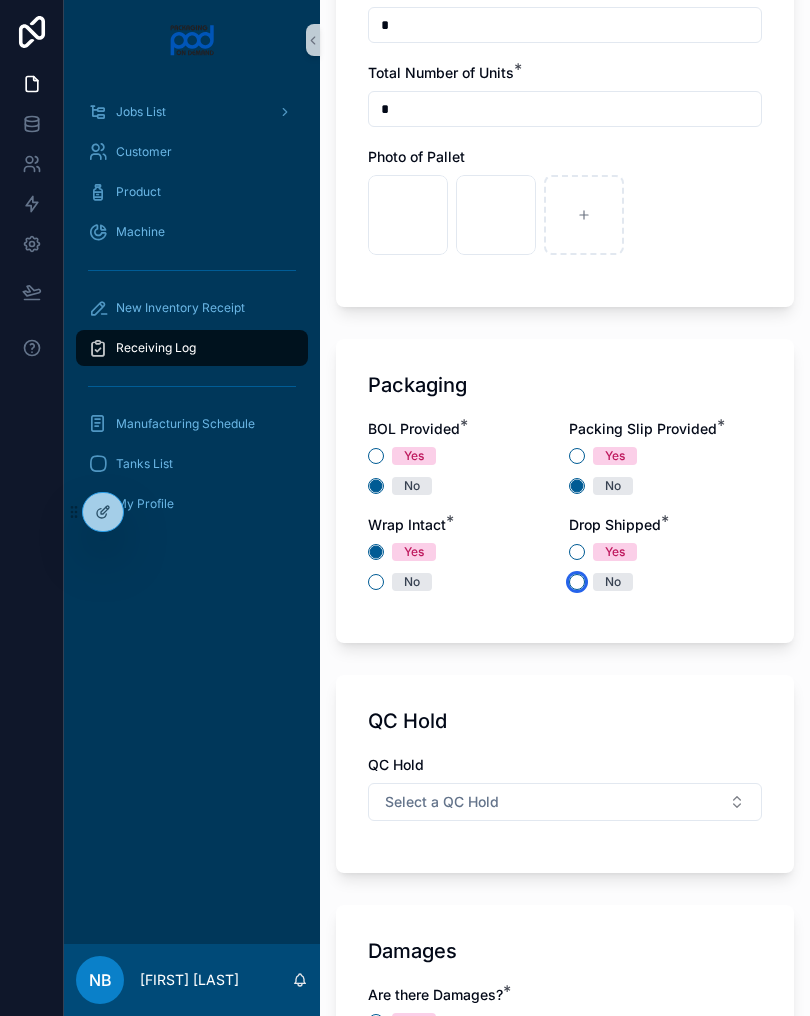 click on "No" at bounding box center [577, 582] 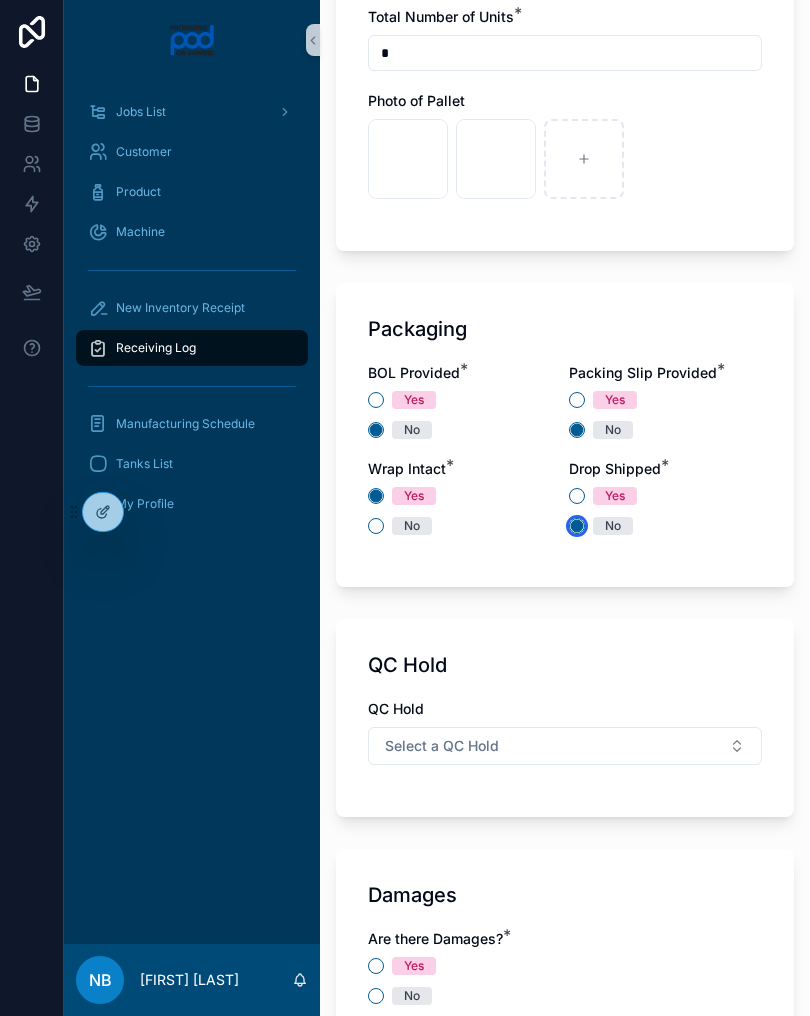 scroll, scrollTop: 1587, scrollLeft: 0, axis: vertical 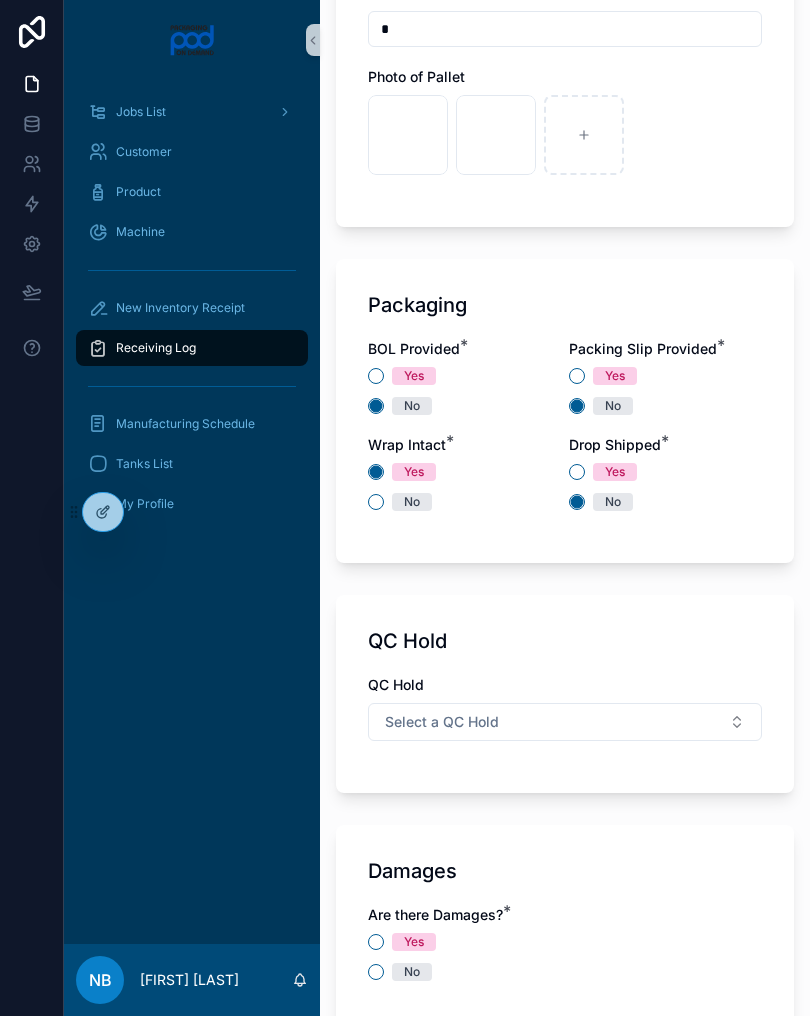 click on "Select a QC Hold" at bounding box center (565, 722) 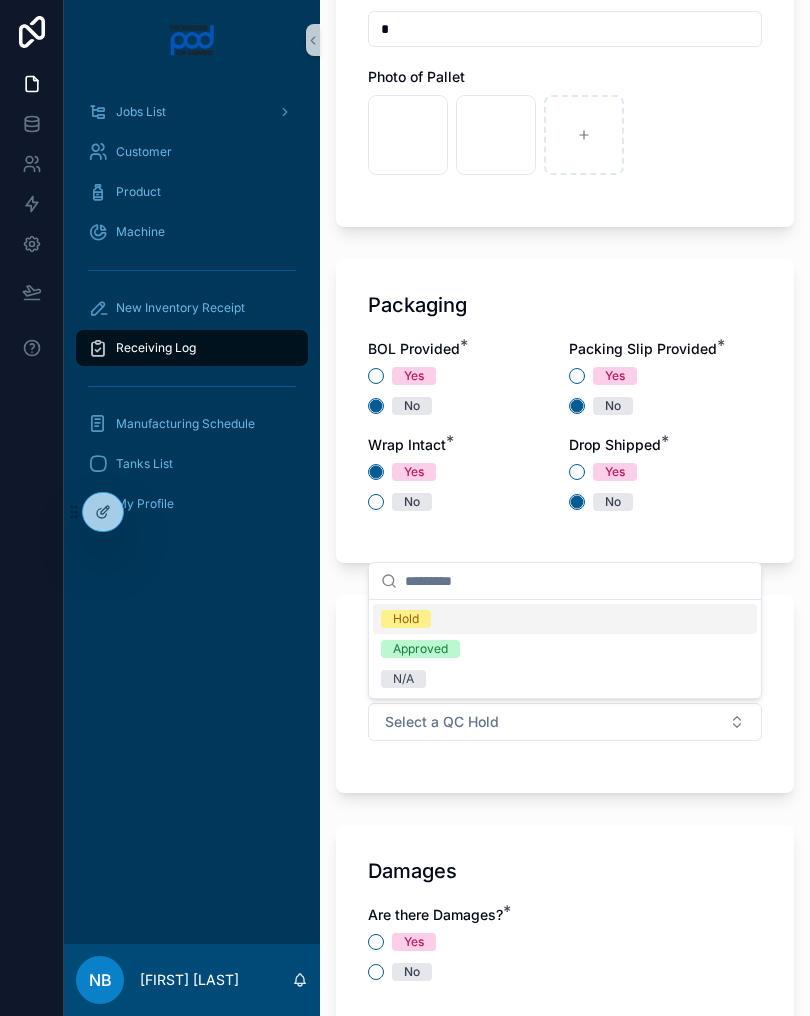 click on "Hold" at bounding box center [565, 619] 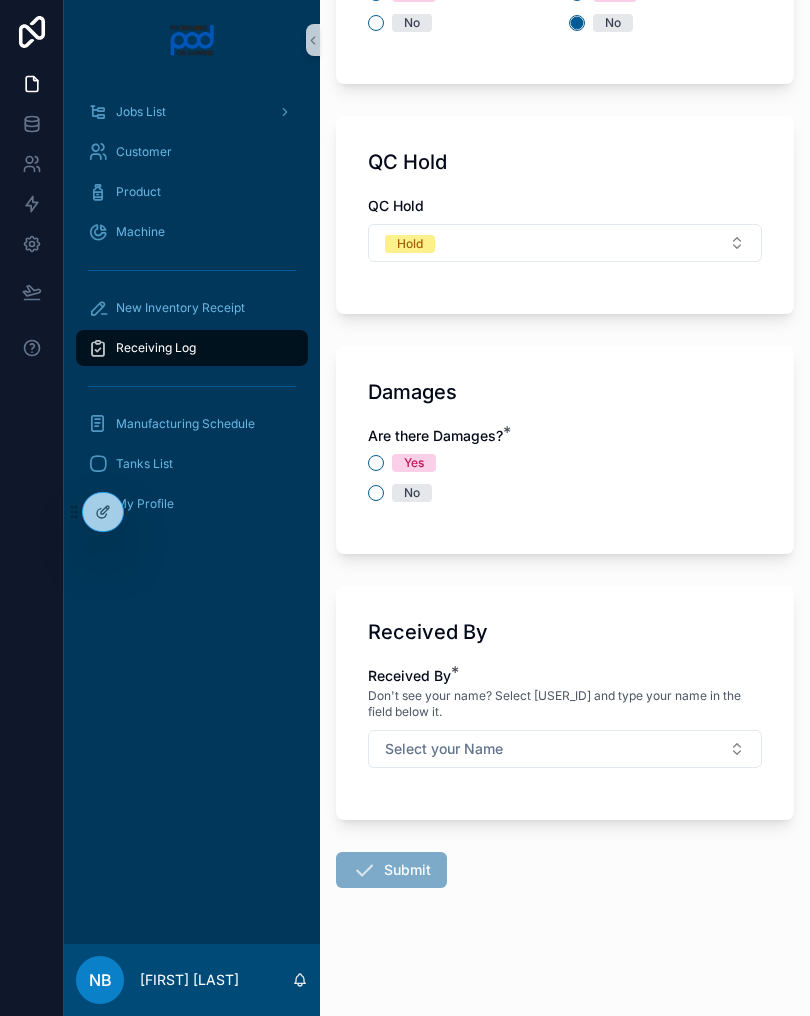 scroll, scrollTop: 2066, scrollLeft: 0, axis: vertical 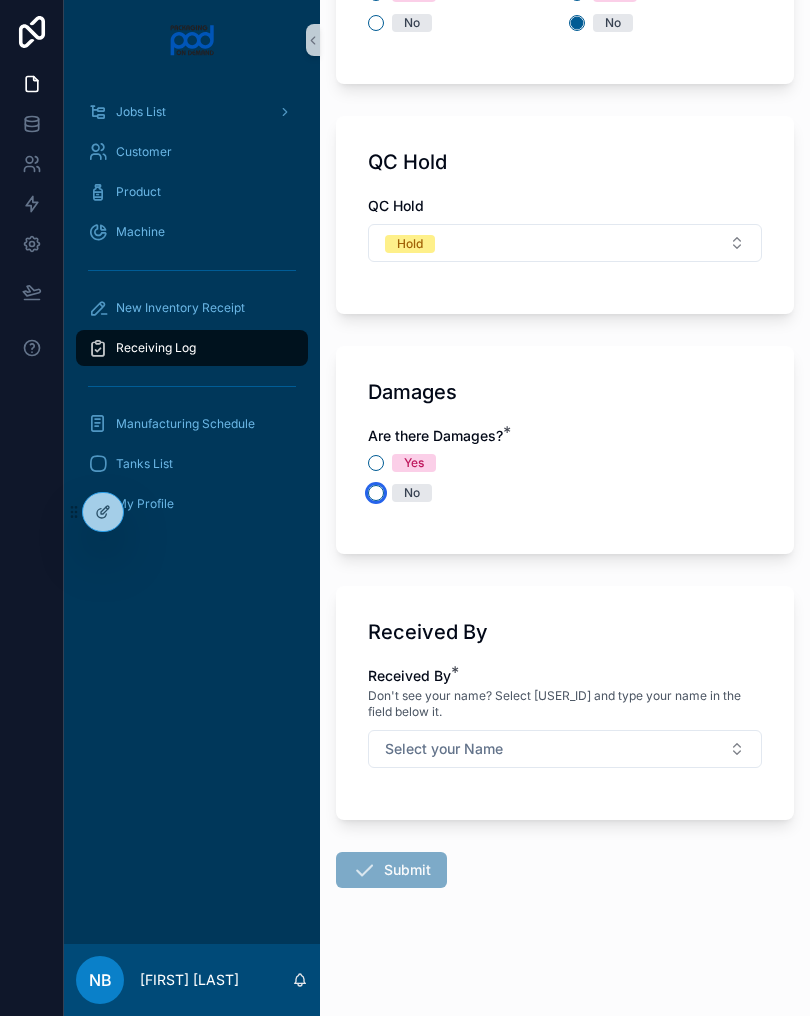 click on "No" at bounding box center (376, 493) 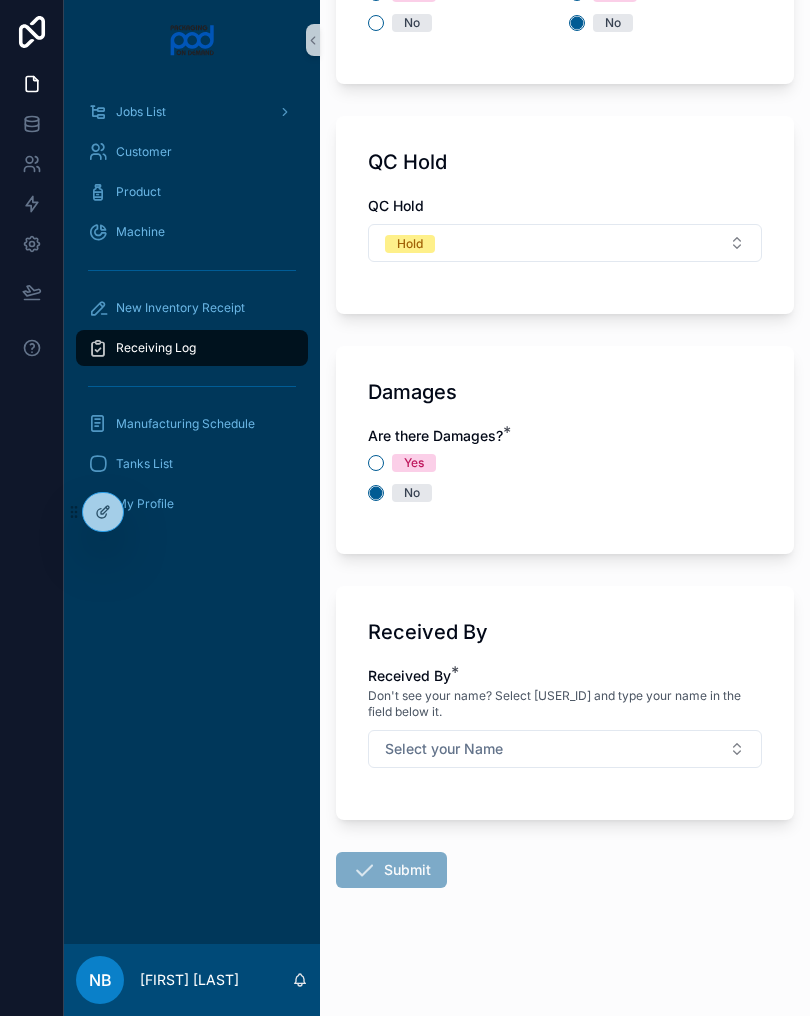 click on "Received By * Don't see your name? Select 0_ADD MY NAME and type your name in the field below it. Select your Name" at bounding box center (565, 727) 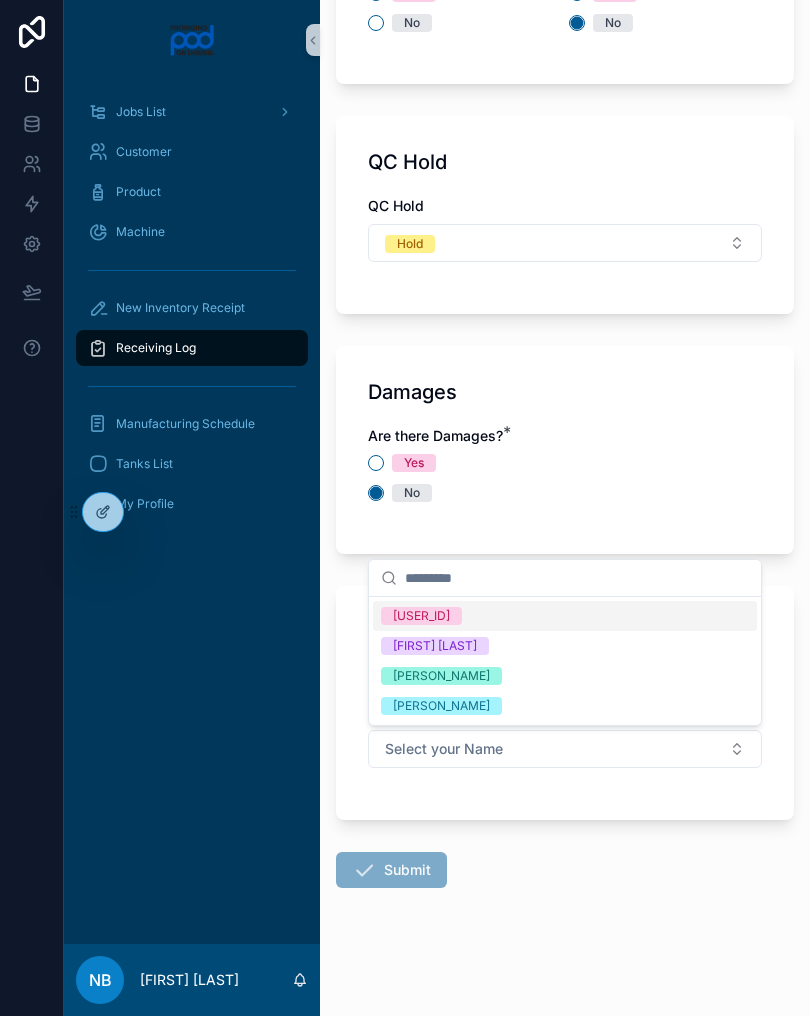 click on "[PERSON_NAME]" at bounding box center (565, 676) 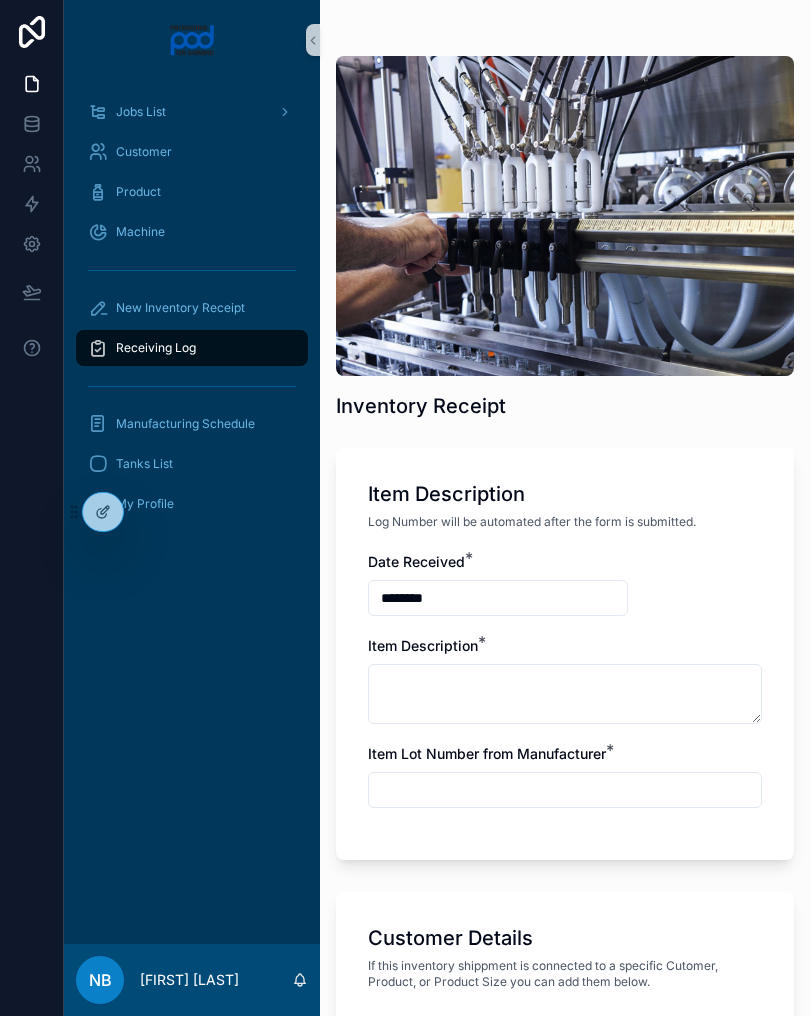 scroll, scrollTop: 0, scrollLeft: 0, axis: both 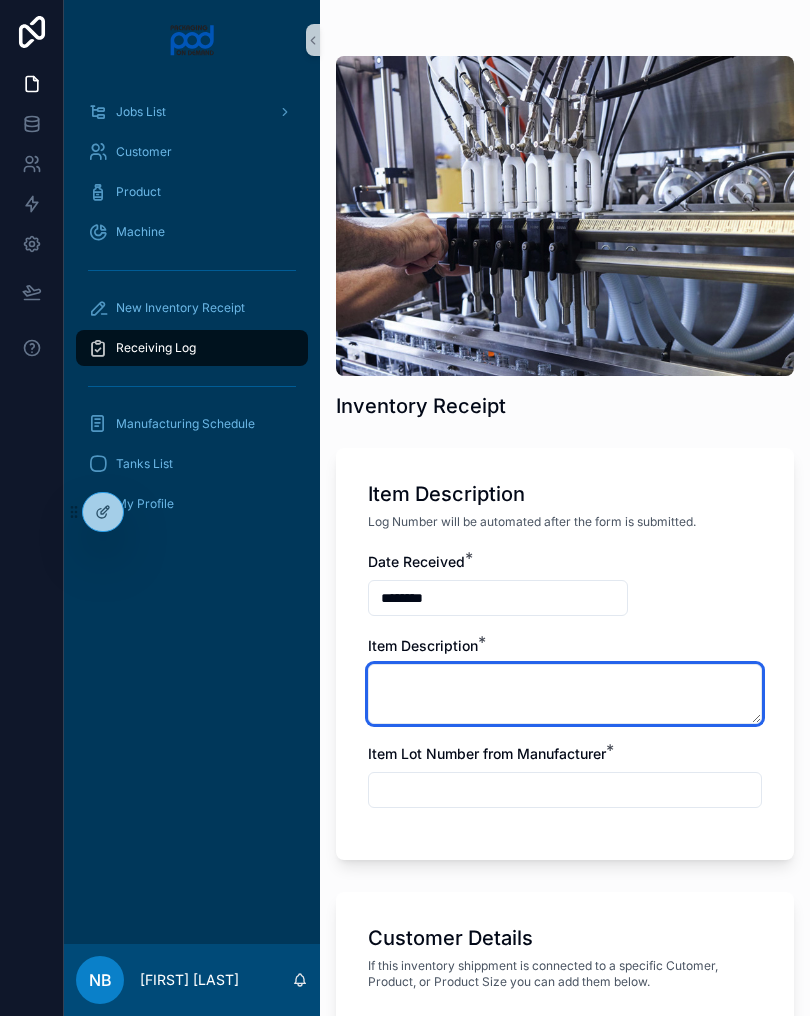 click at bounding box center [565, 694] 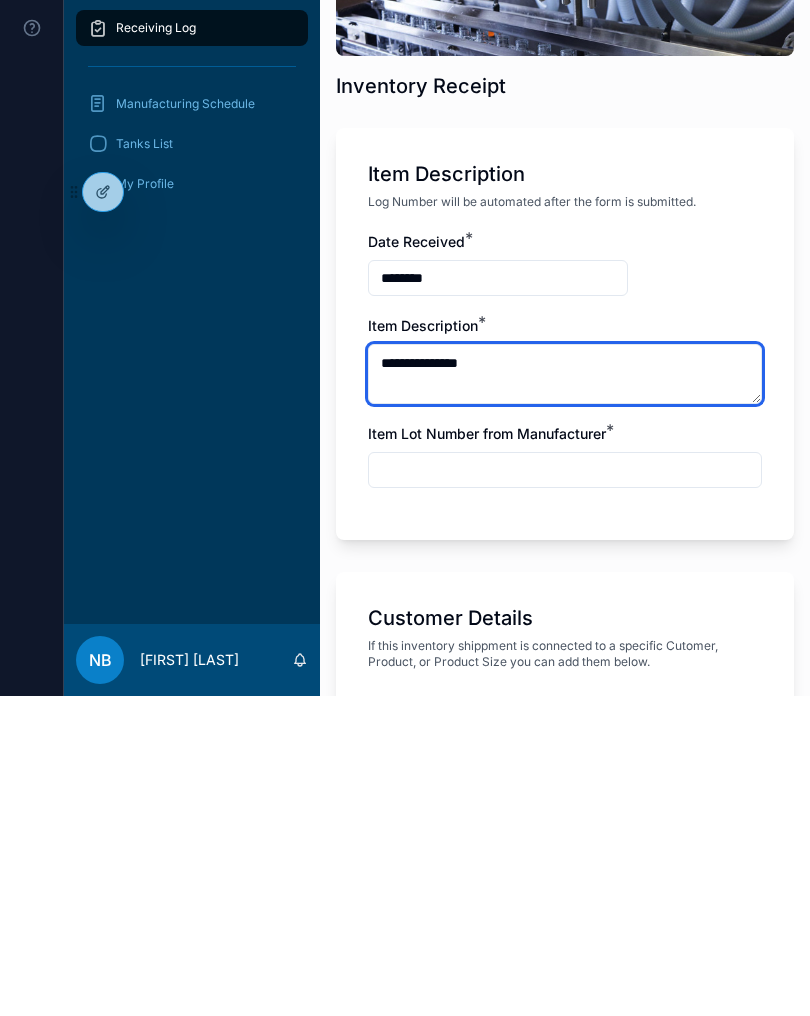 type on "**********" 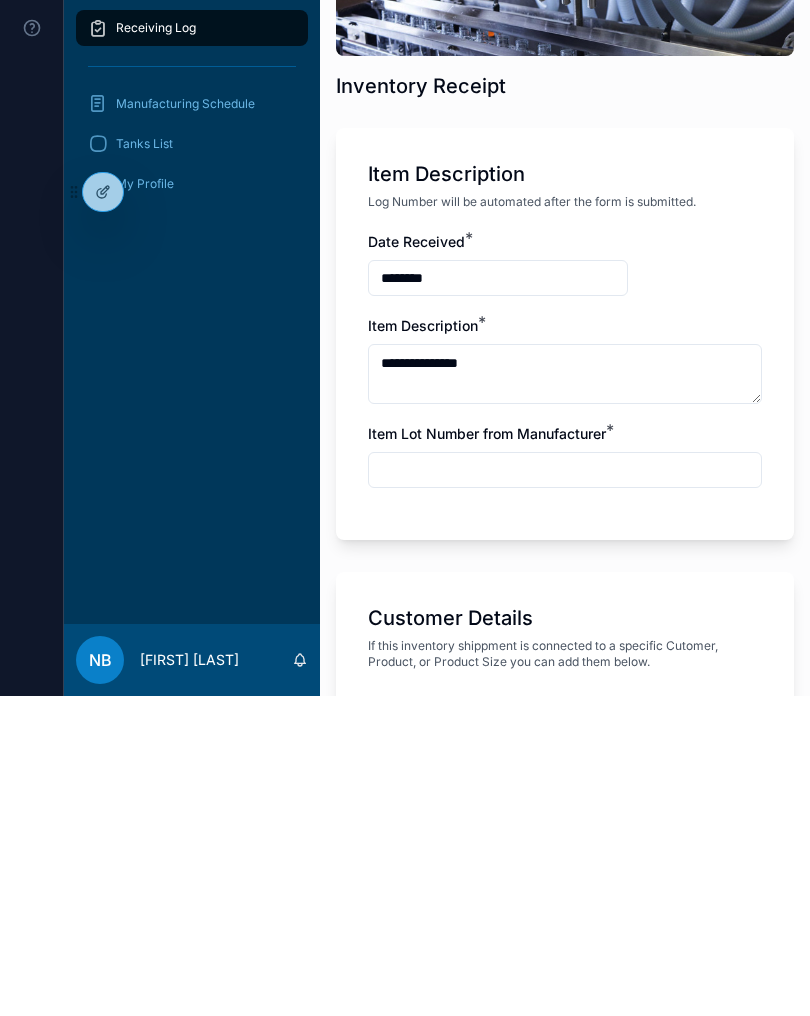 click at bounding box center (565, 790) 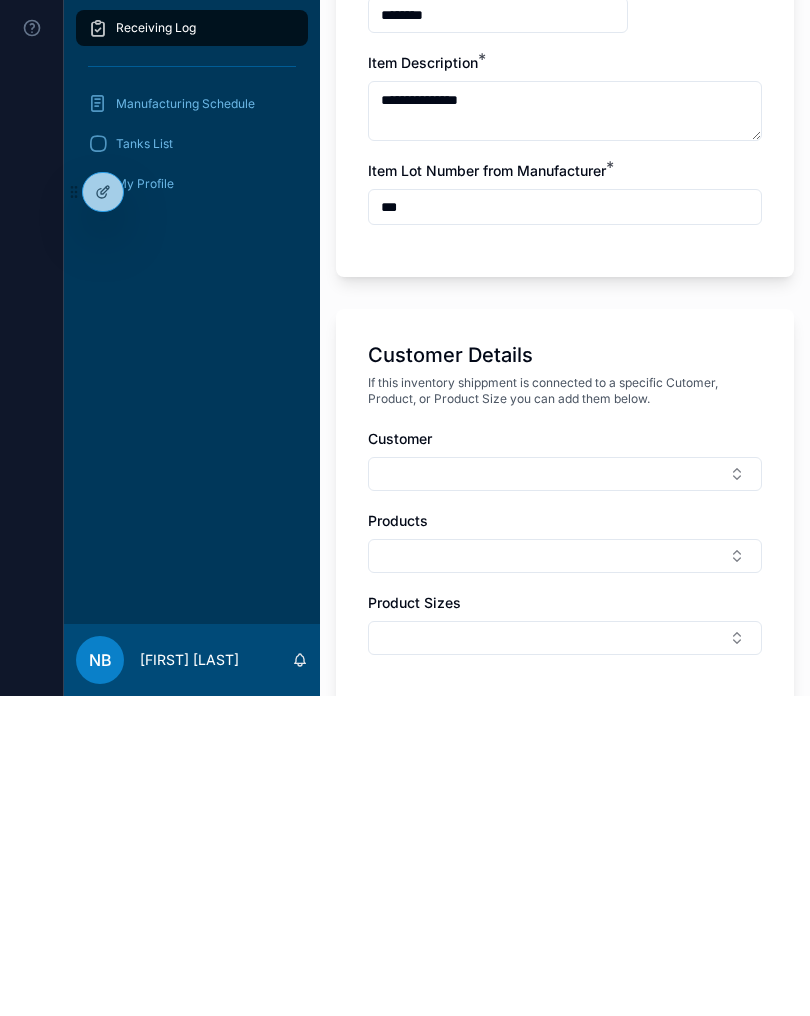 scroll, scrollTop: 267, scrollLeft: 0, axis: vertical 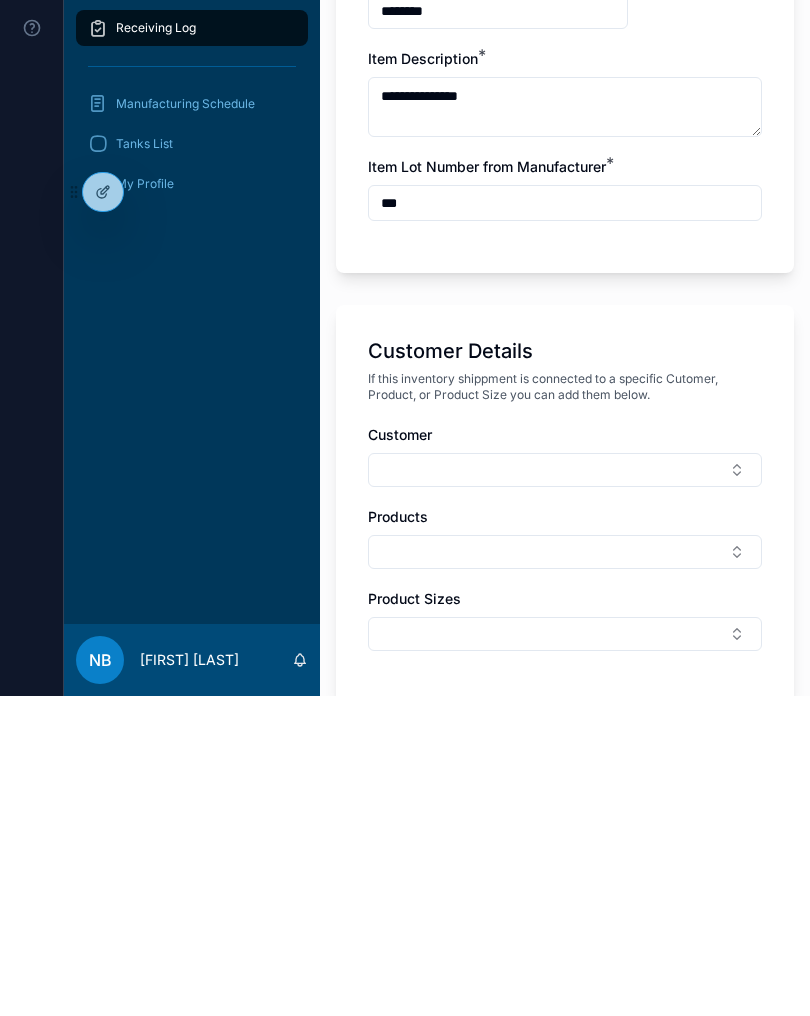 type on "***" 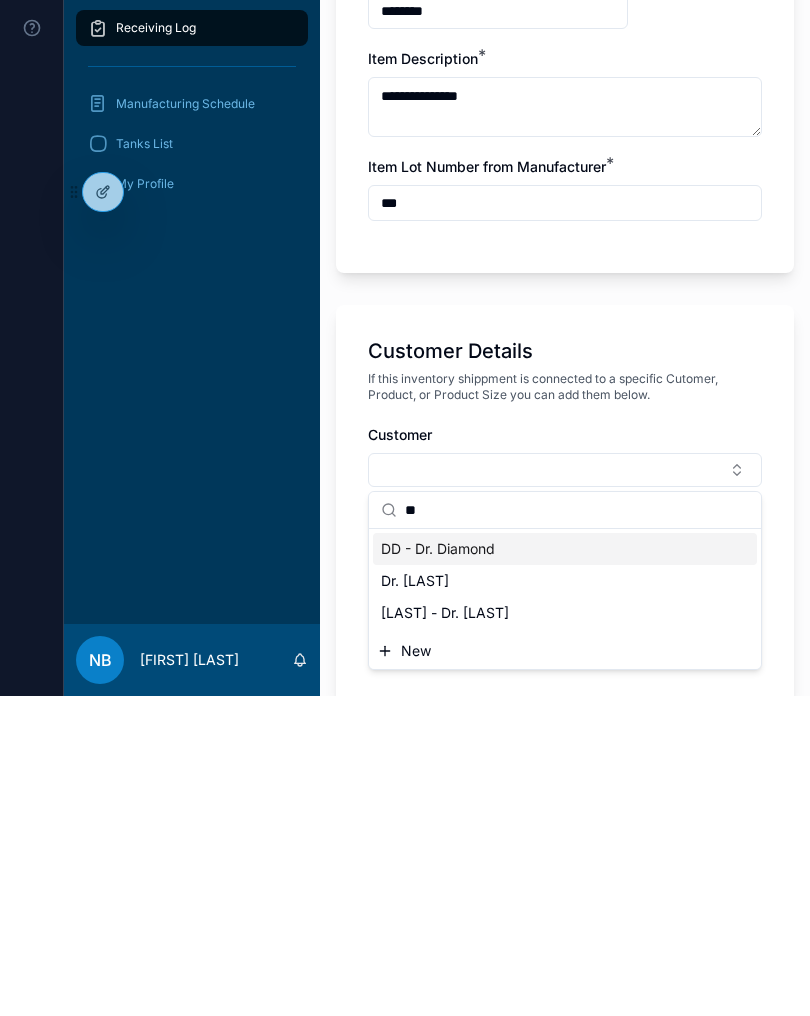 type on "**" 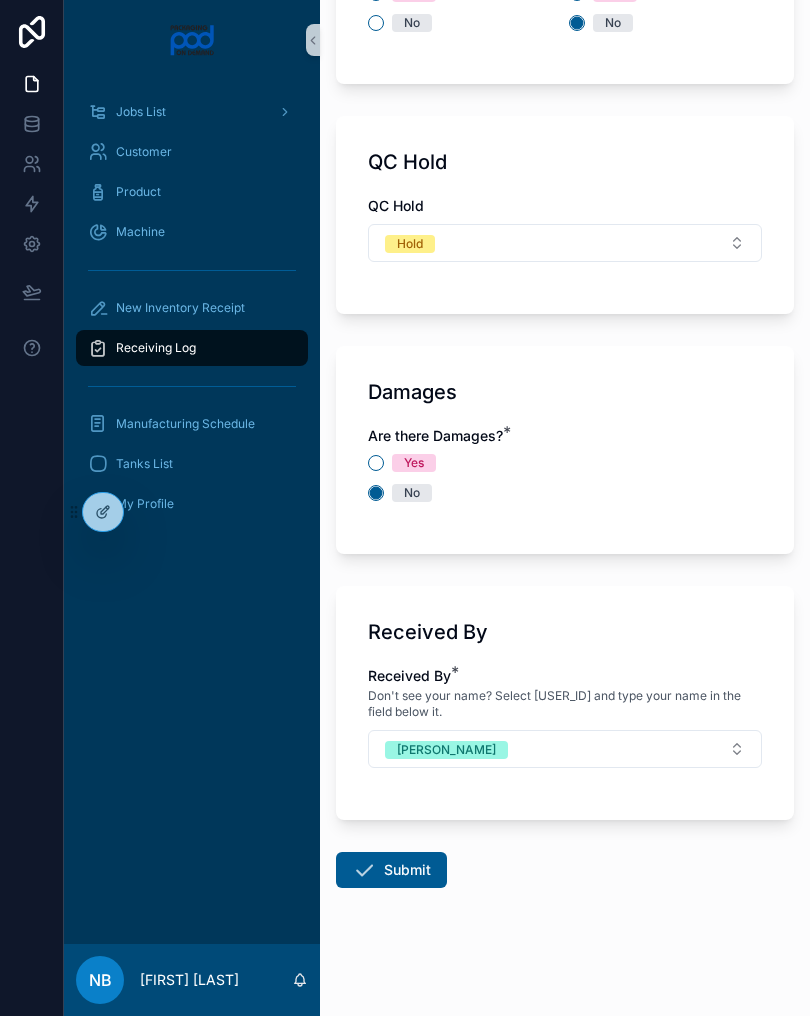 scroll, scrollTop: 2070, scrollLeft: 0, axis: vertical 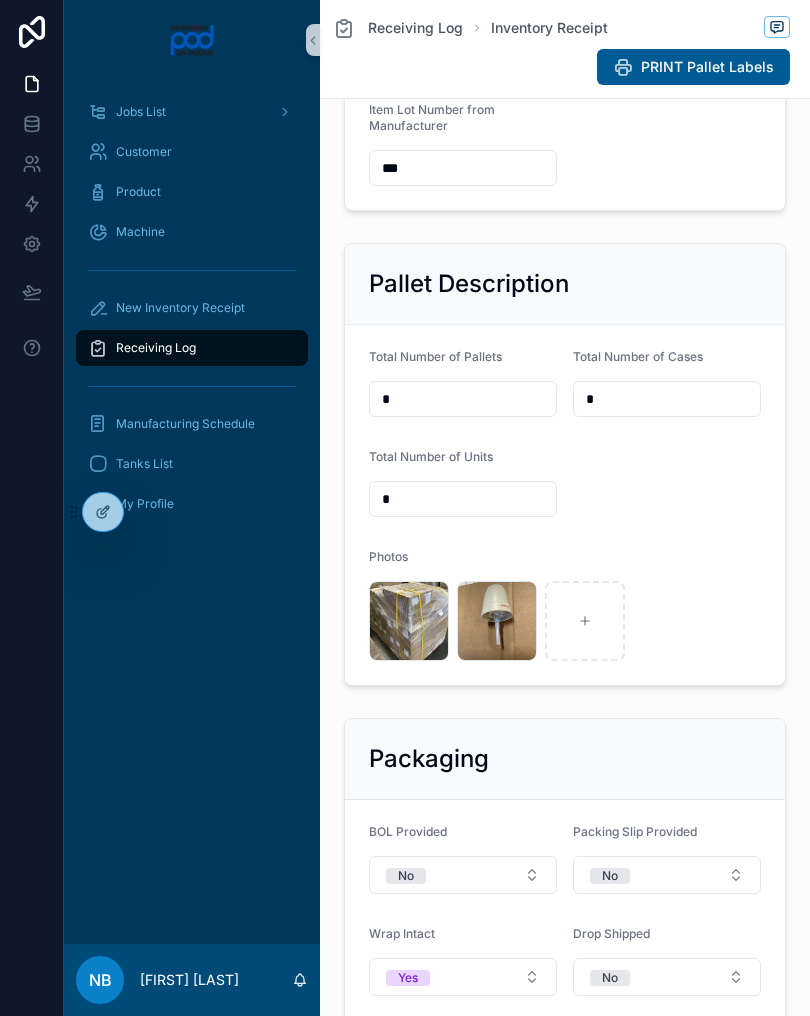 click on "*" at bounding box center (463, 499) 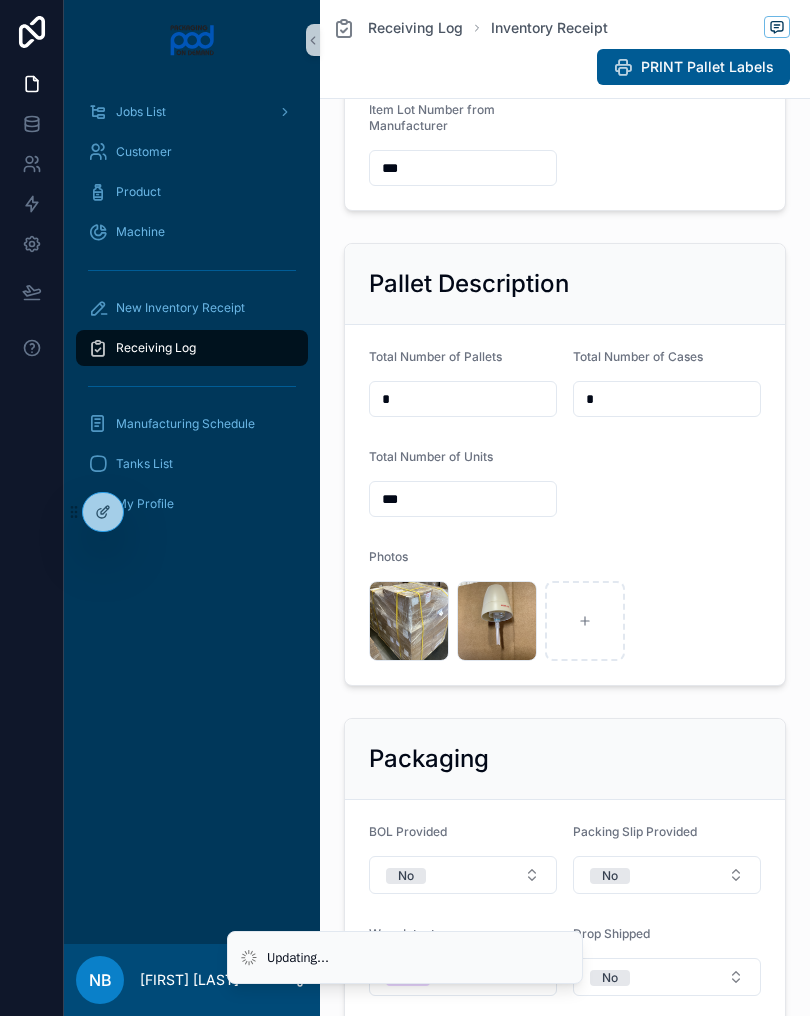 type on "*****" 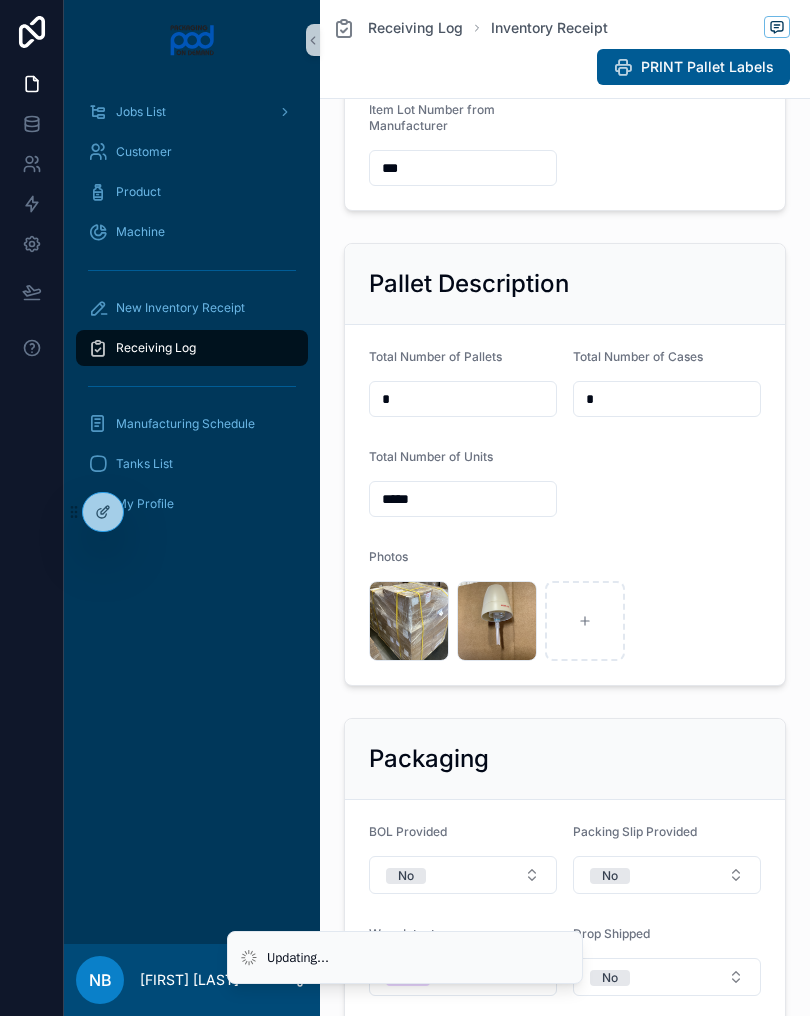 click on "*" at bounding box center (667, 399) 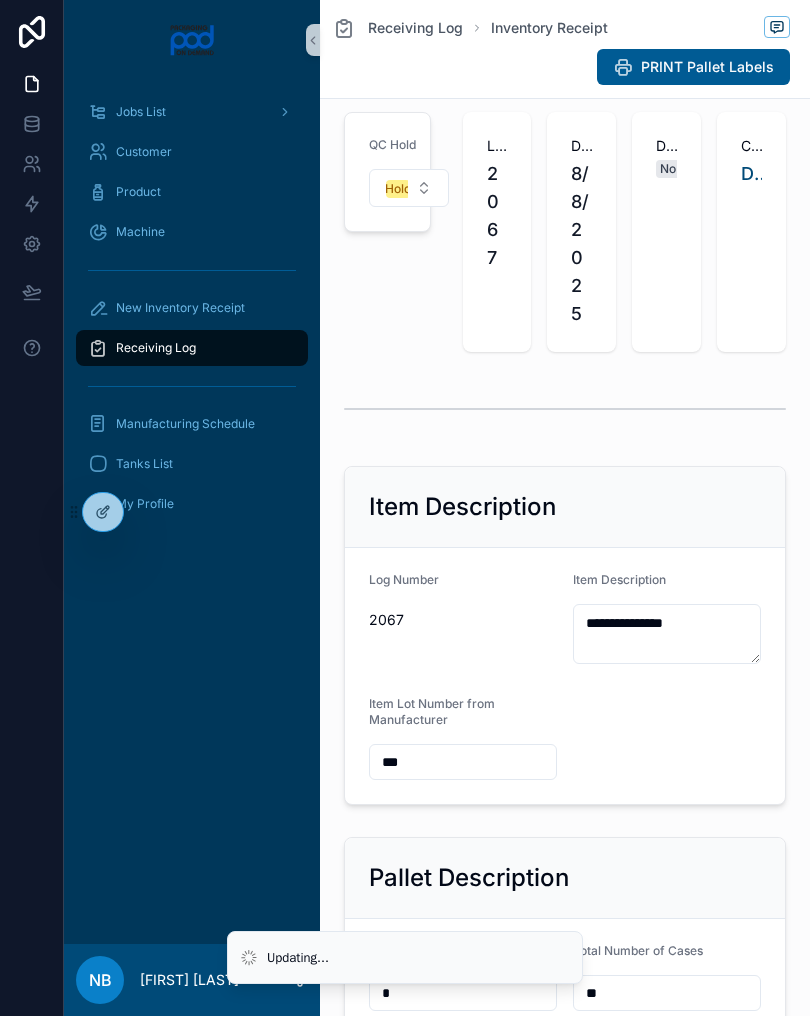 scroll, scrollTop: 21, scrollLeft: 0, axis: vertical 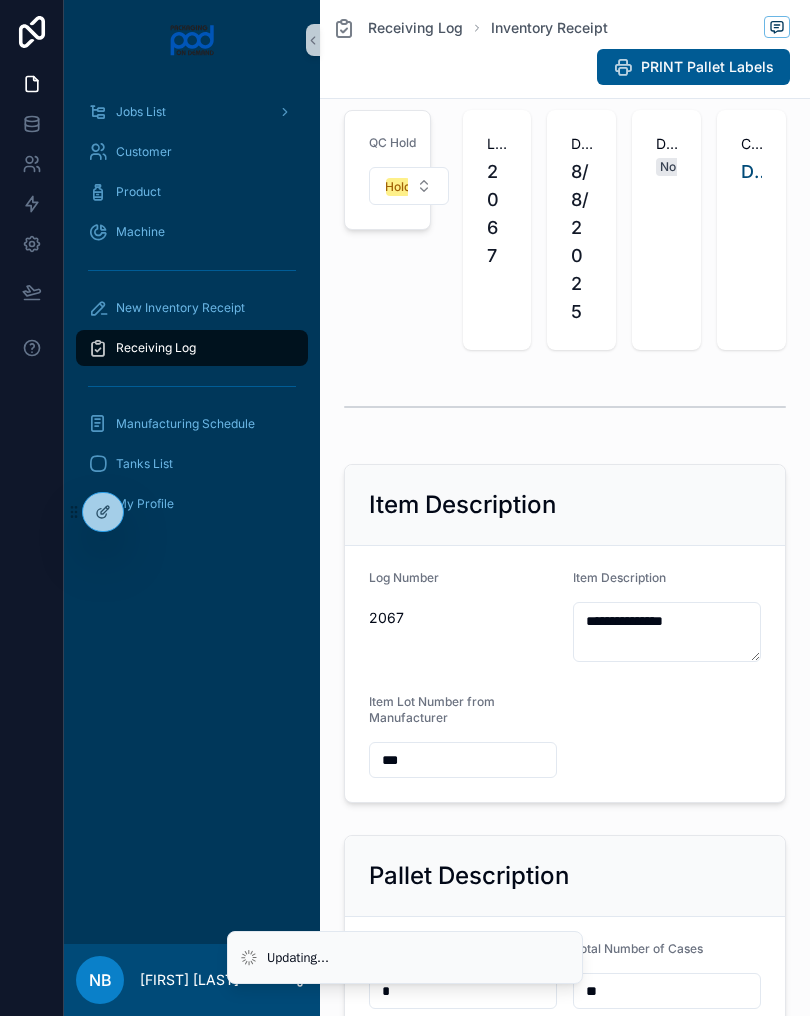 click on "Receiving Log" at bounding box center [192, 348] 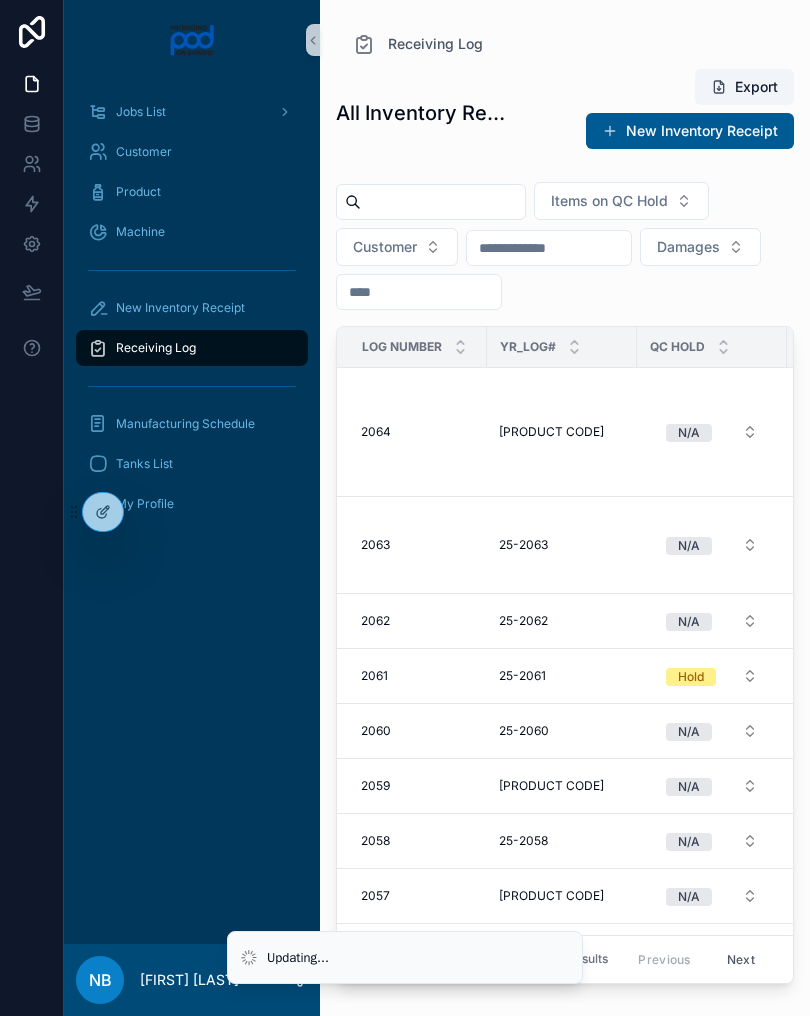 scroll, scrollTop: 0, scrollLeft: 0, axis: both 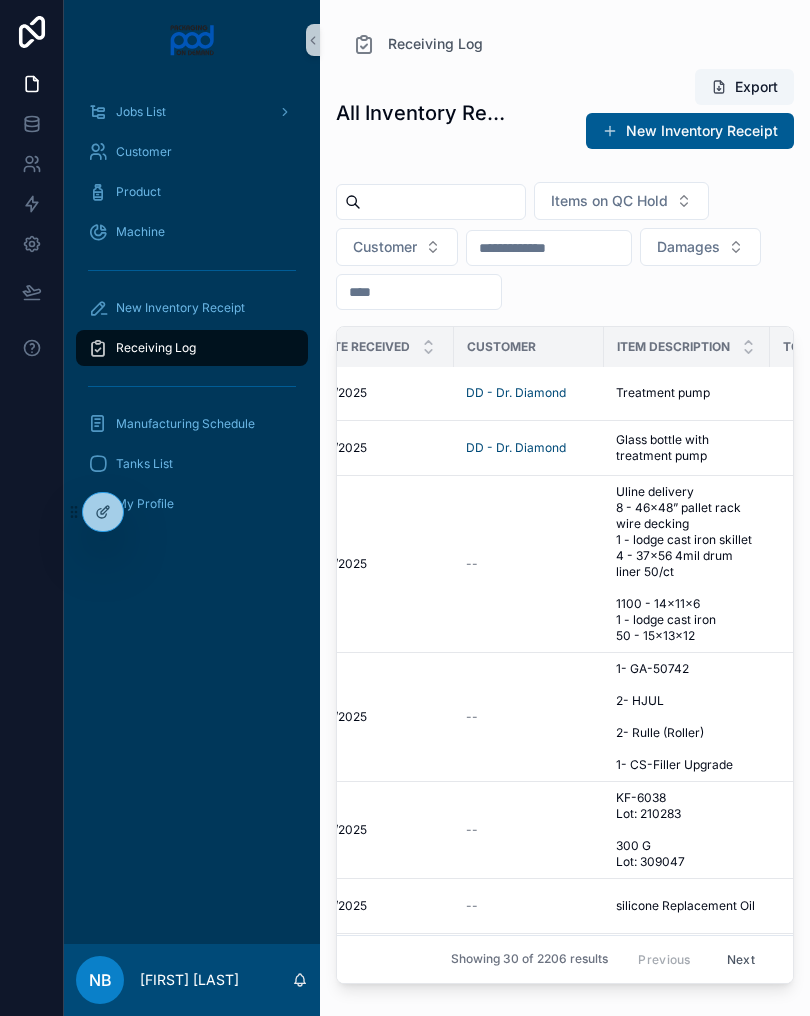 click on "Glass bottle with treatment pump" at bounding box center (687, 448) 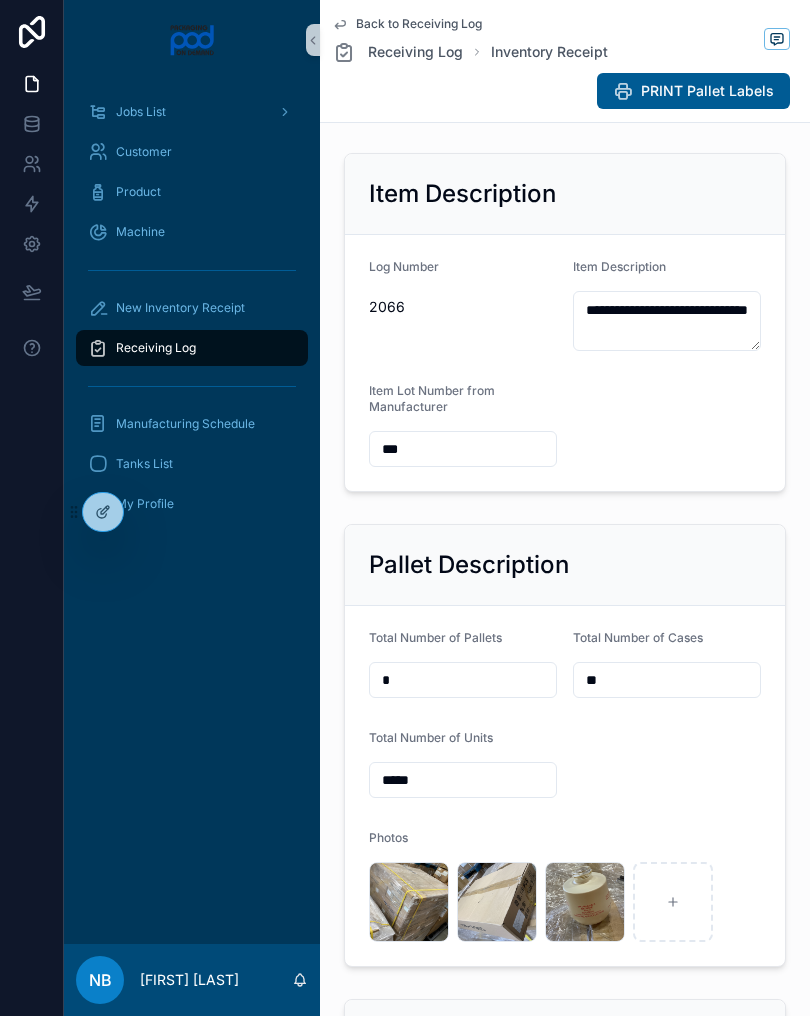 scroll, scrollTop: 359, scrollLeft: 0, axis: vertical 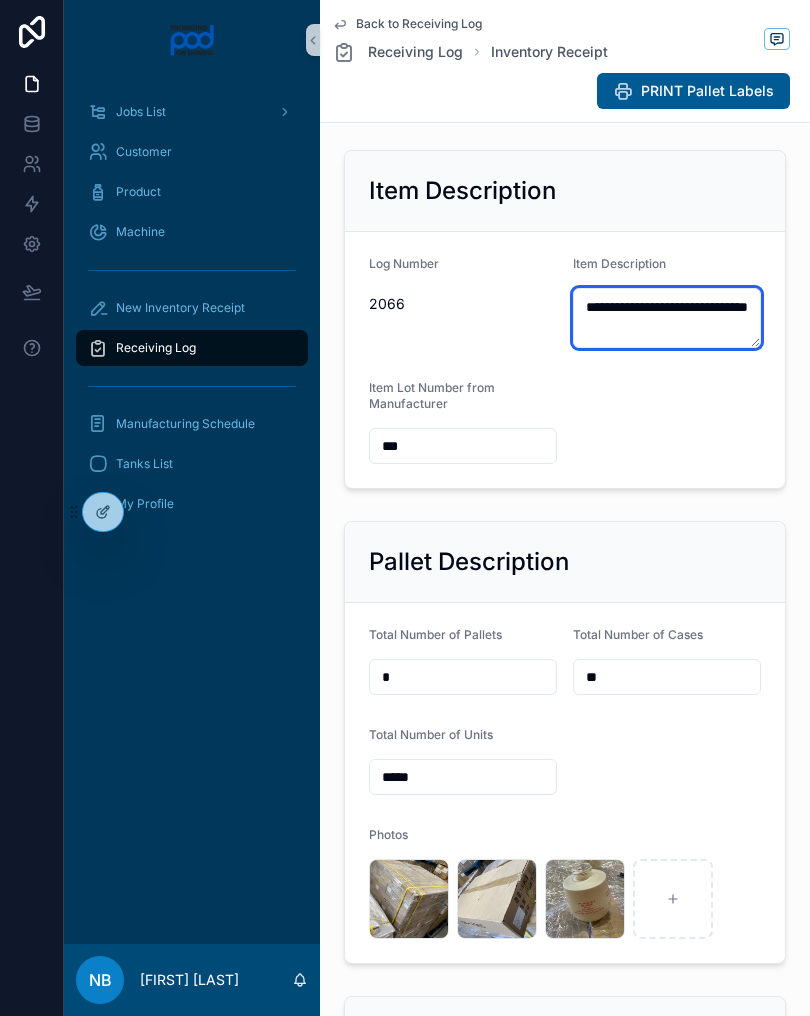 click on "**********" at bounding box center [667, 318] 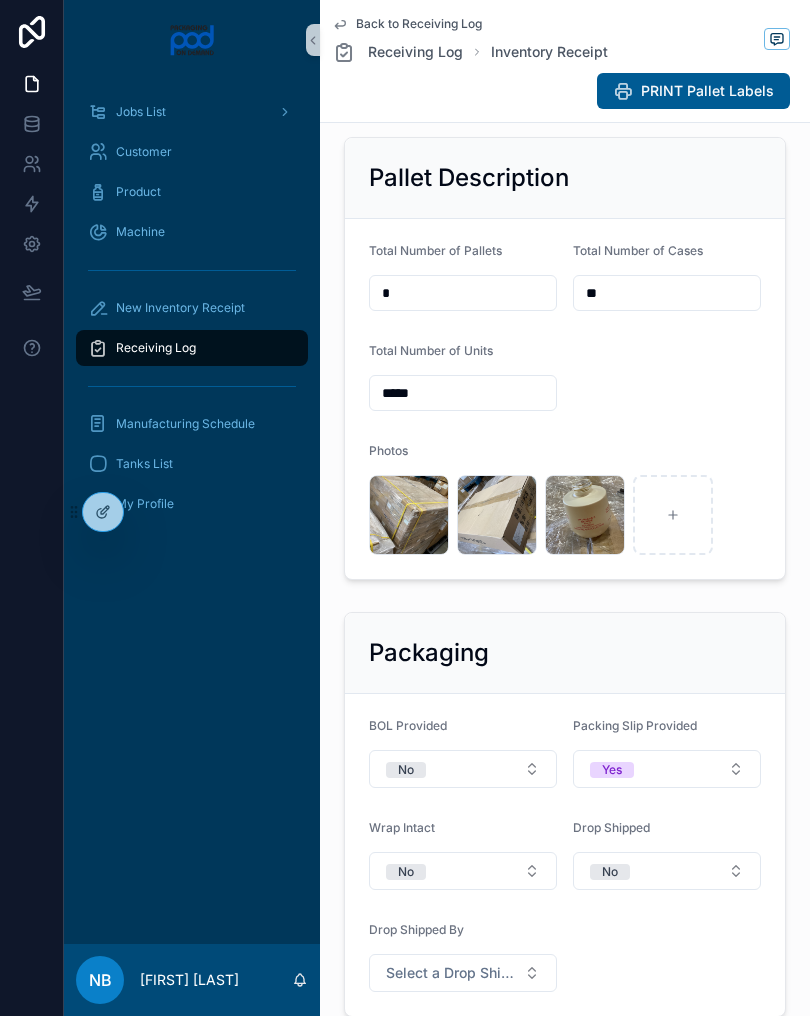 scroll, scrollTop: 741, scrollLeft: 0, axis: vertical 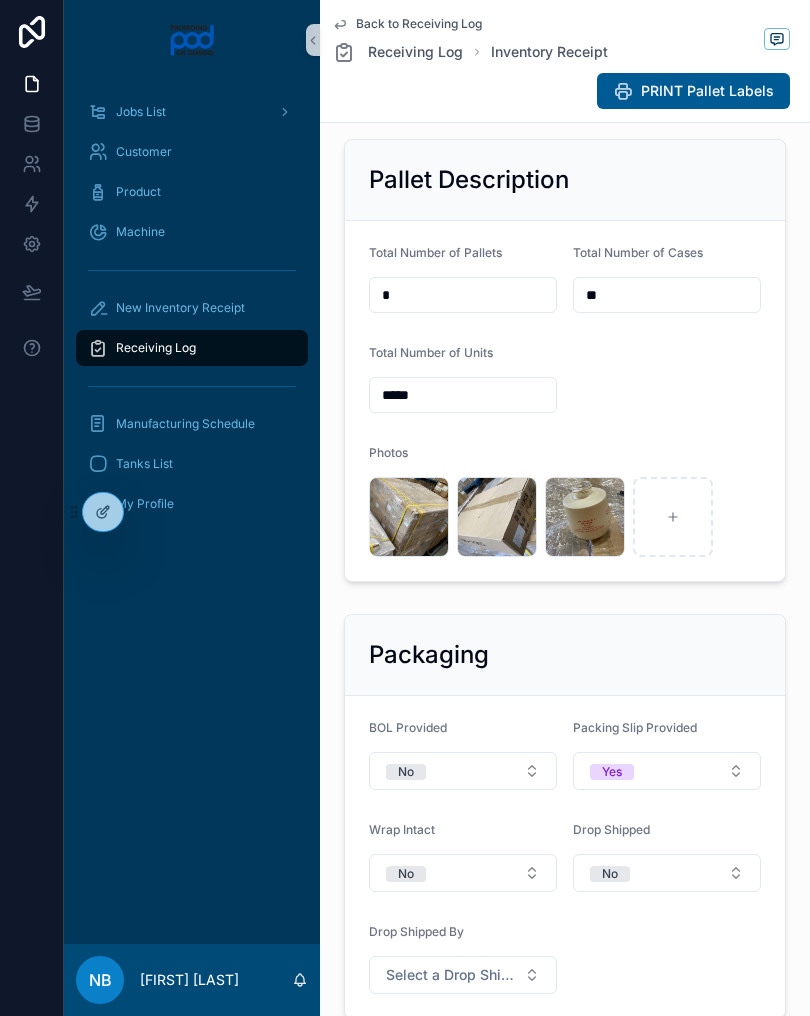 type on "**********" 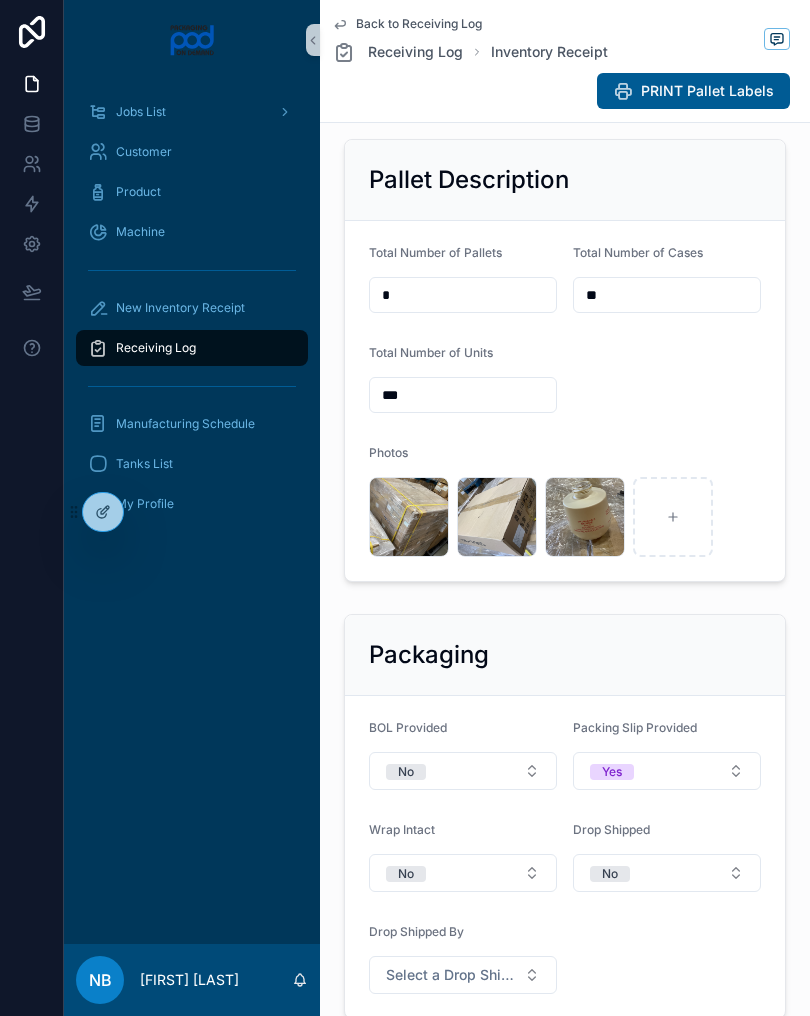 type on "*****" 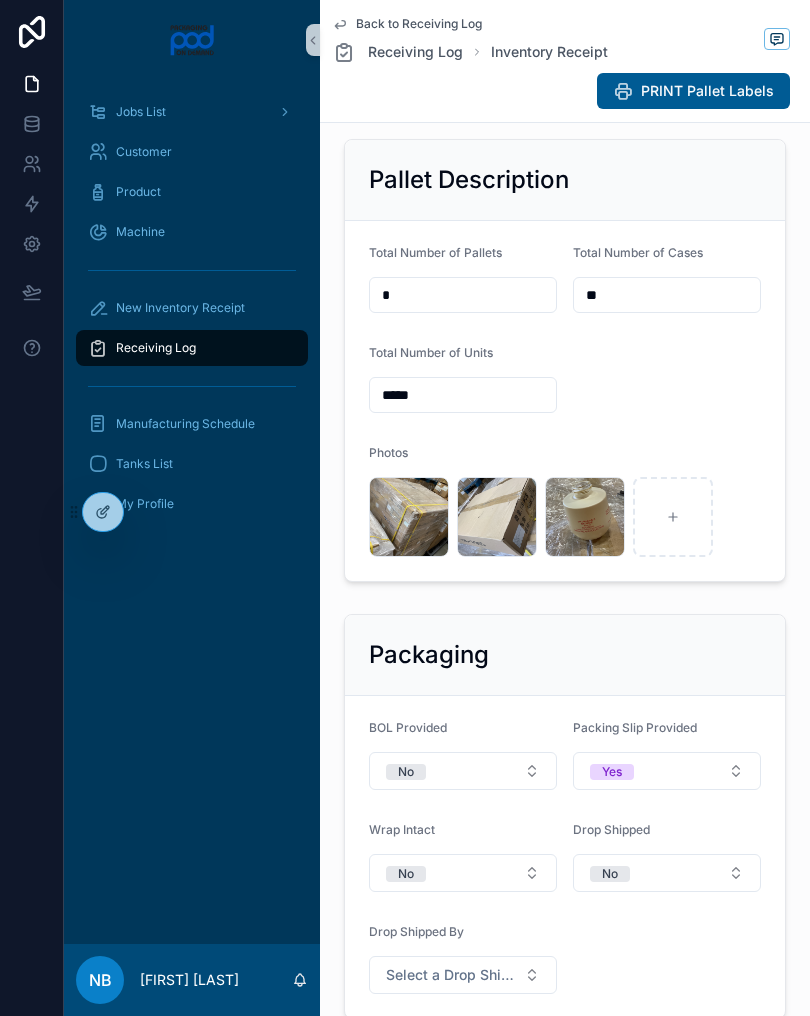 click on "**" at bounding box center [667, 295] 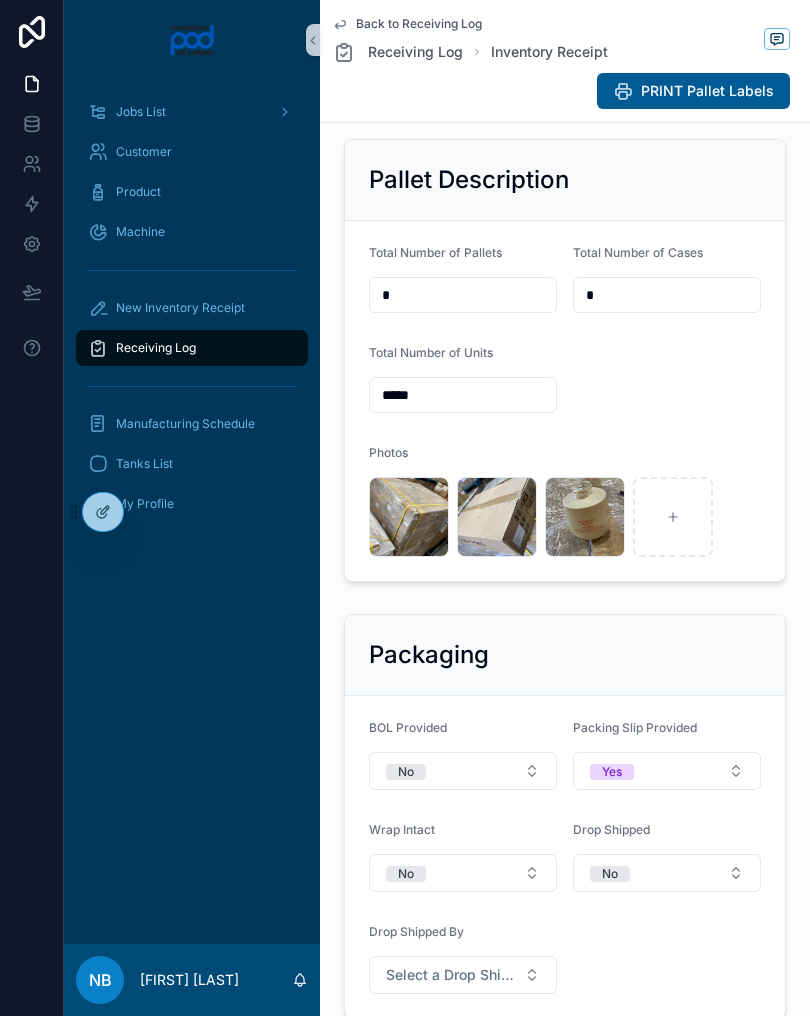 type on "**" 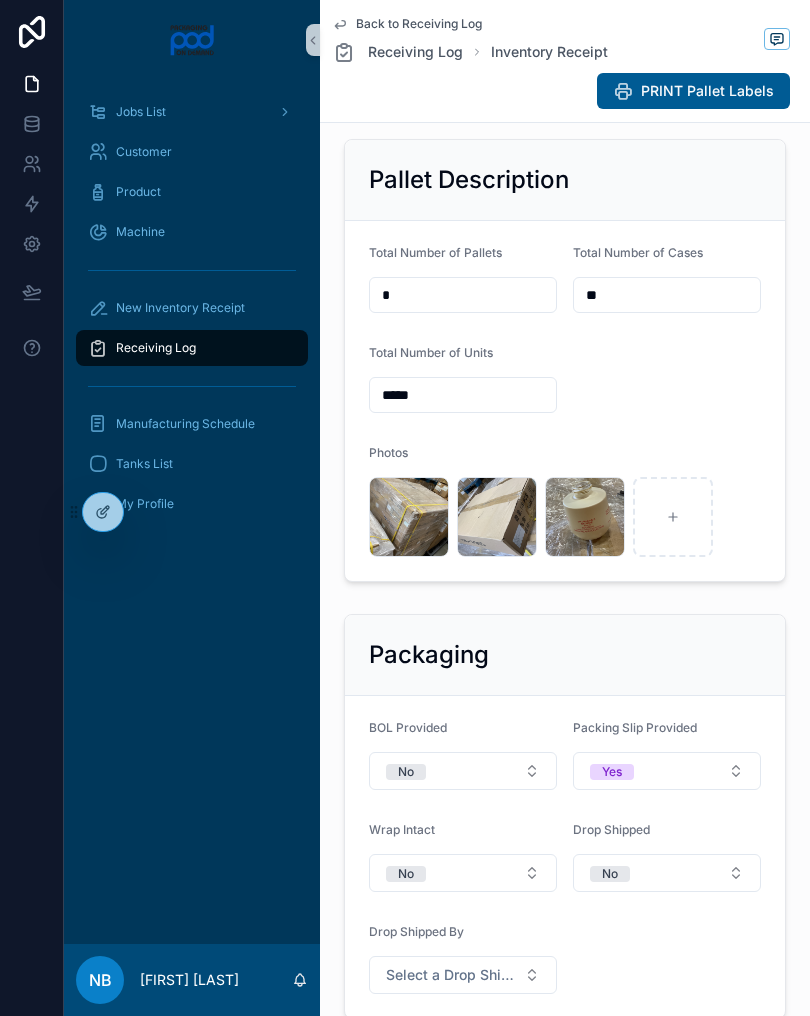 click on "Receiving Log" at bounding box center (192, 348) 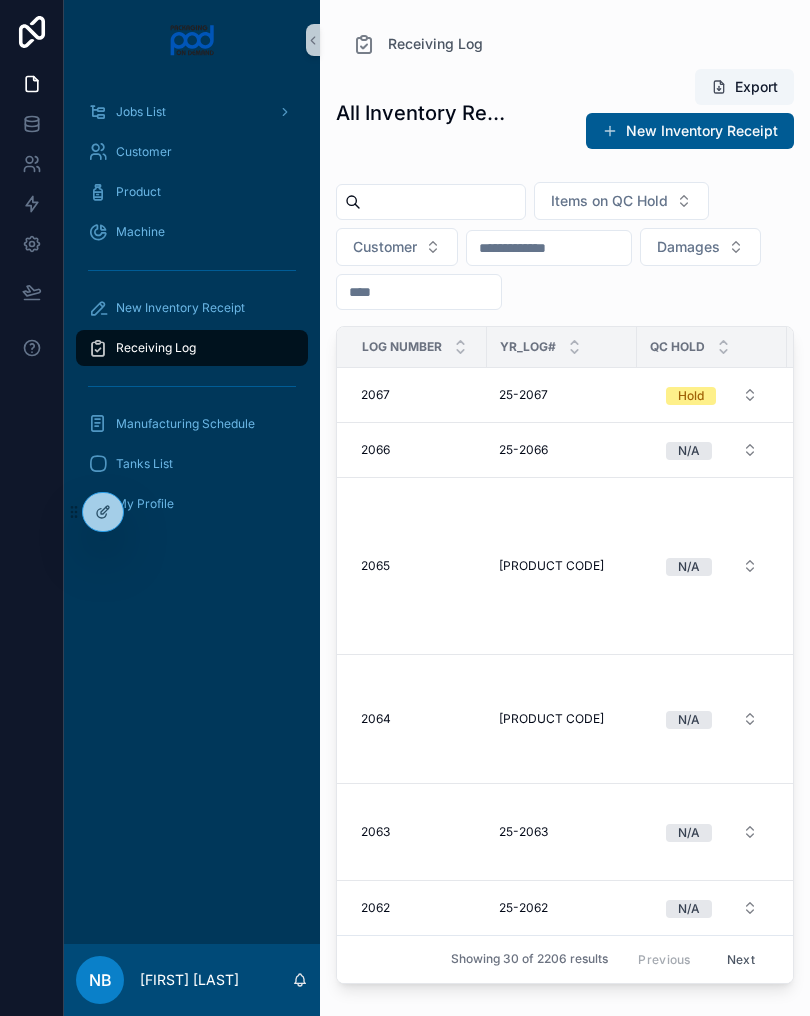 scroll, scrollTop: 0, scrollLeft: 0, axis: both 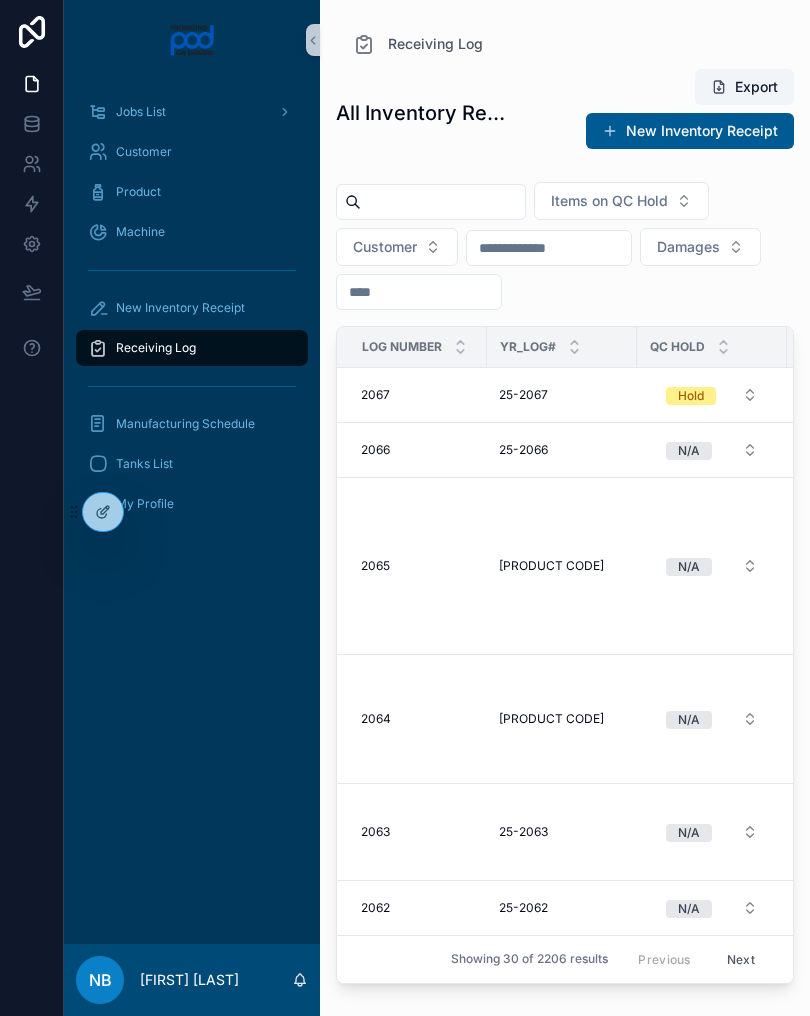 click on "New Inventory Receipt" at bounding box center [180, 308] 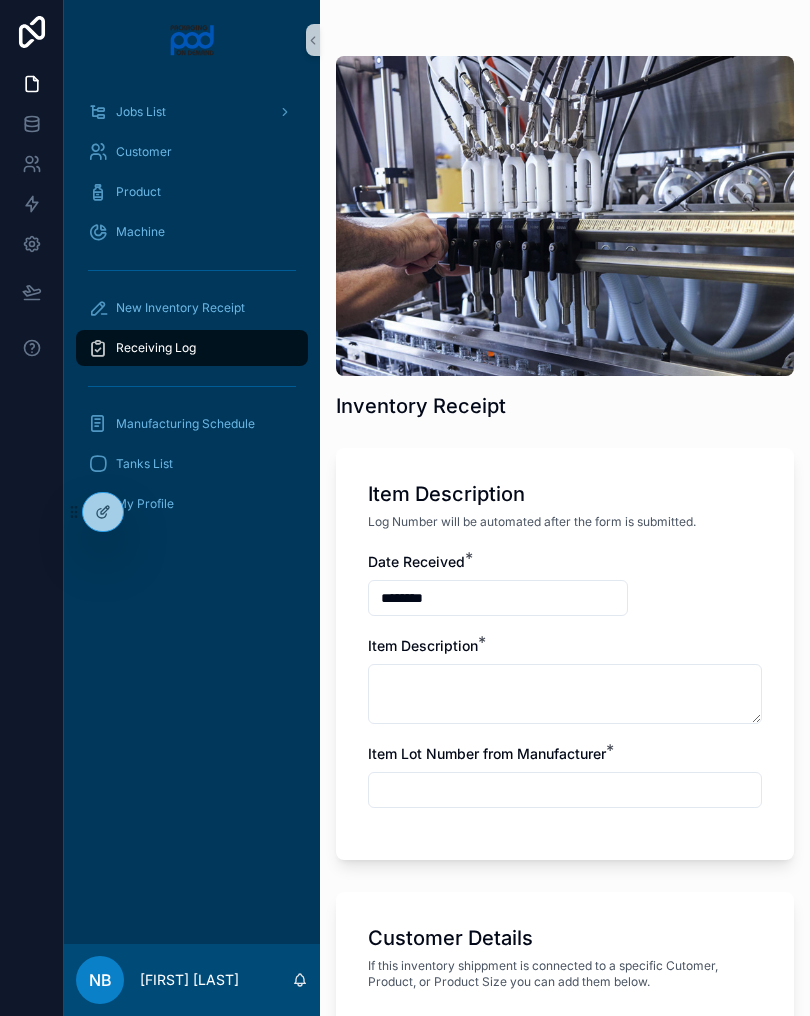 click on "New Inventory Receipt" at bounding box center (192, 308) 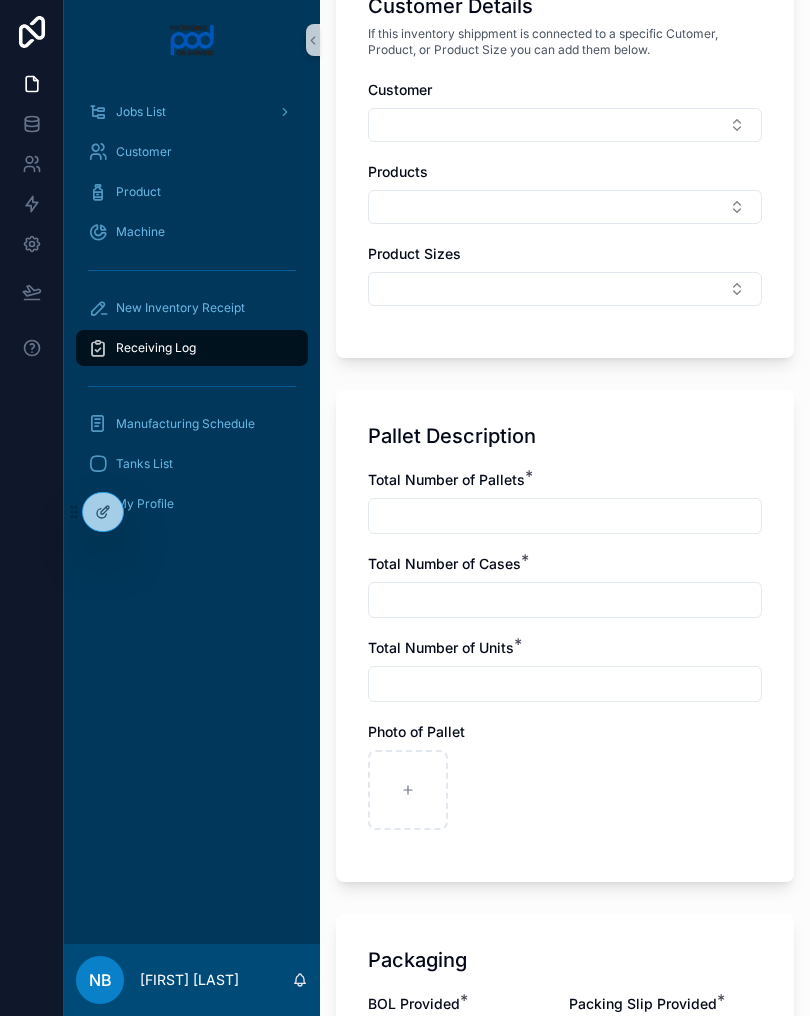 scroll, scrollTop: 932, scrollLeft: 0, axis: vertical 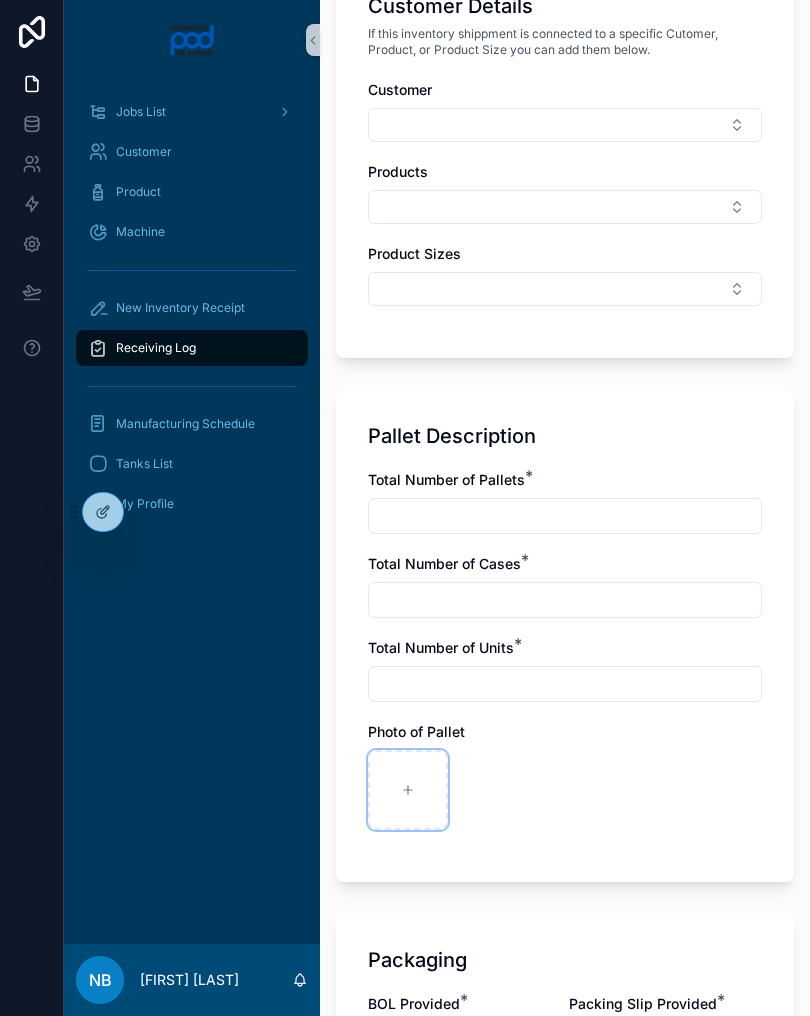 click at bounding box center (408, 790) 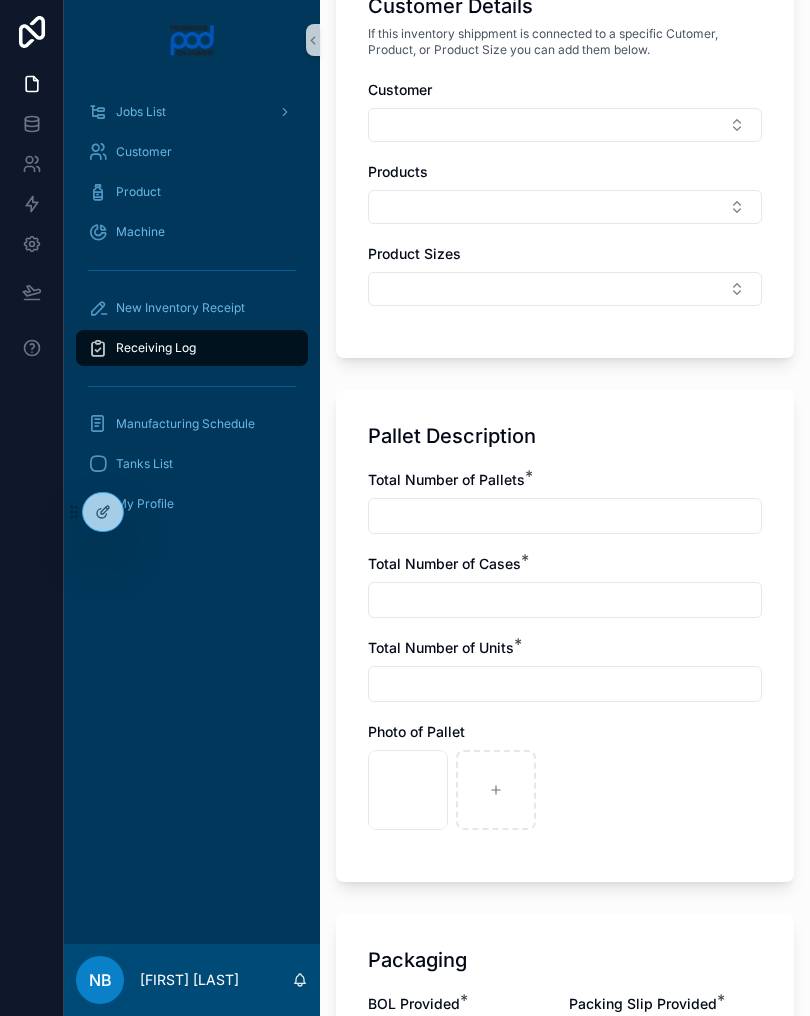 click at bounding box center [565, 516] 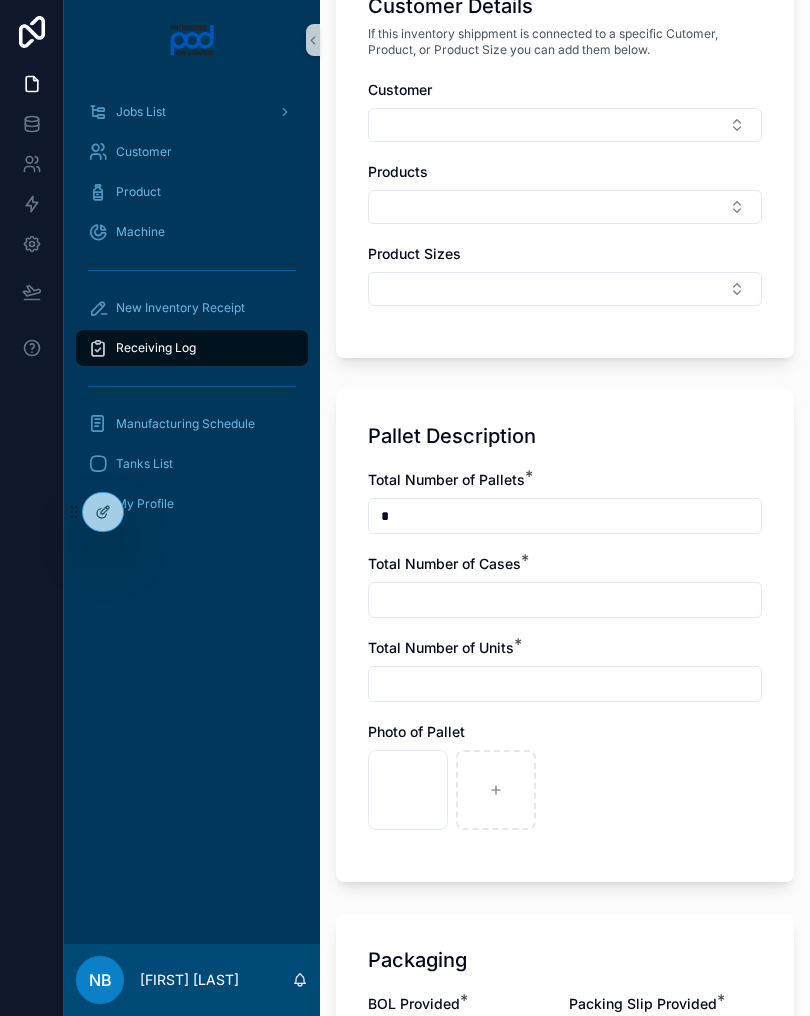 type on "*" 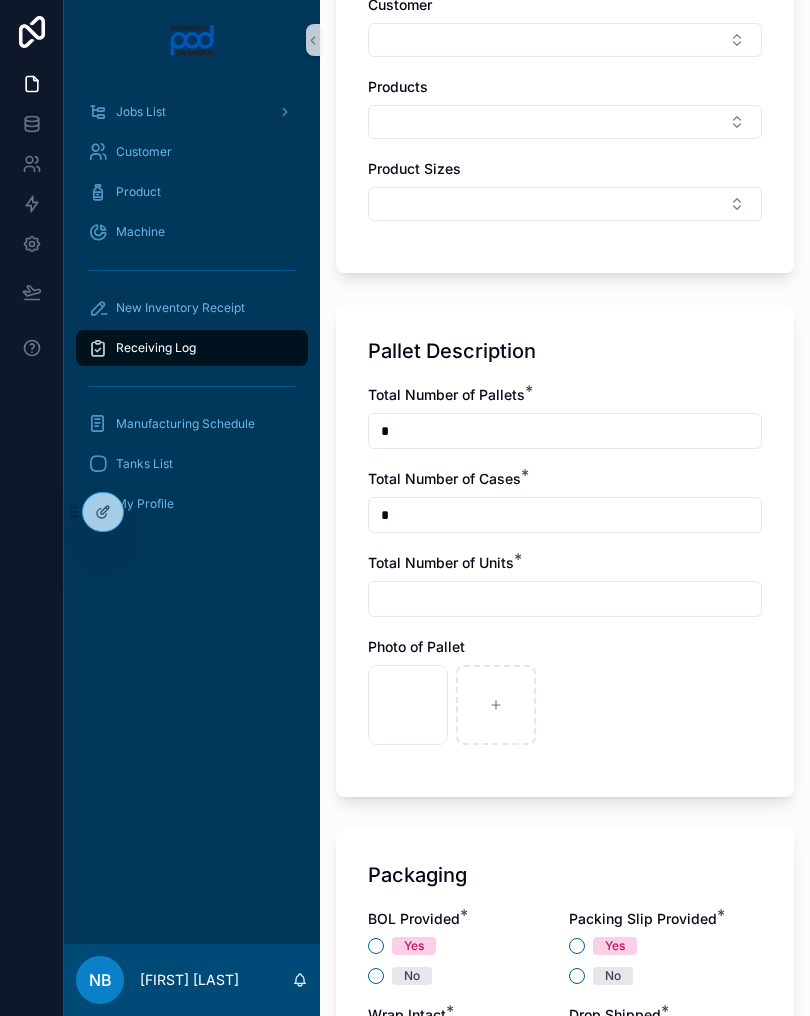 scroll, scrollTop: 1091, scrollLeft: 0, axis: vertical 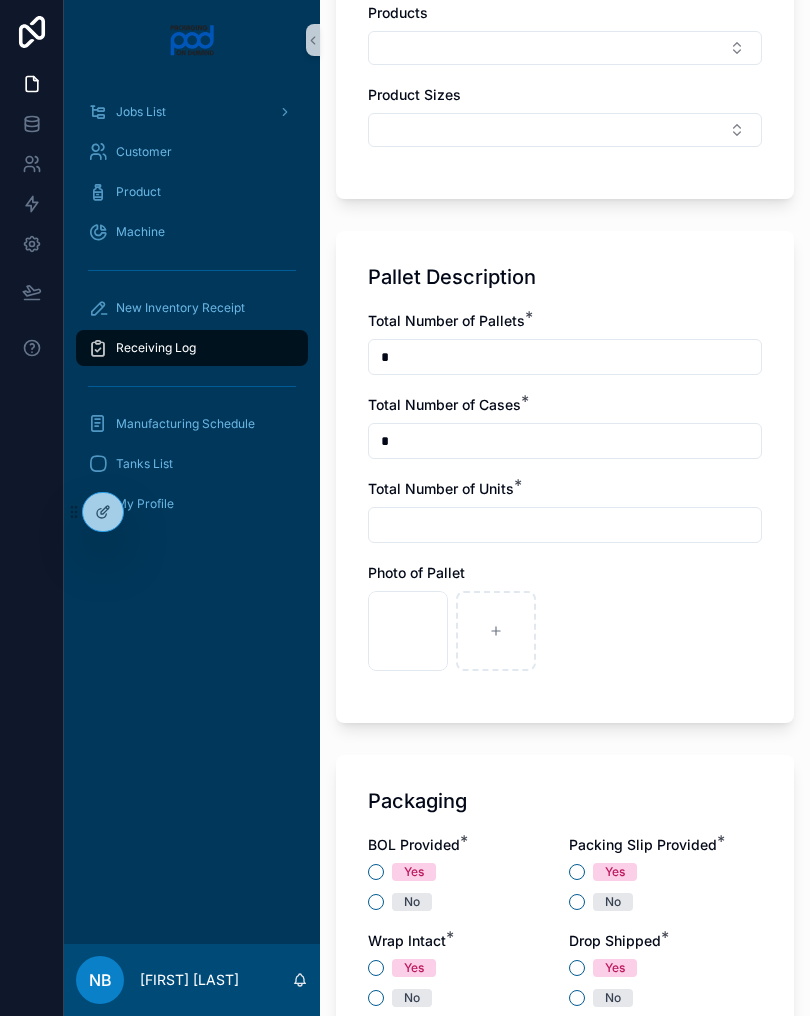 type on "*" 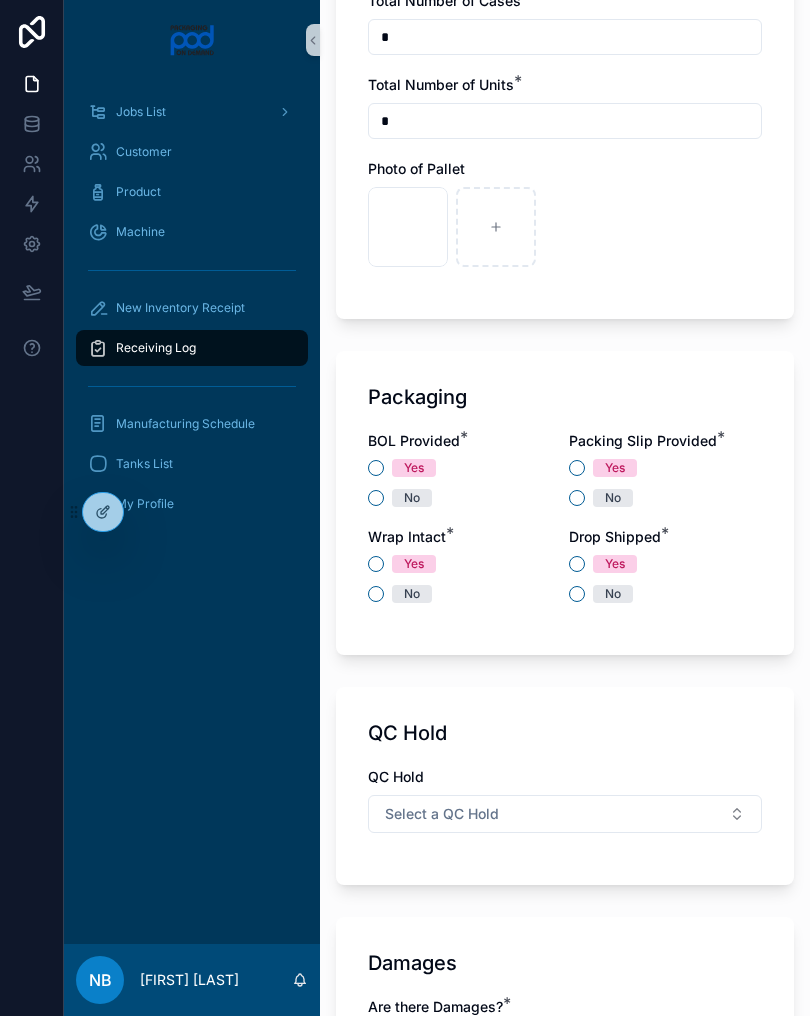 scroll, scrollTop: 1496, scrollLeft: 0, axis: vertical 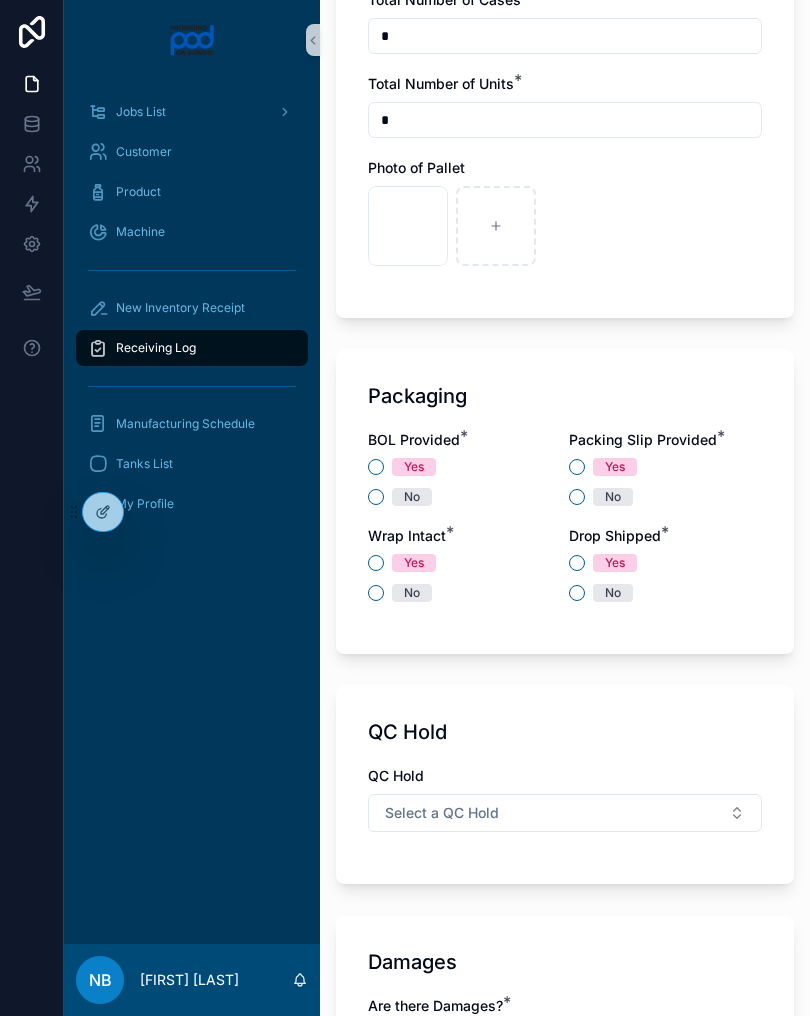 type on "*" 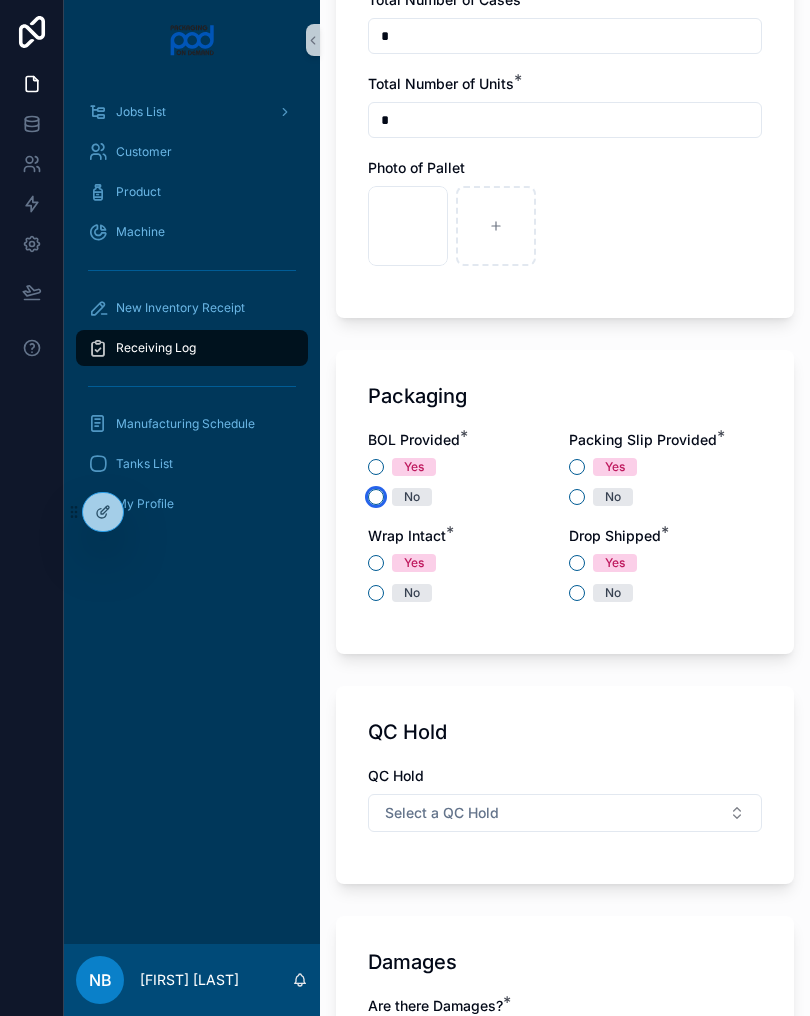 click on "No" at bounding box center (376, 497) 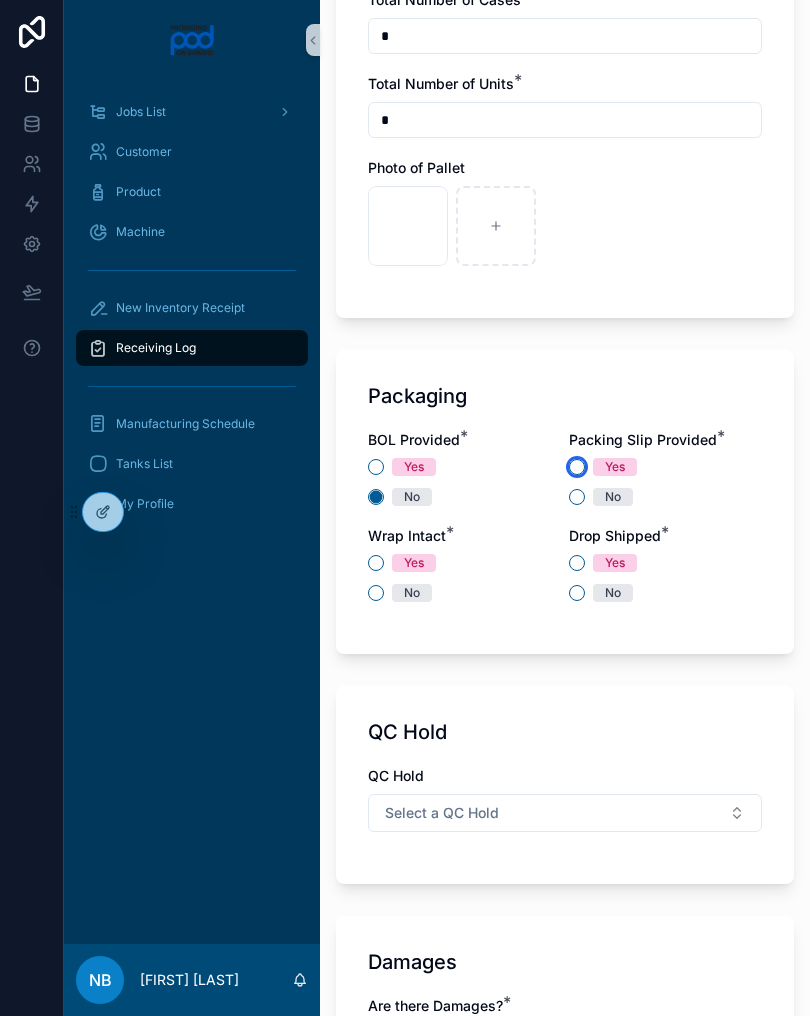 click on "Yes" at bounding box center (577, 467) 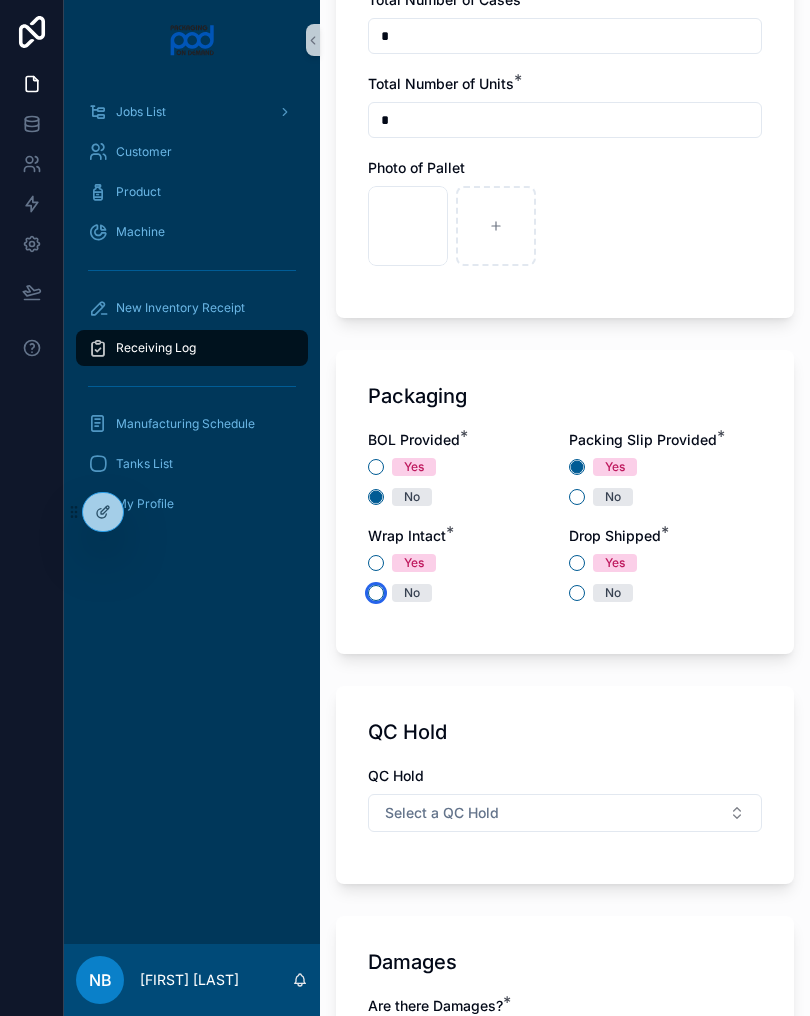 click on "No" at bounding box center (376, 593) 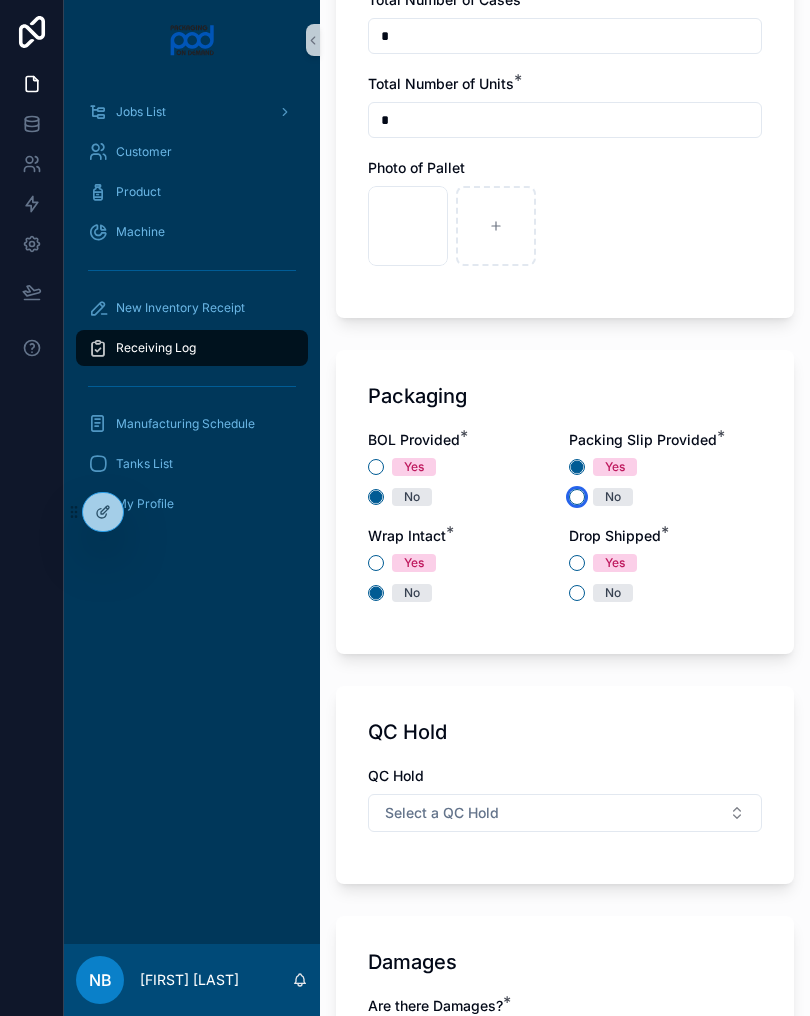 click on "No" at bounding box center (577, 497) 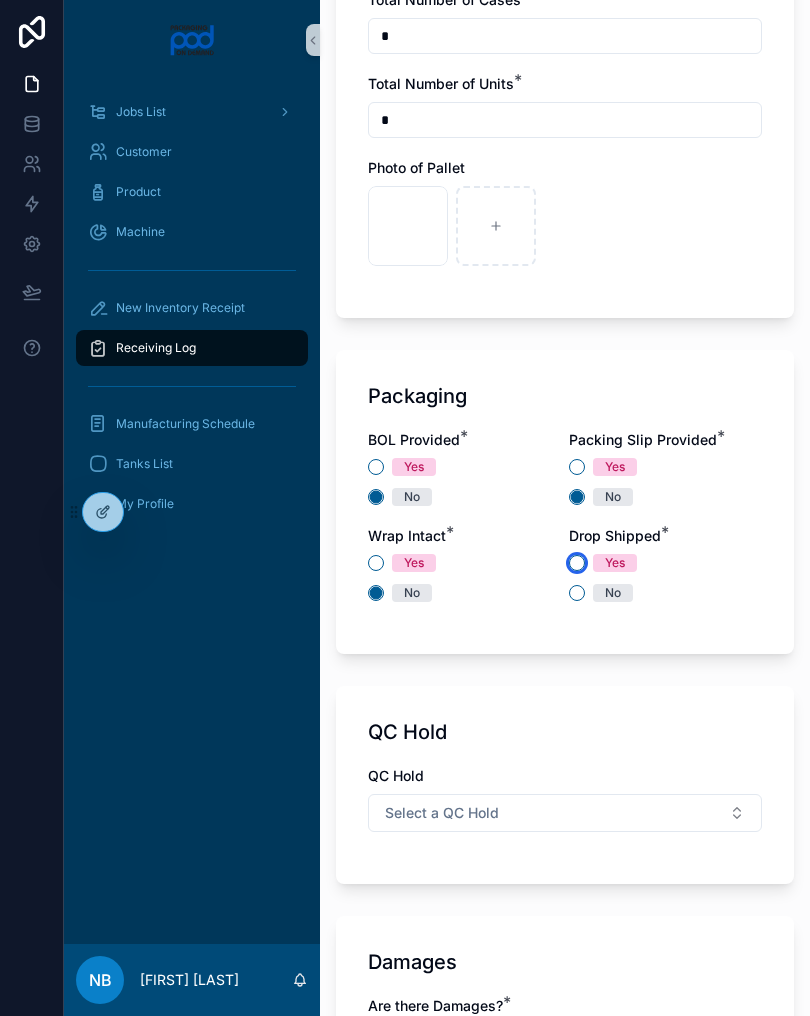 click on "Yes" at bounding box center [577, 563] 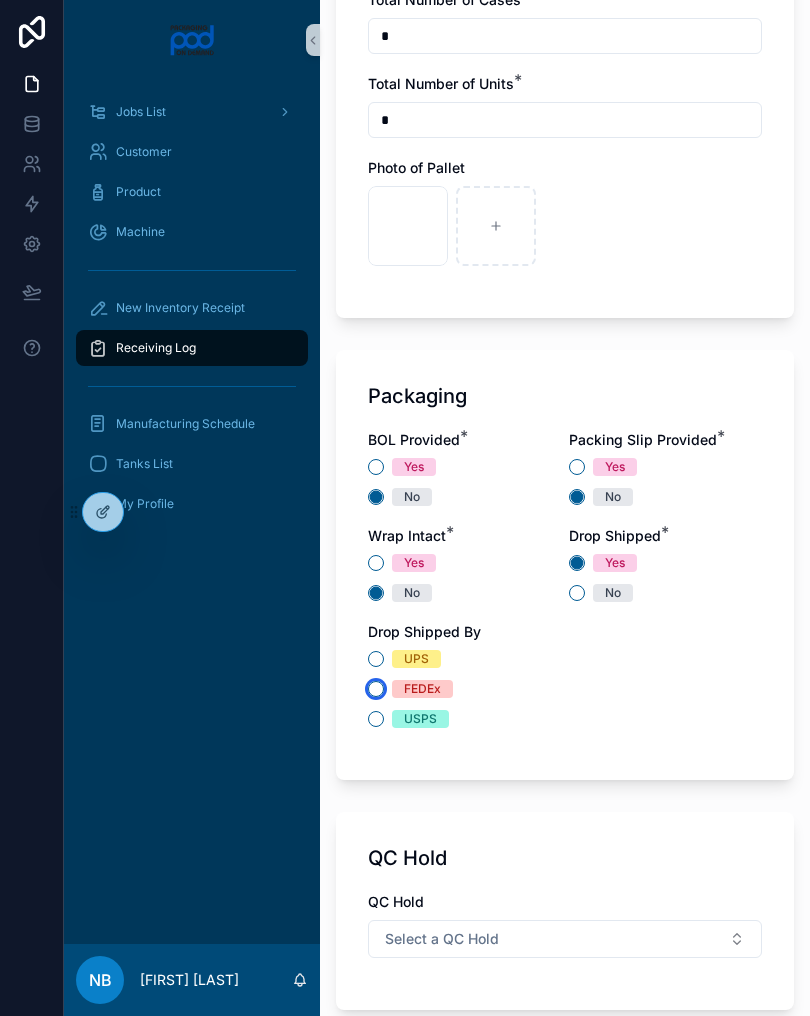 click on "FEDEx" at bounding box center (376, 689) 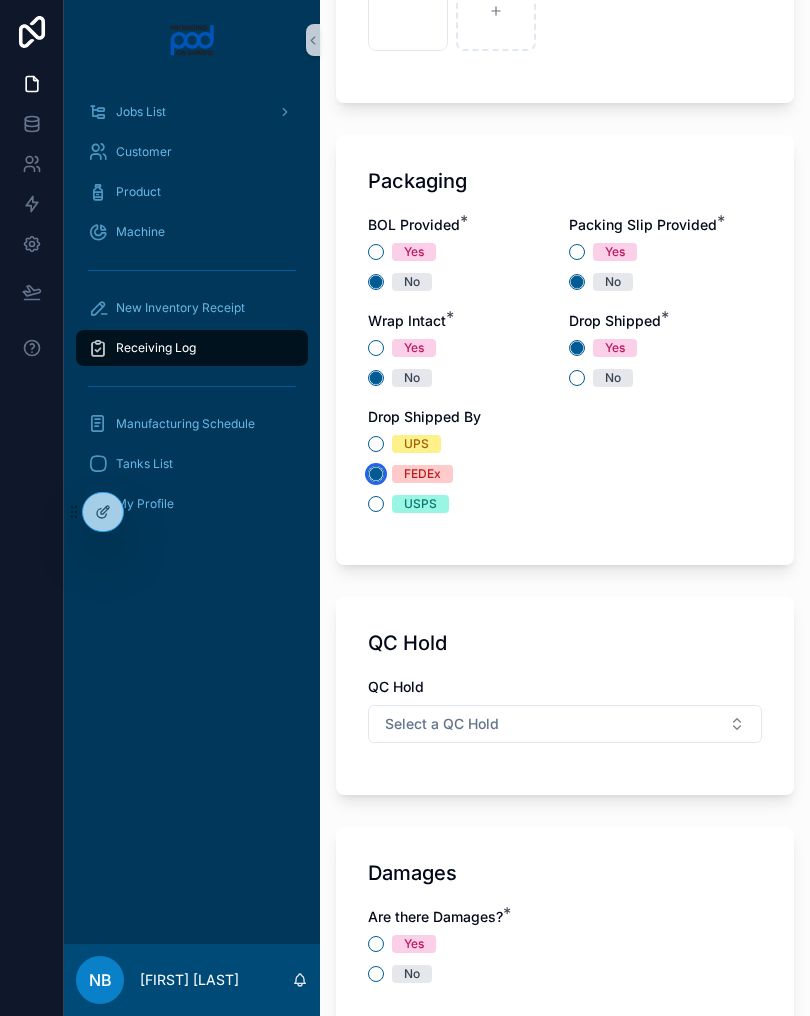 scroll, scrollTop: 1712, scrollLeft: 0, axis: vertical 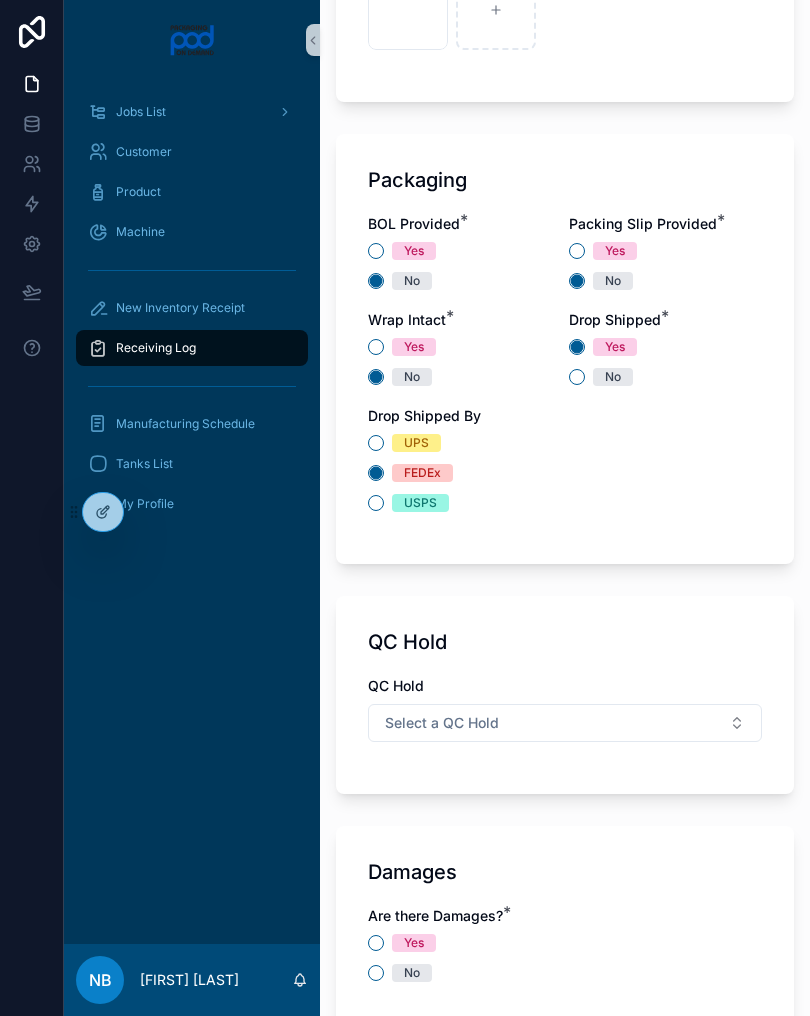 click on "Select a QC Hold" at bounding box center [565, 723] 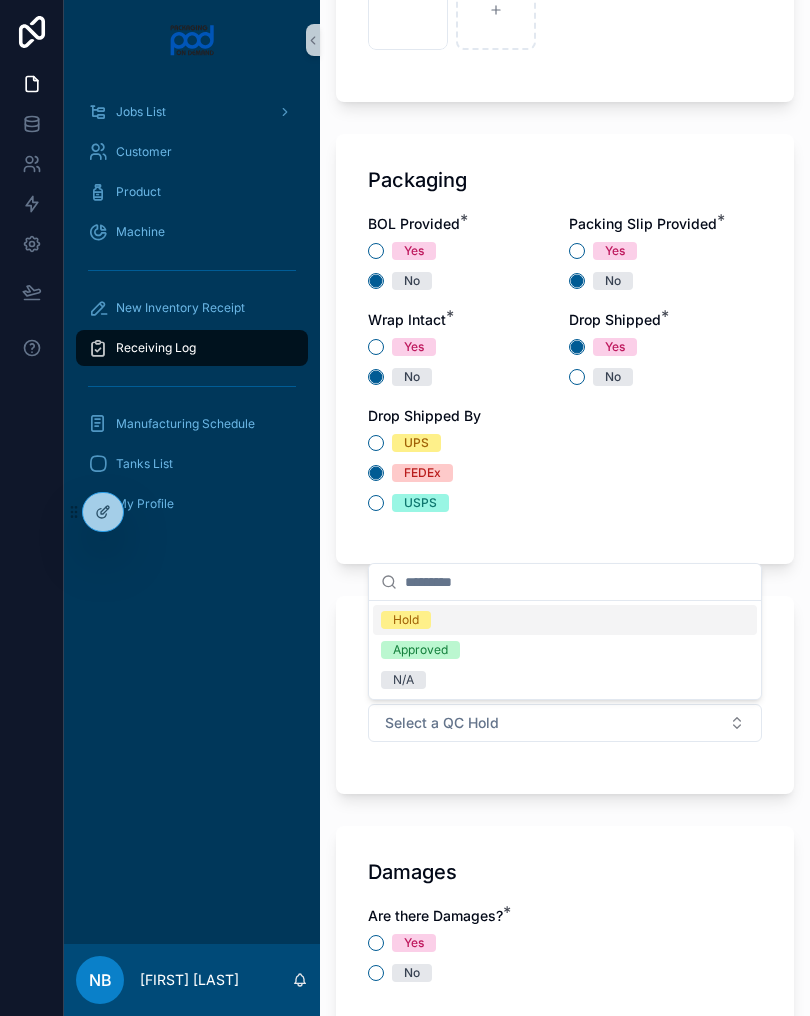 click on "N/A" at bounding box center [565, 680] 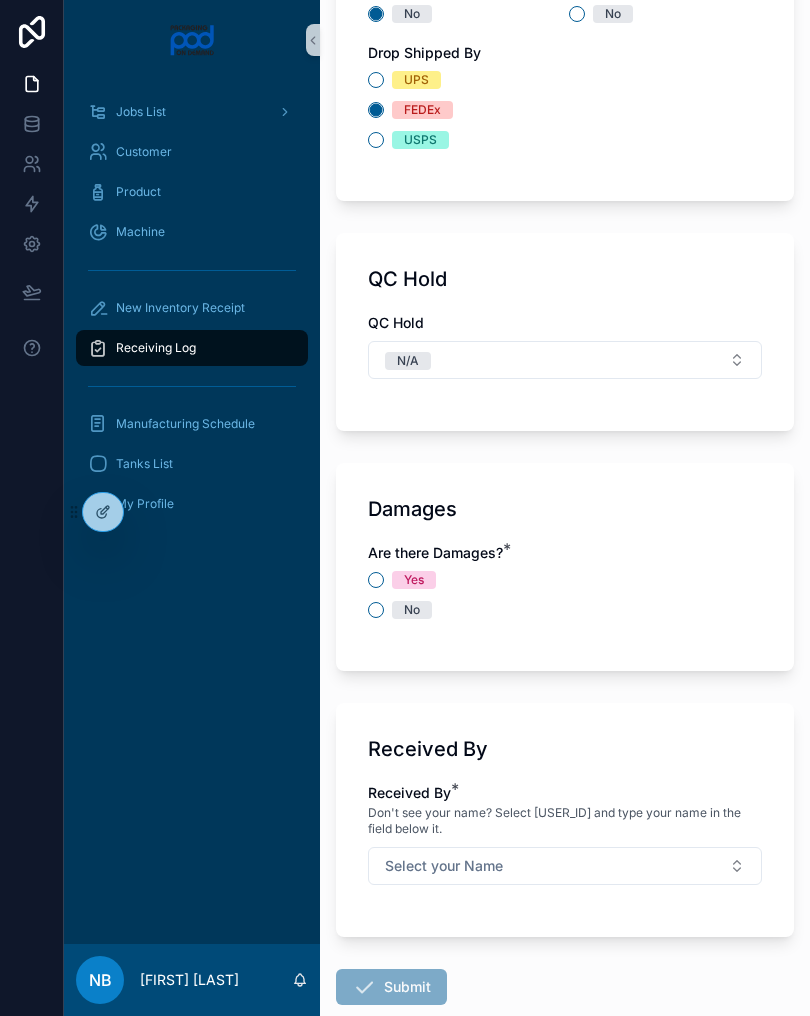 scroll, scrollTop: 2087, scrollLeft: 0, axis: vertical 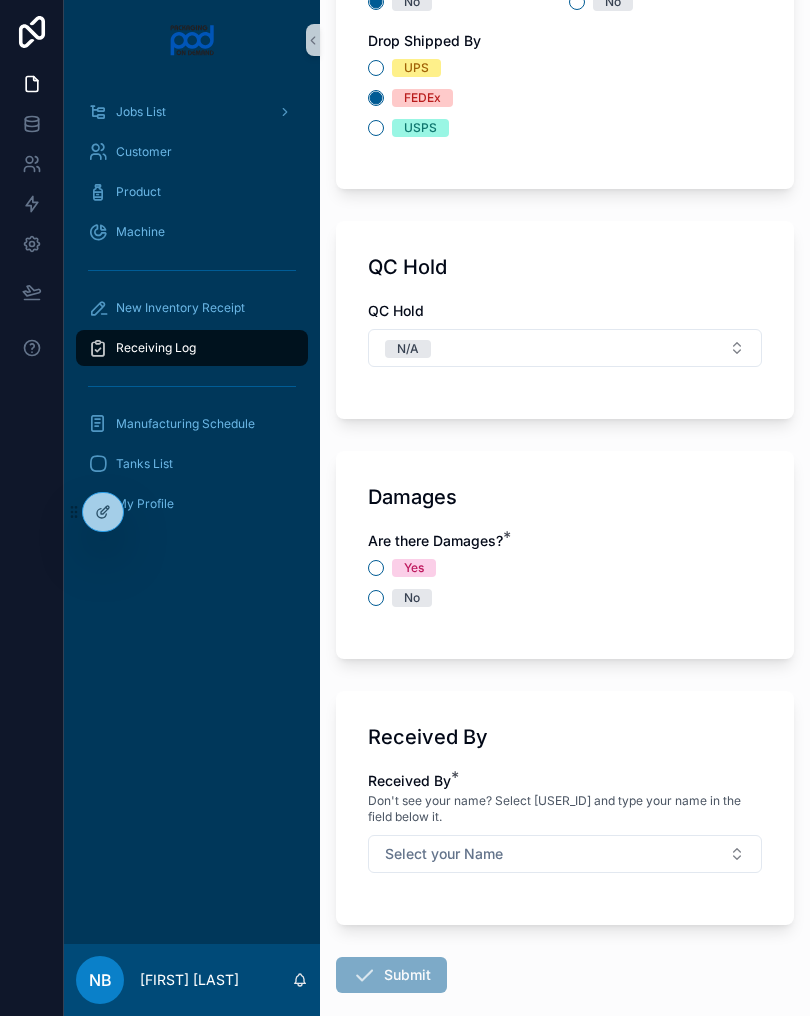 click on "No" at bounding box center [565, 598] 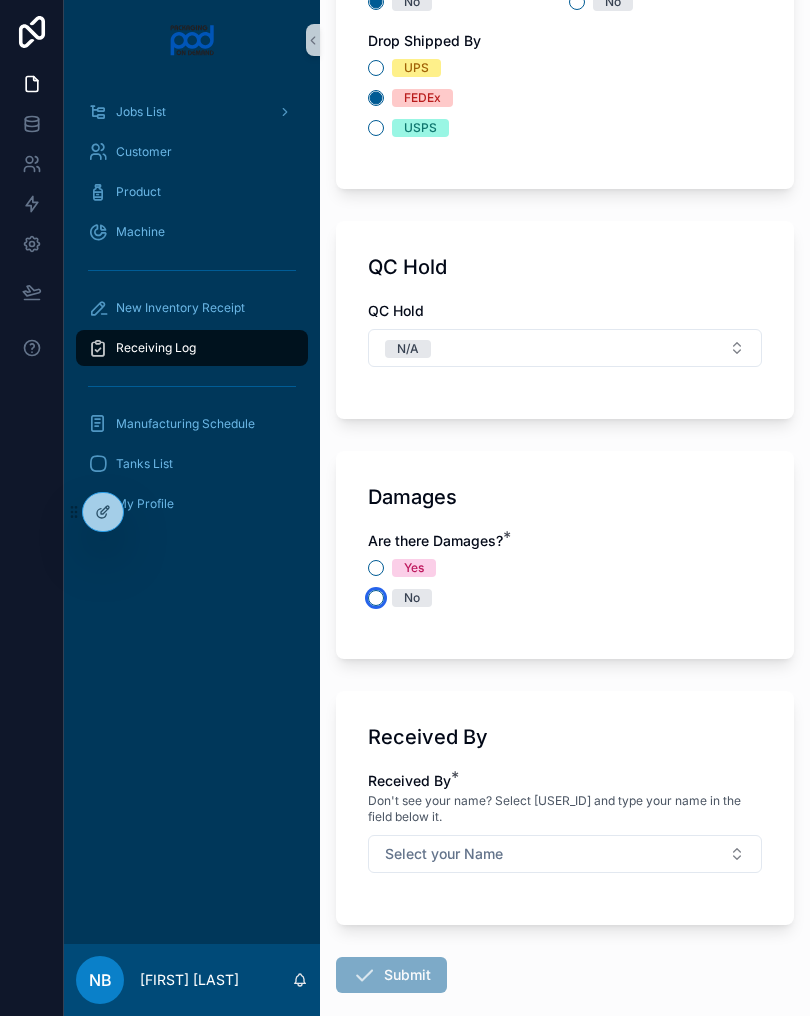 click on "No" at bounding box center (376, 598) 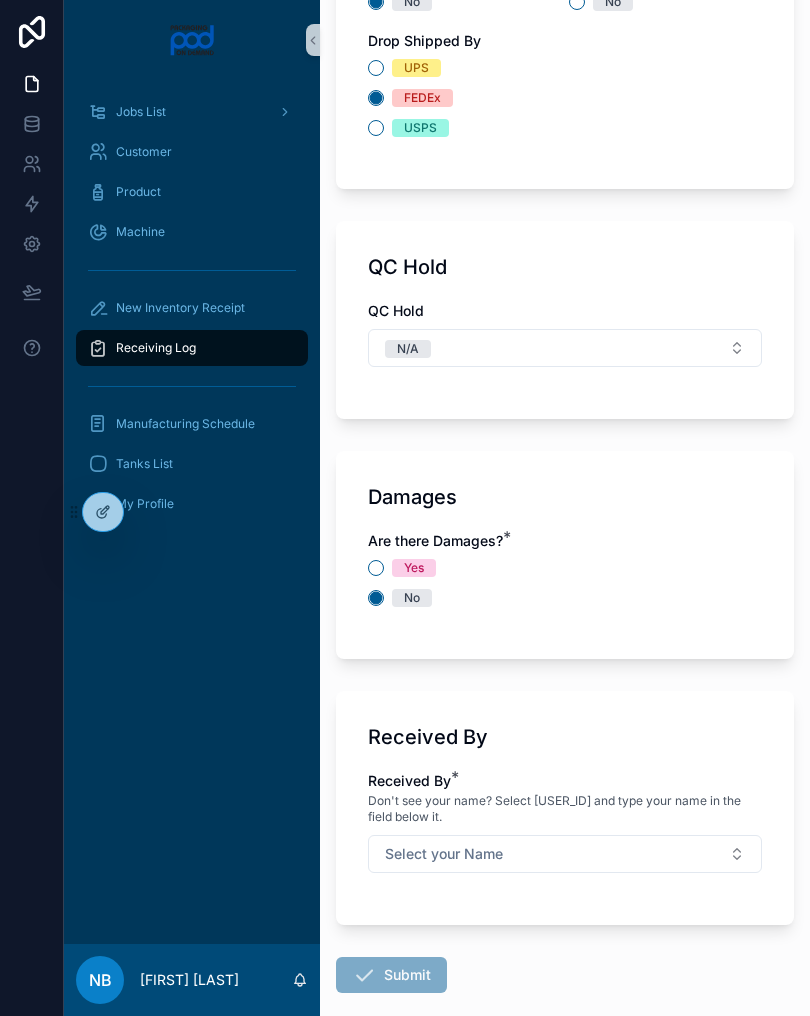 click on "Select your Name" at bounding box center [565, 854] 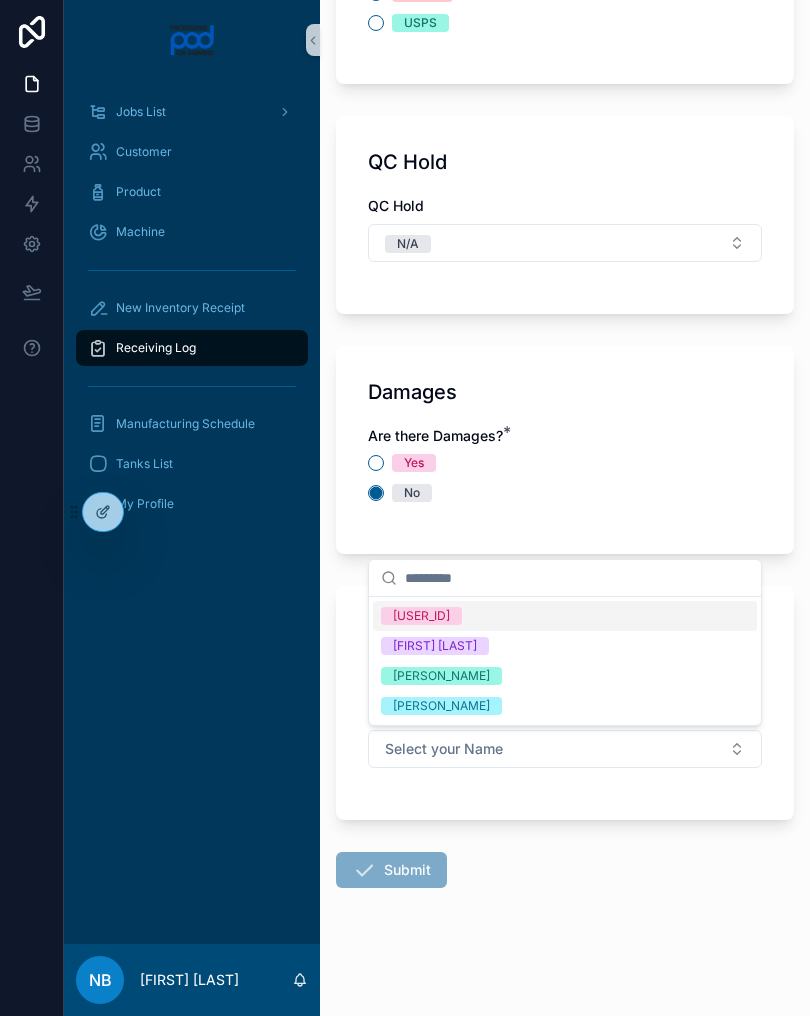 click on "[PERSON_NAME]" at bounding box center (565, 676) 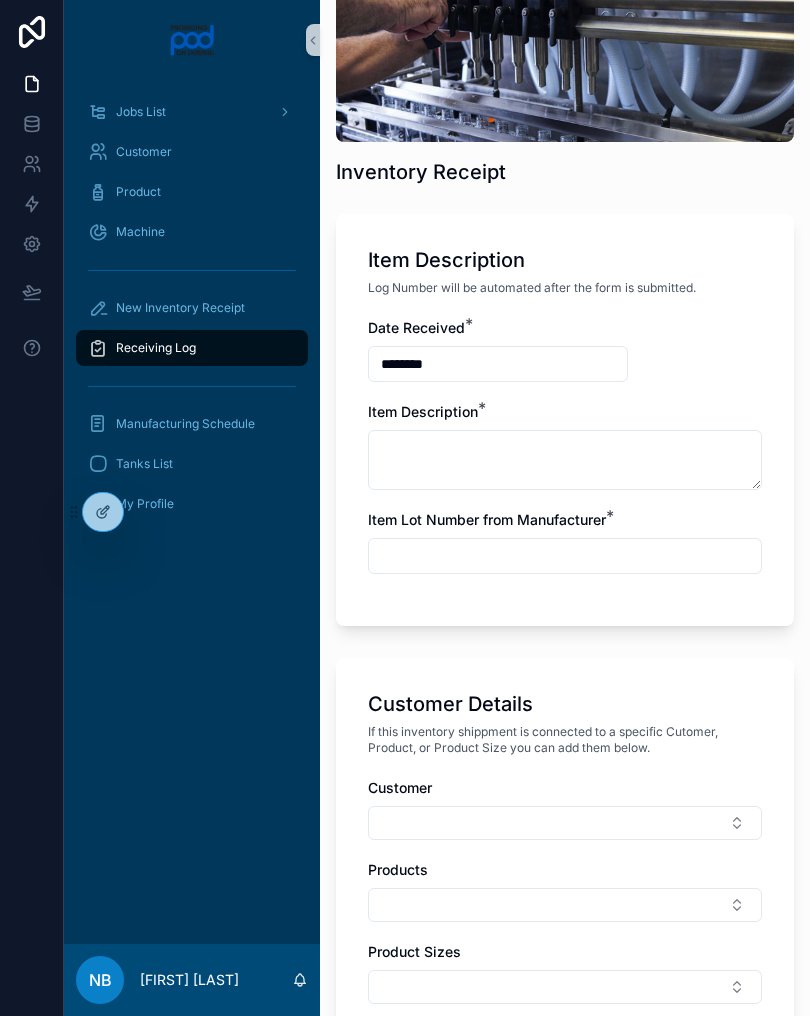 scroll, scrollTop: 228, scrollLeft: 0, axis: vertical 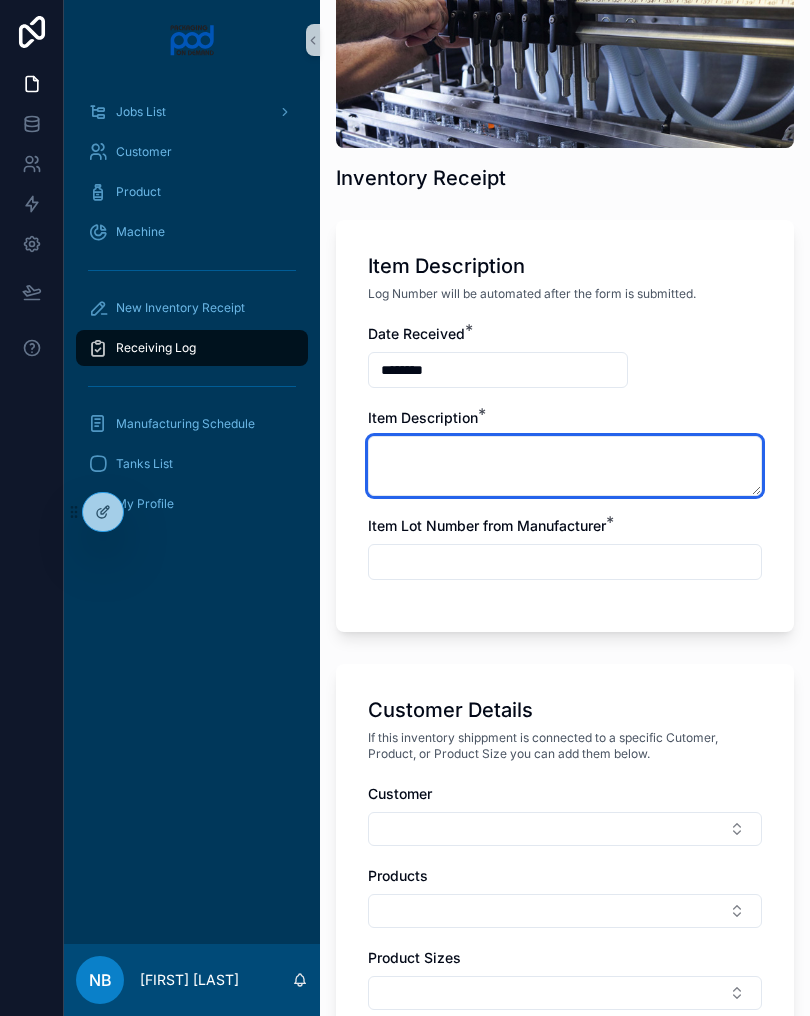 click at bounding box center [565, 466] 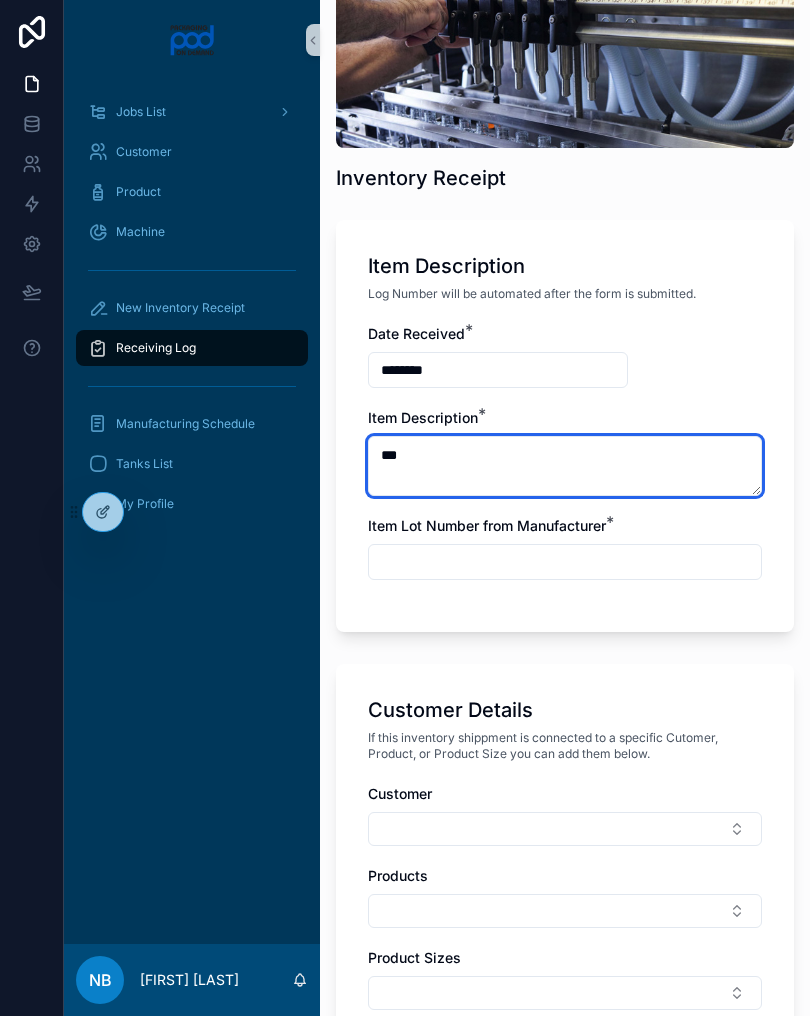type on "***" 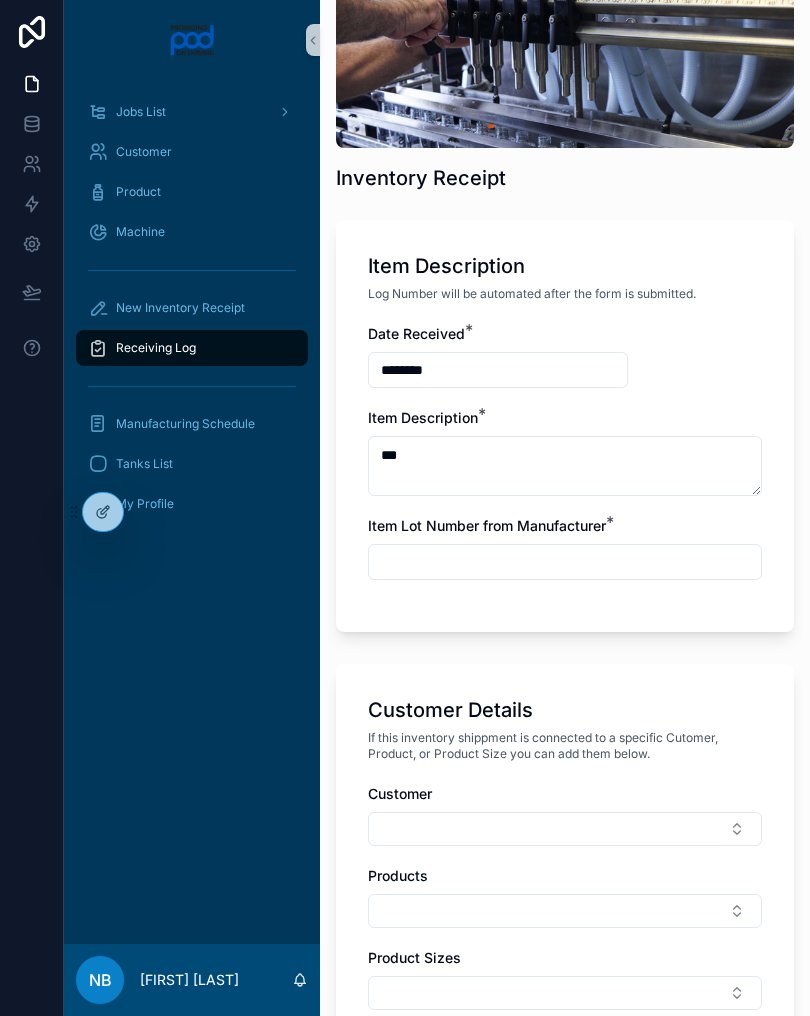 click at bounding box center (565, 562) 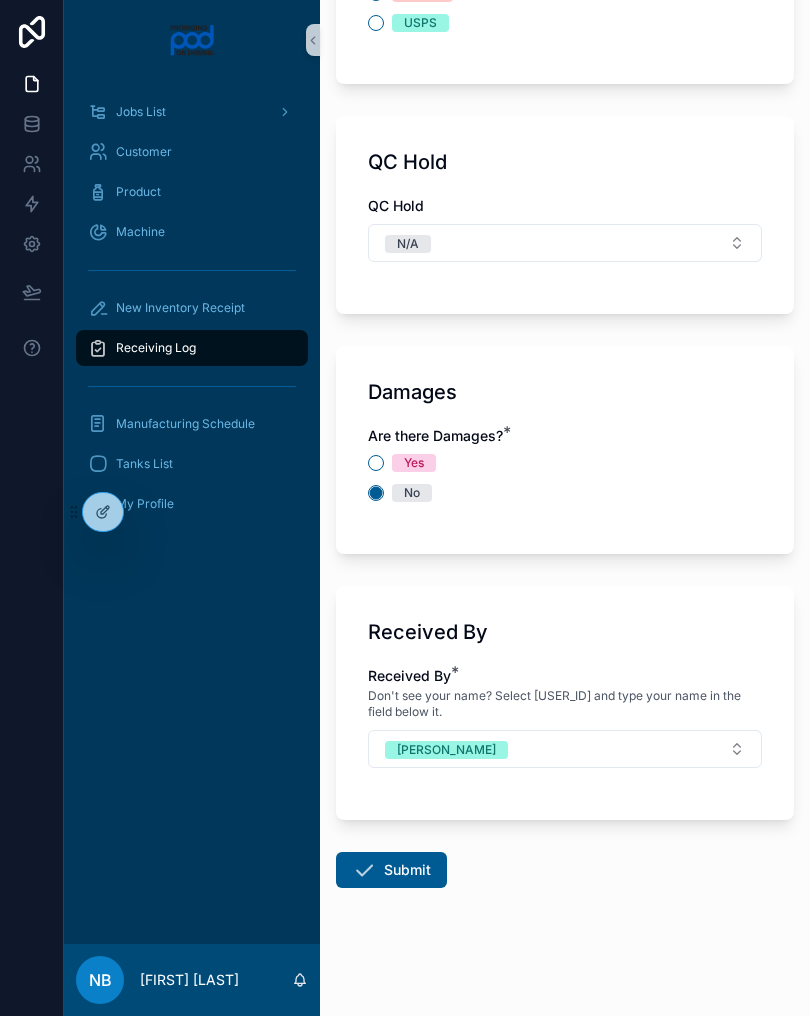 scroll, scrollTop: 2192, scrollLeft: 0, axis: vertical 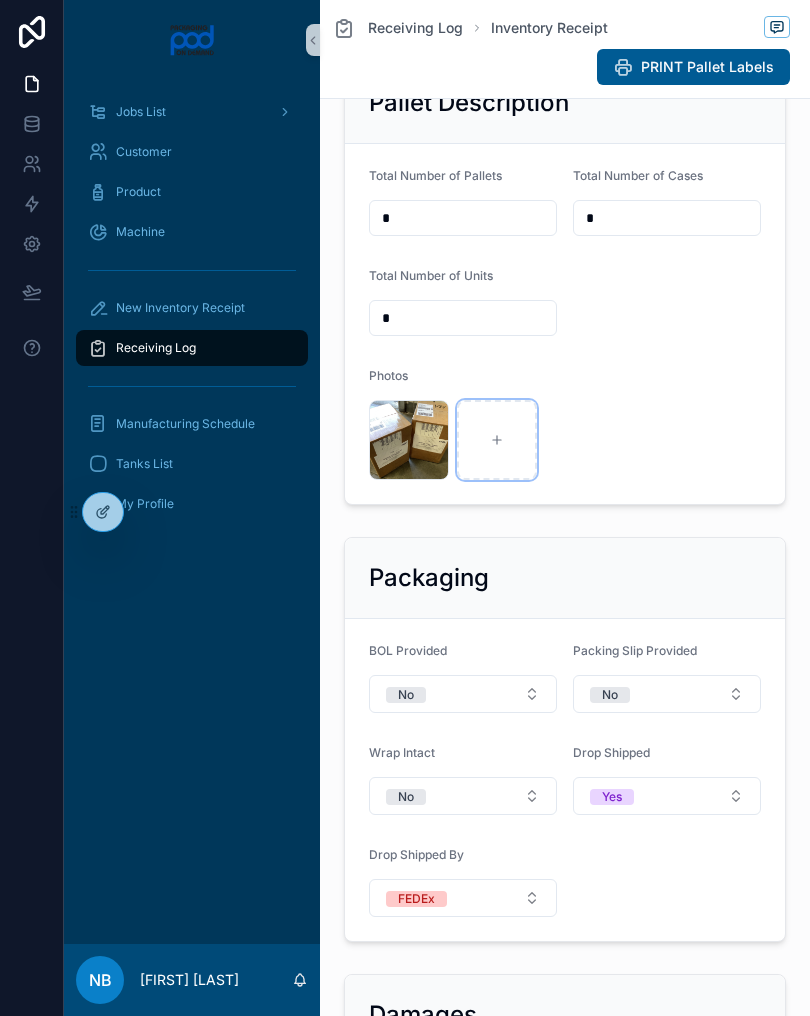 click at bounding box center (497, 440) 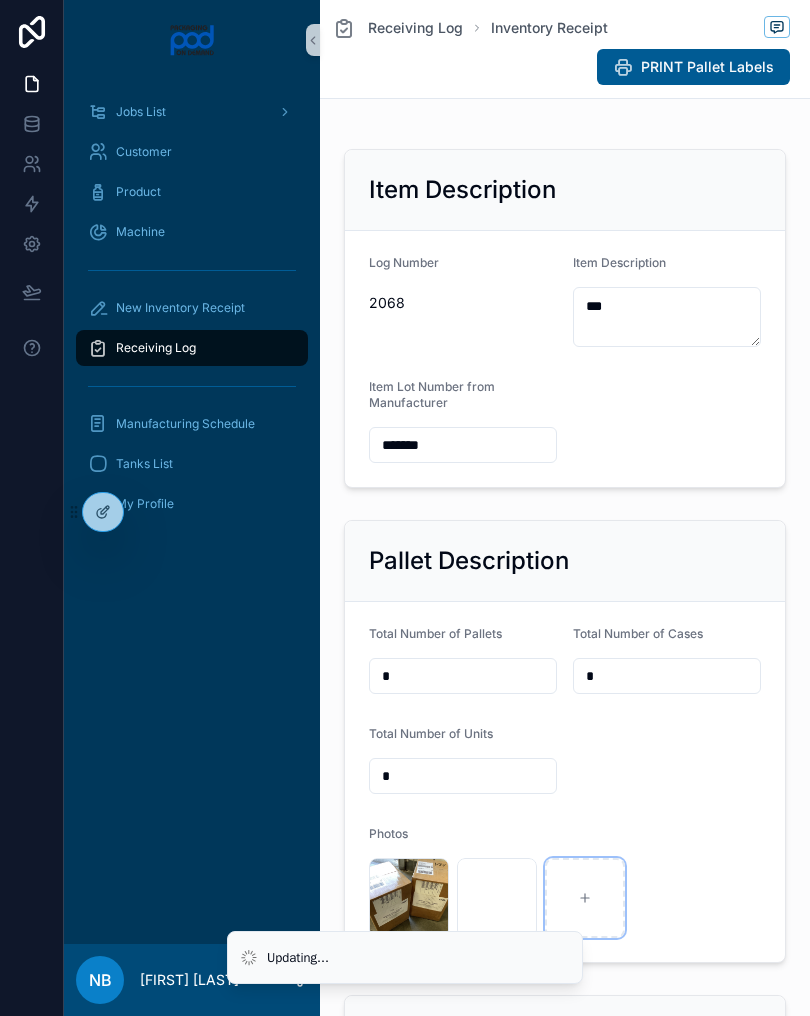 scroll, scrollTop: 297, scrollLeft: 0, axis: vertical 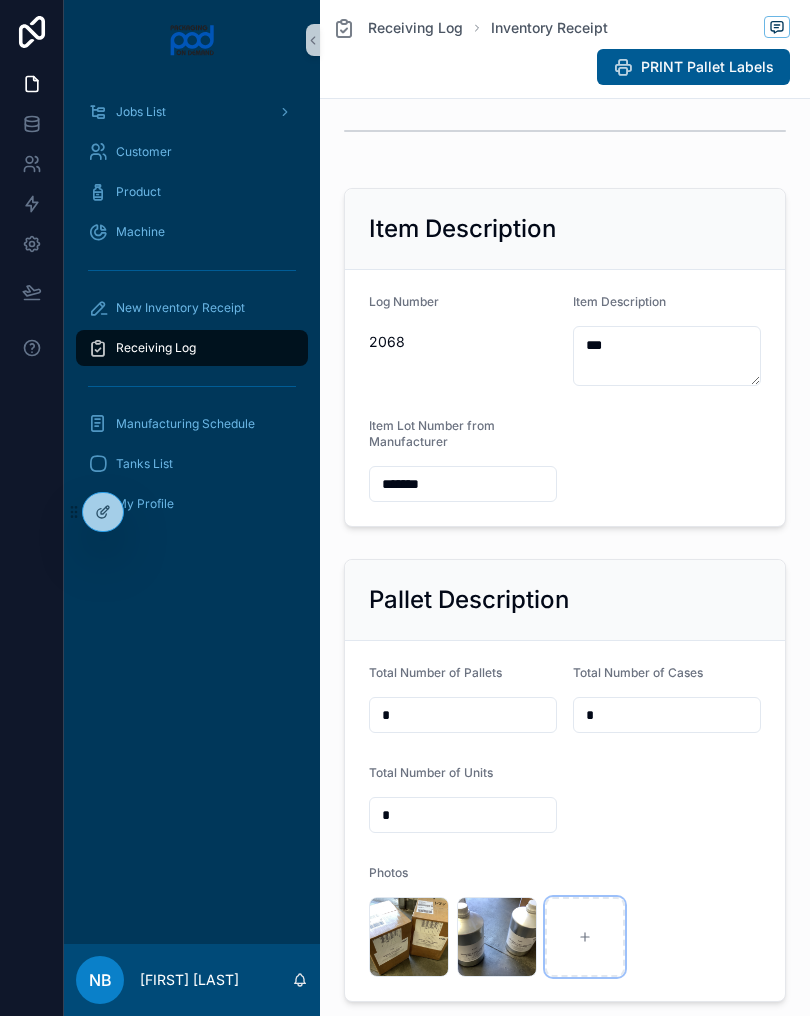 click at bounding box center [585, 937] 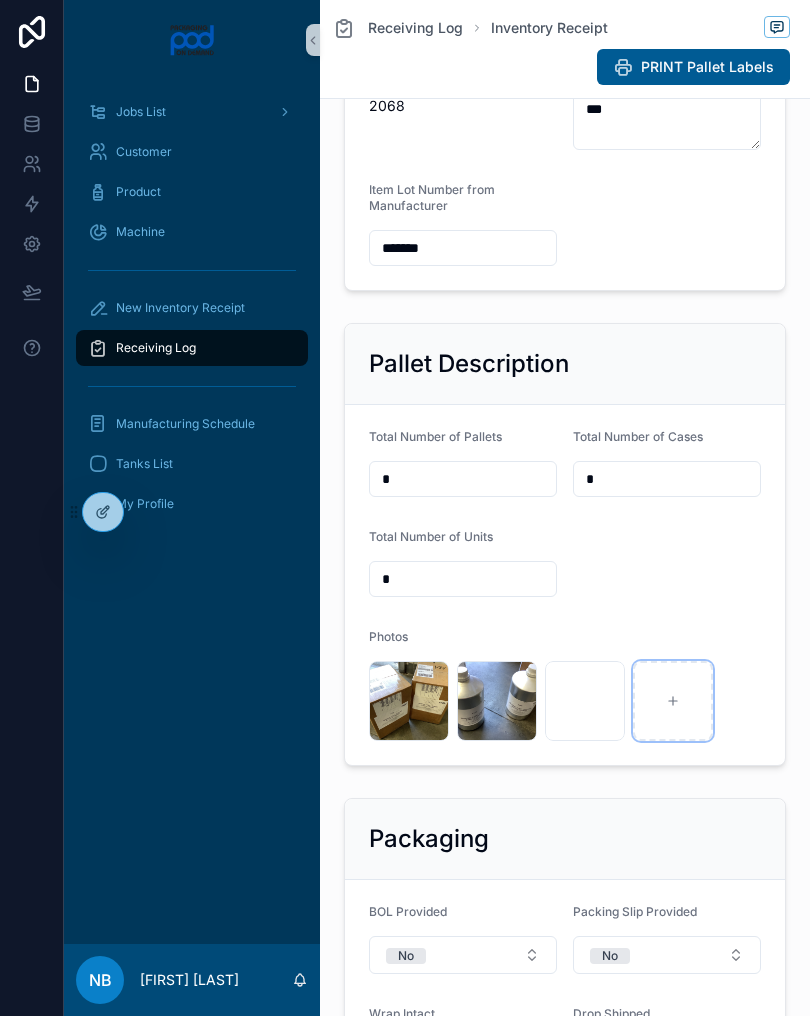 scroll, scrollTop: 545, scrollLeft: 0, axis: vertical 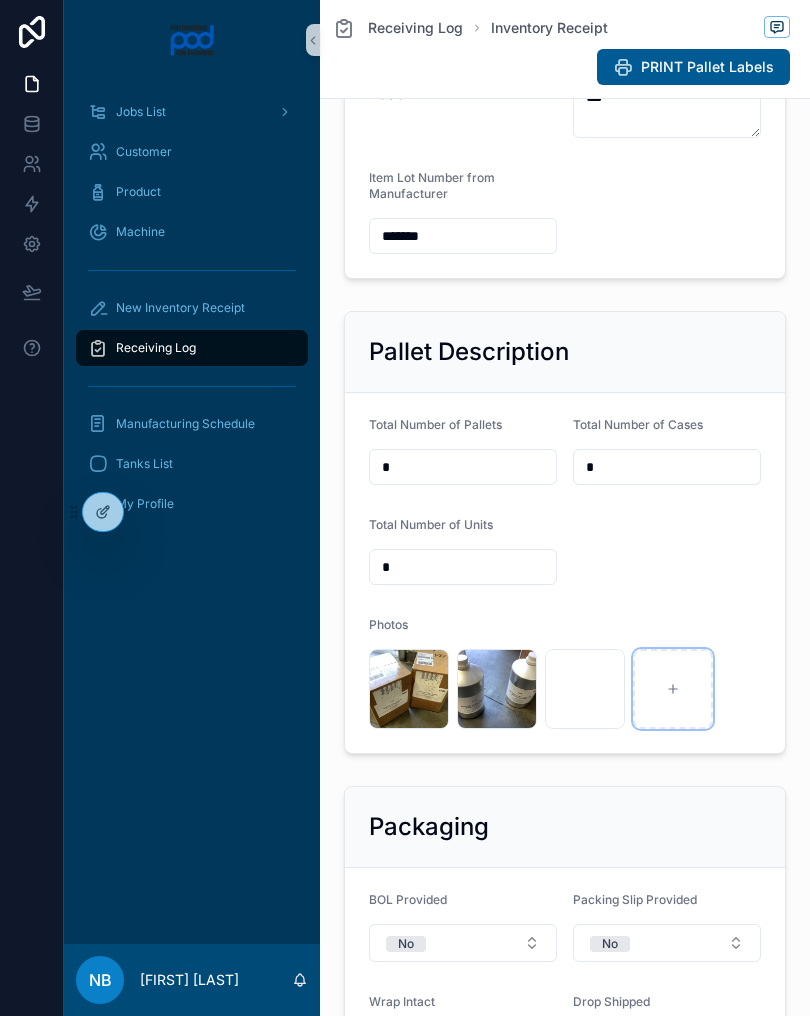 click at bounding box center (673, 689) 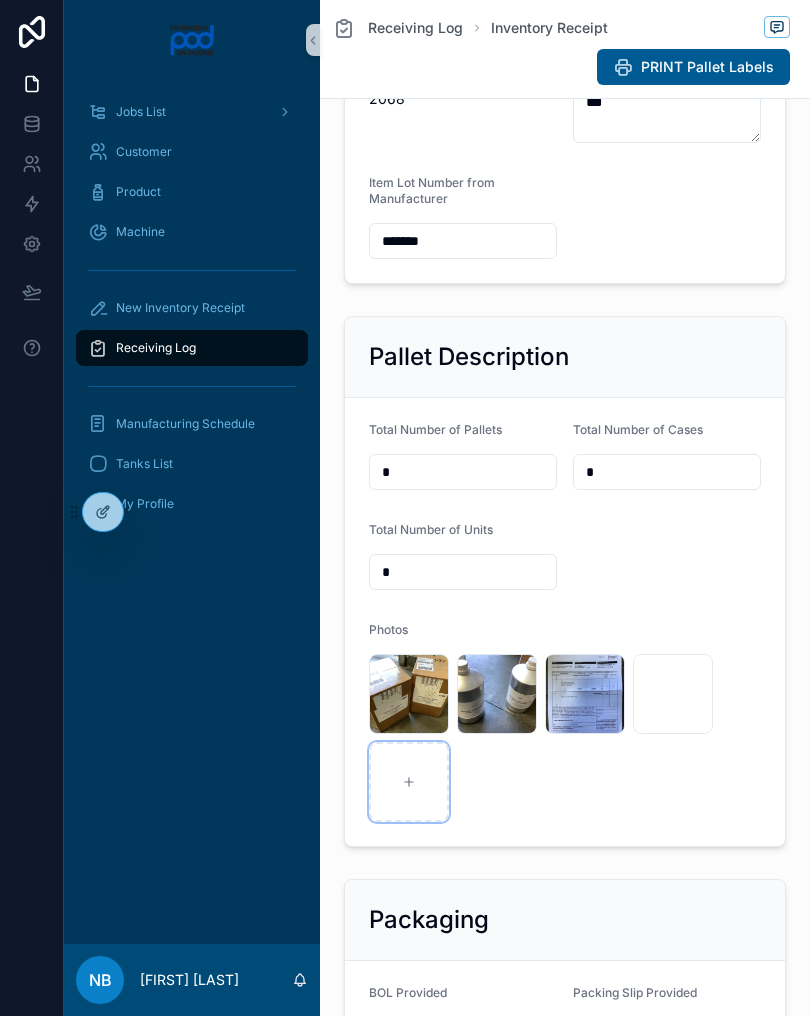scroll, scrollTop: 543, scrollLeft: 0, axis: vertical 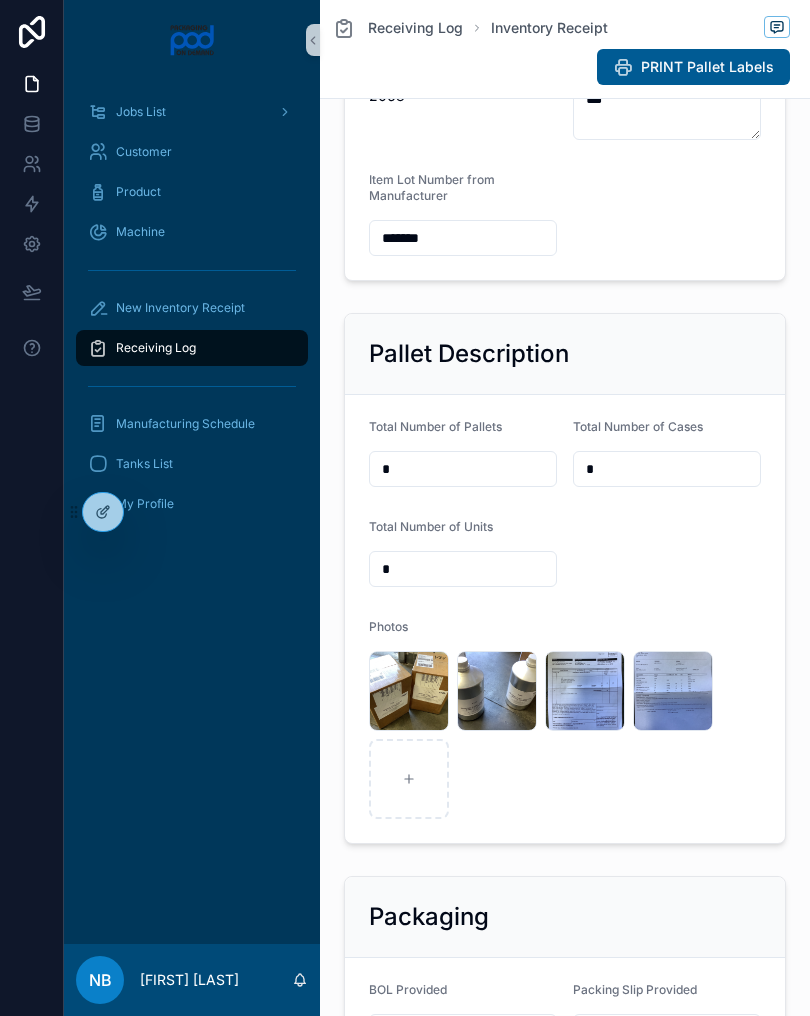 click on "New Inventory Receipt" at bounding box center (192, 308) 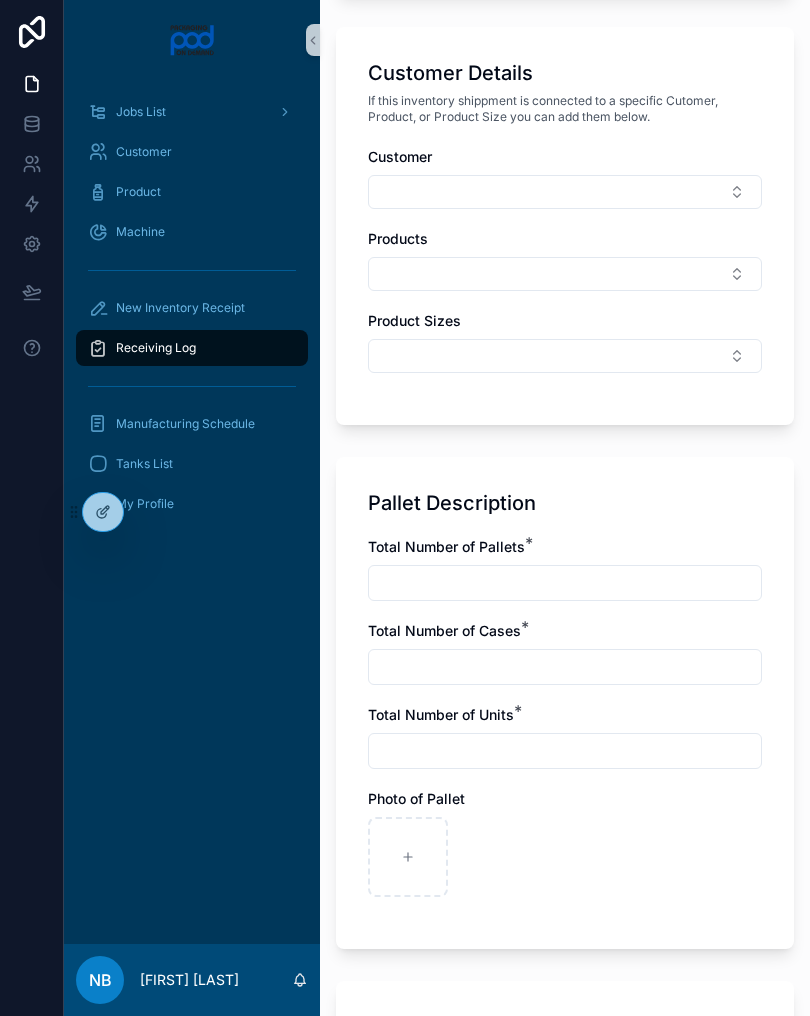 scroll, scrollTop: 903, scrollLeft: 0, axis: vertical 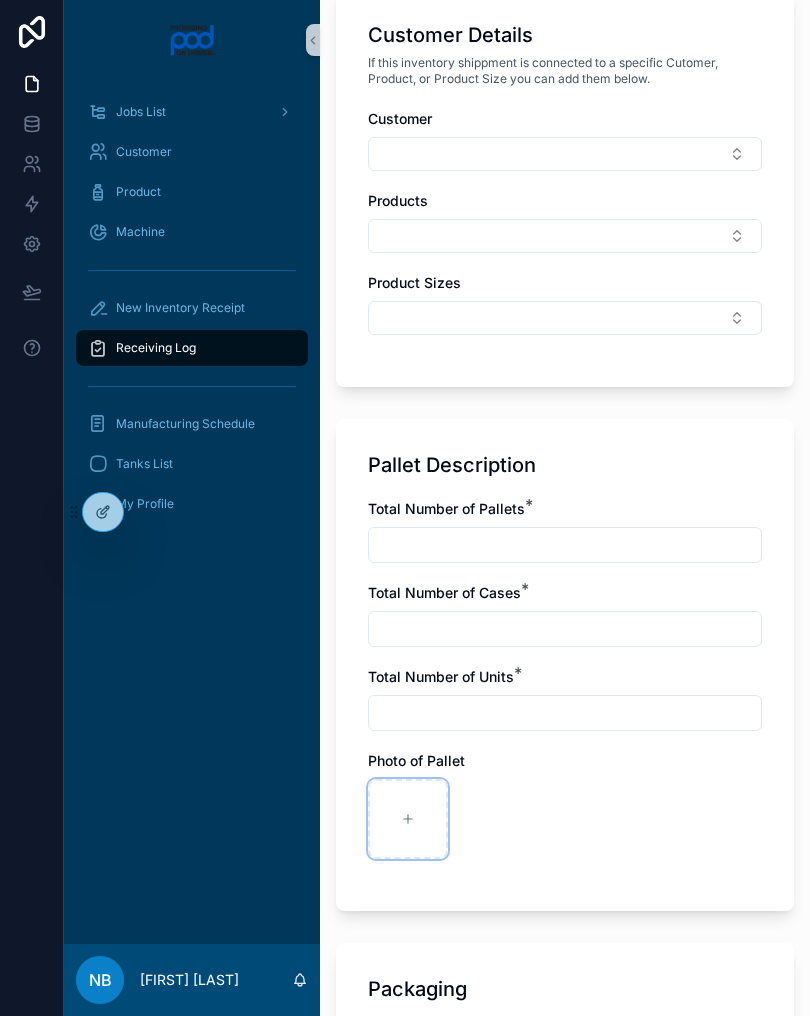click at bounding box center (408, 819) 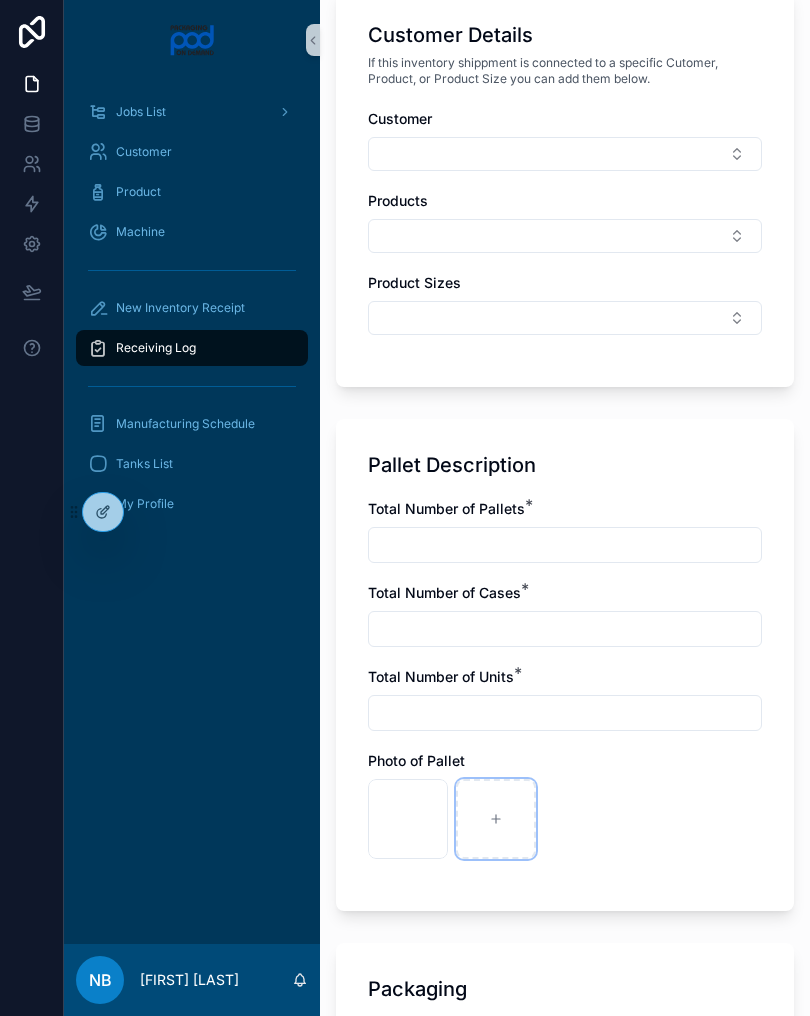 click at bounding box center (496, 819) 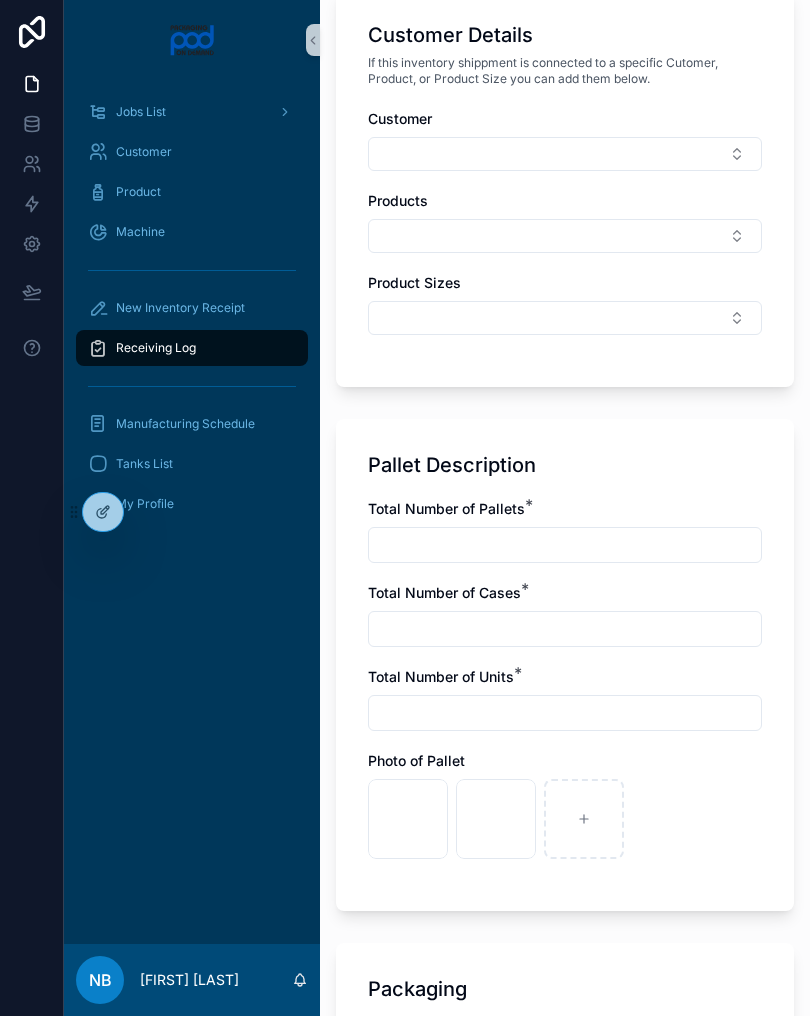 click at bounding box center (565, 545) 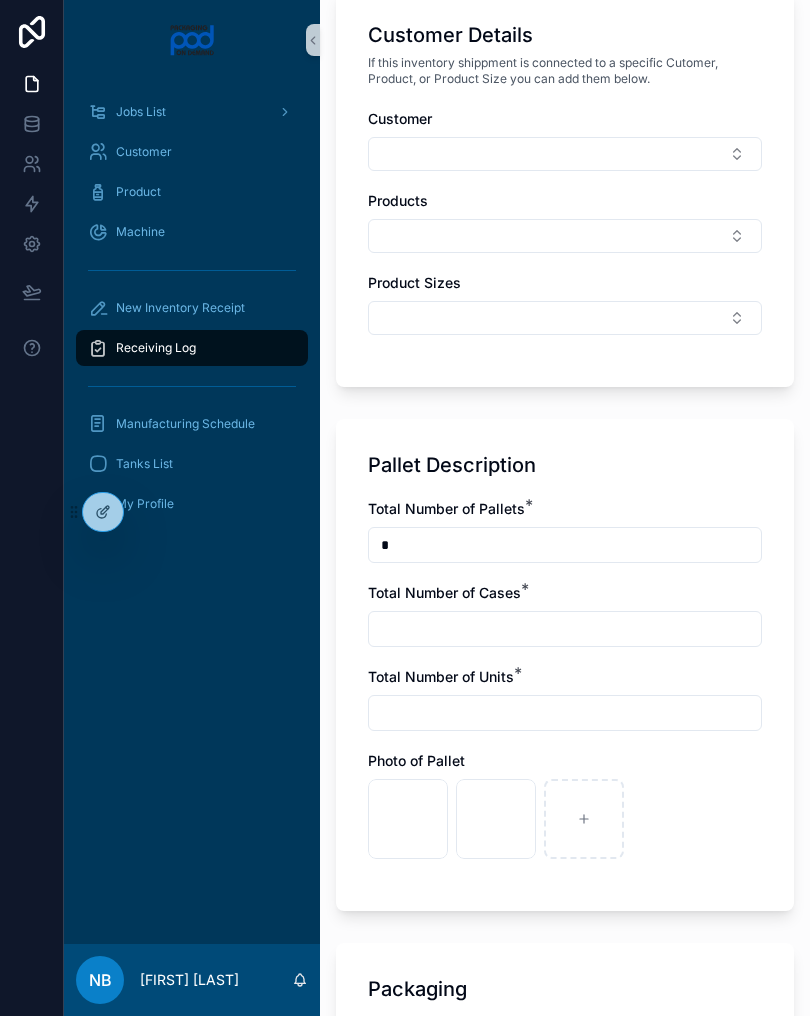 type on "*" 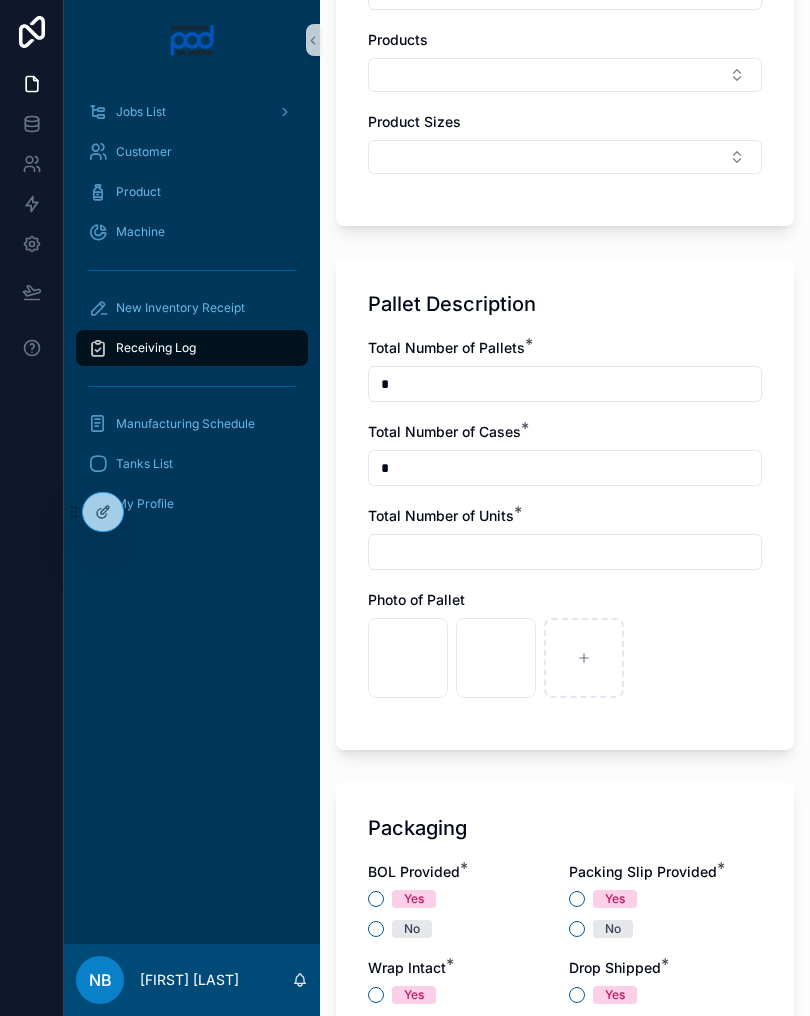 scroll, scrollTop: 1065, scrollLeft: 0, axis: vertical 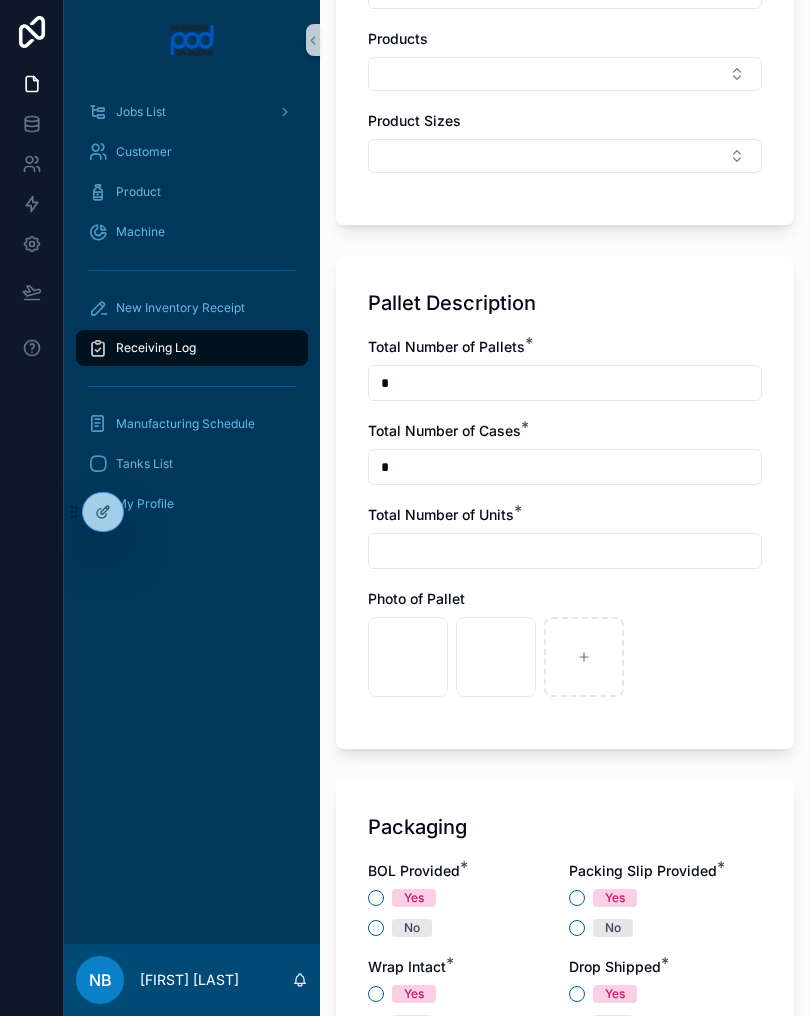 type on "*" 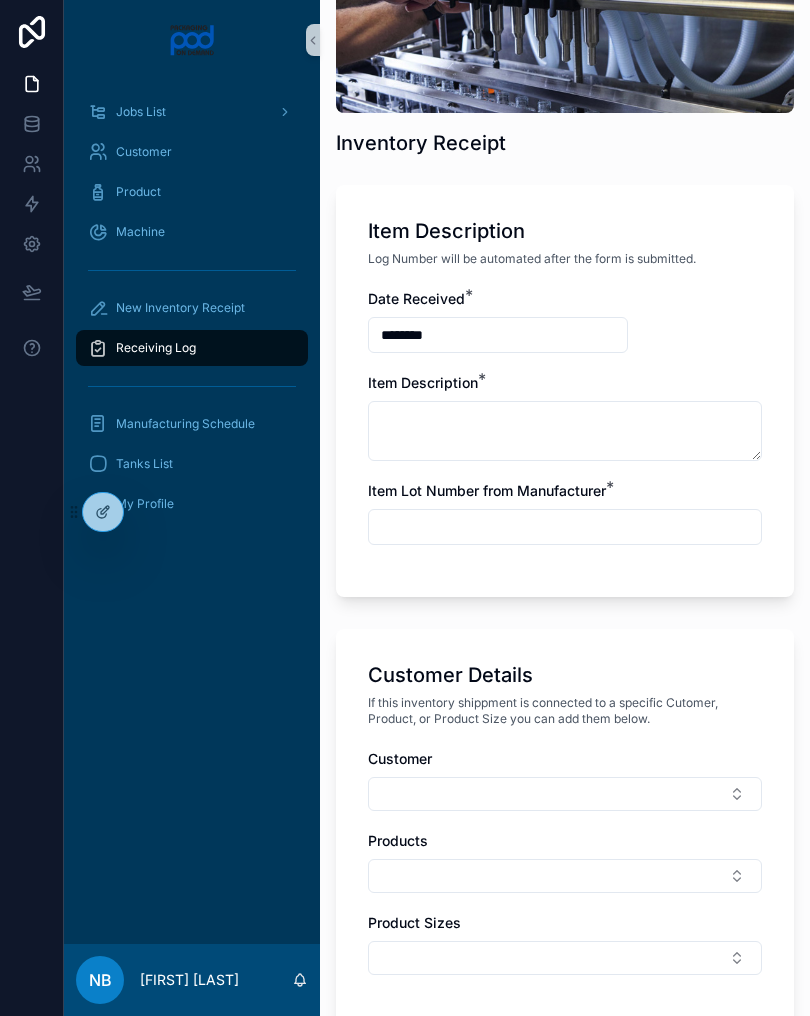 scroll, scrollTop: 260, scrollLeft: 0, axis: vertical 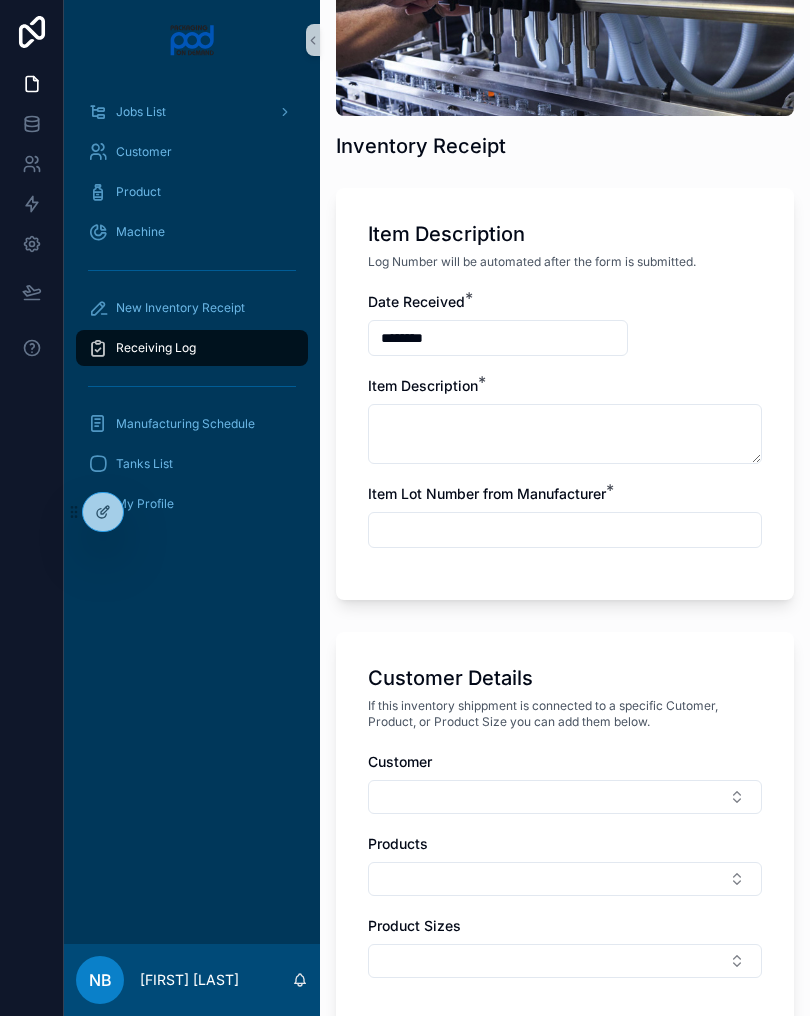 type on "*" 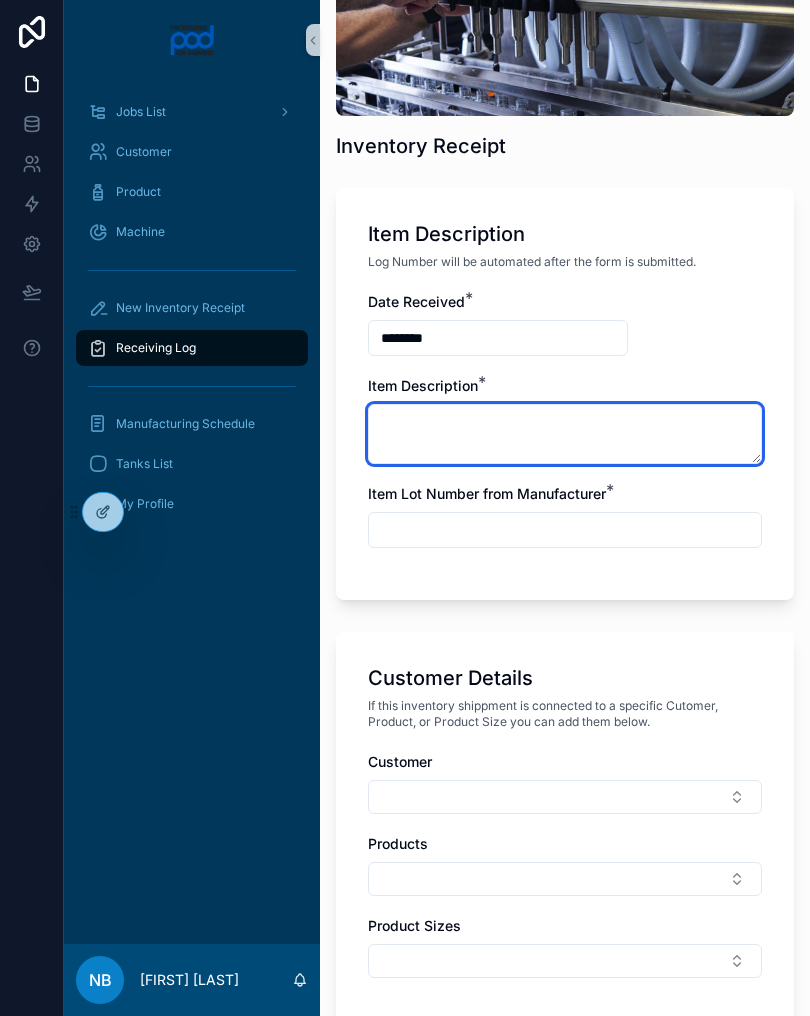 click at bounding box center (565, 434) 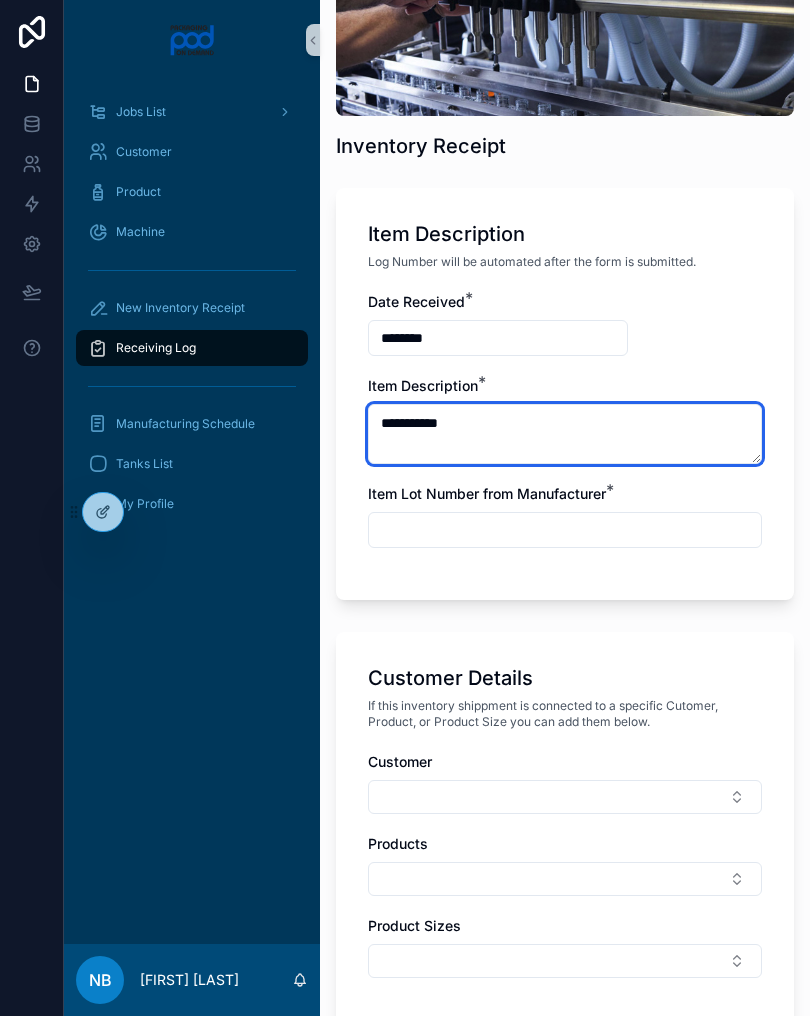 type on "**********" 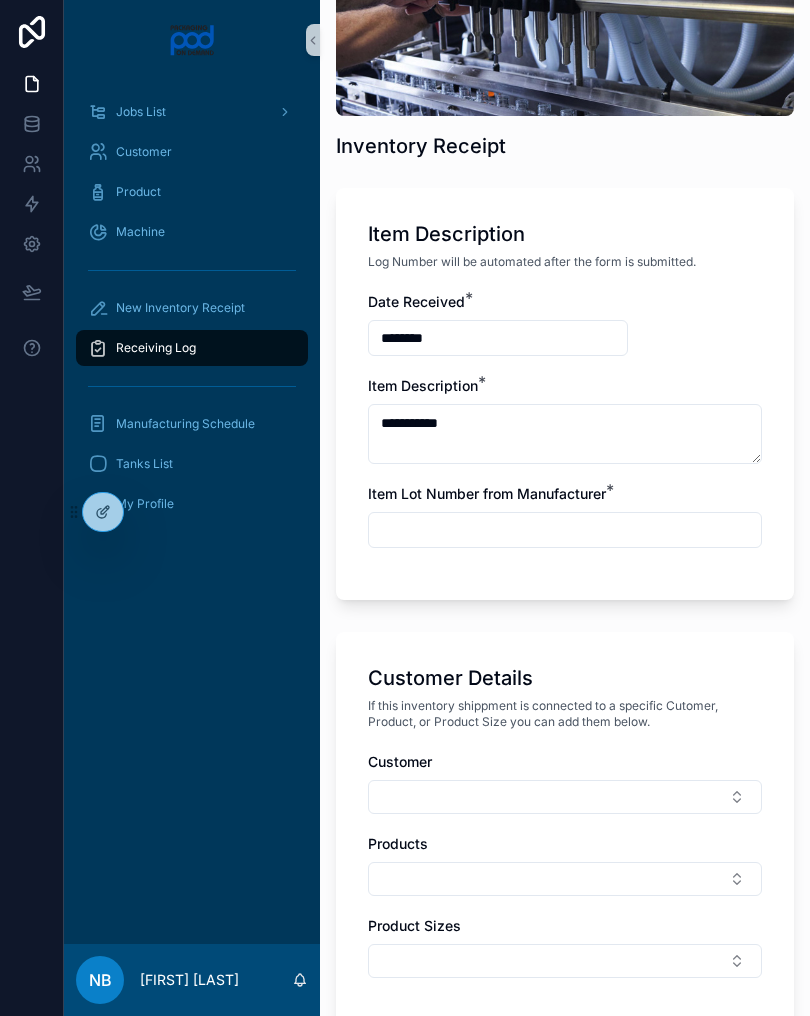 click at bounding box center [565, 530] 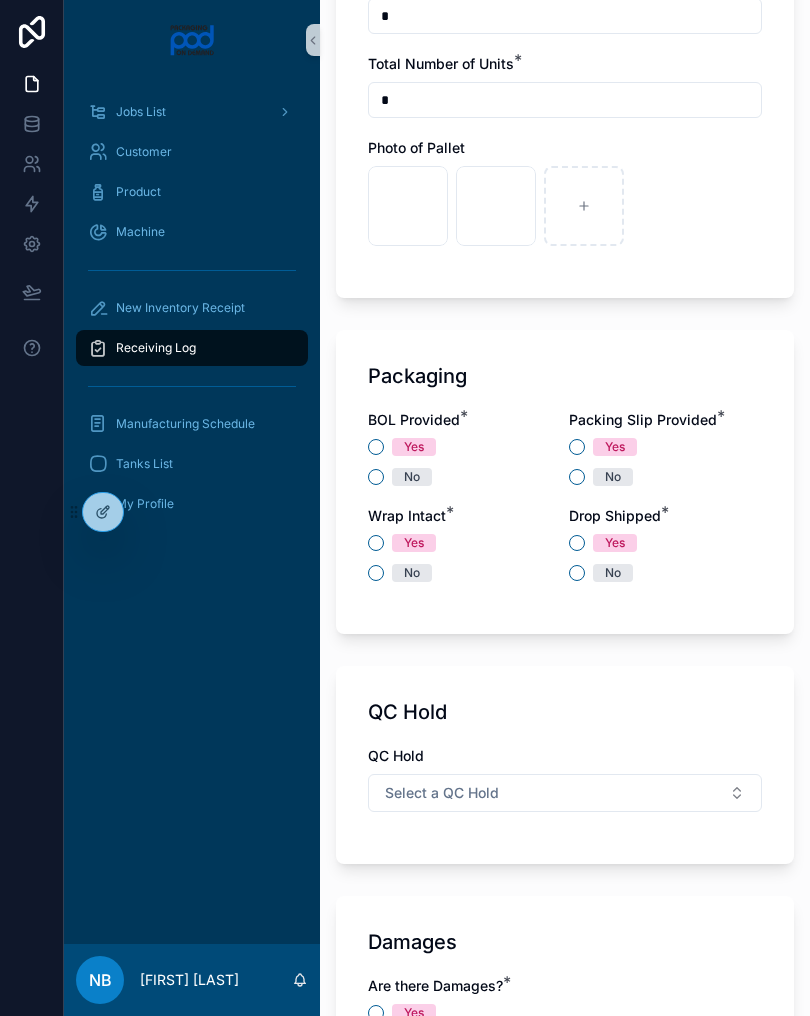 scroll, scrollTop: 1534, scrollLeft: 0, axis: vertical 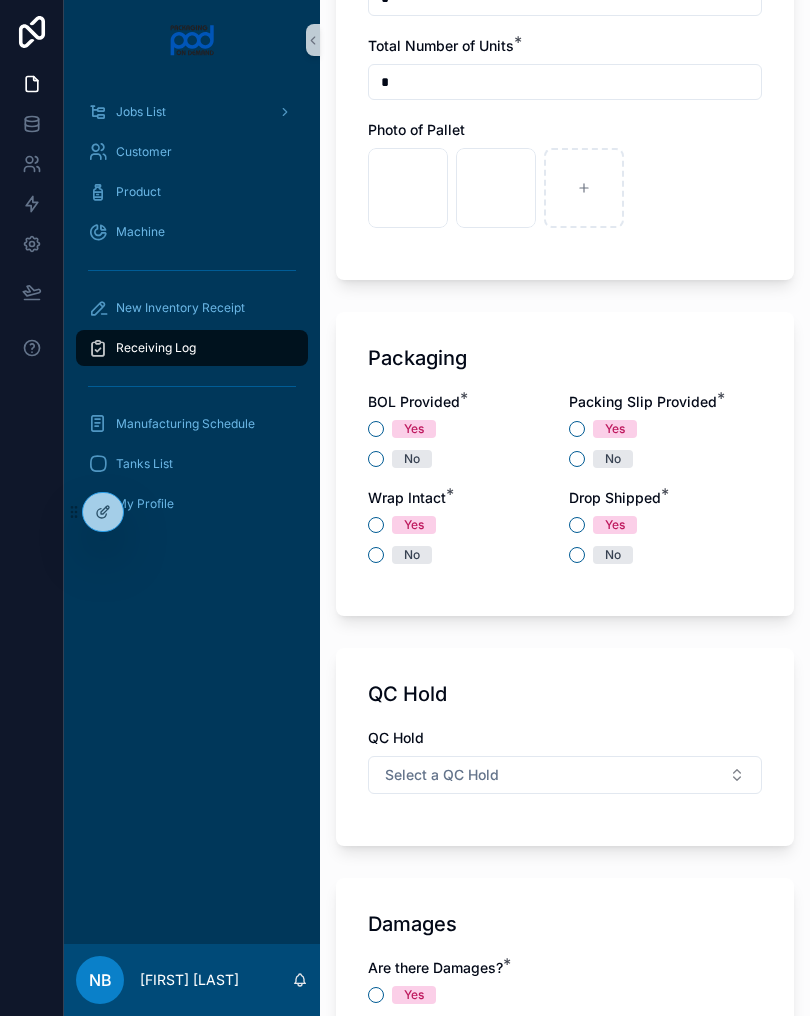 type on "*******" 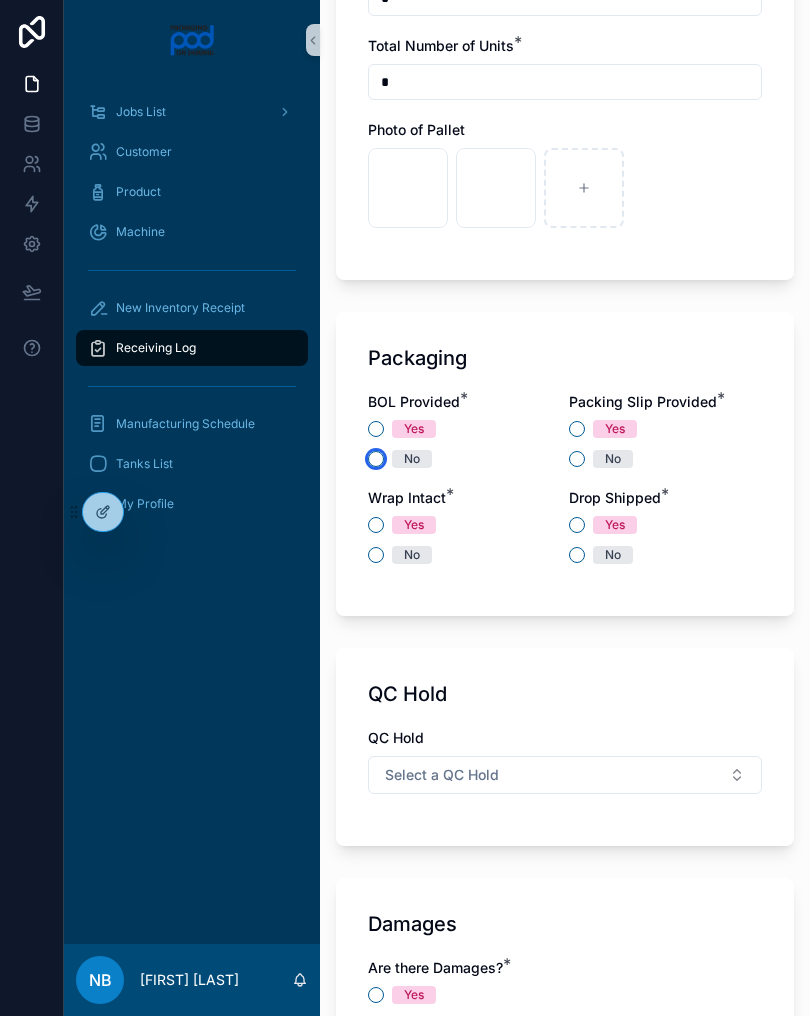 click on "No" at bounding box center (376, 459) 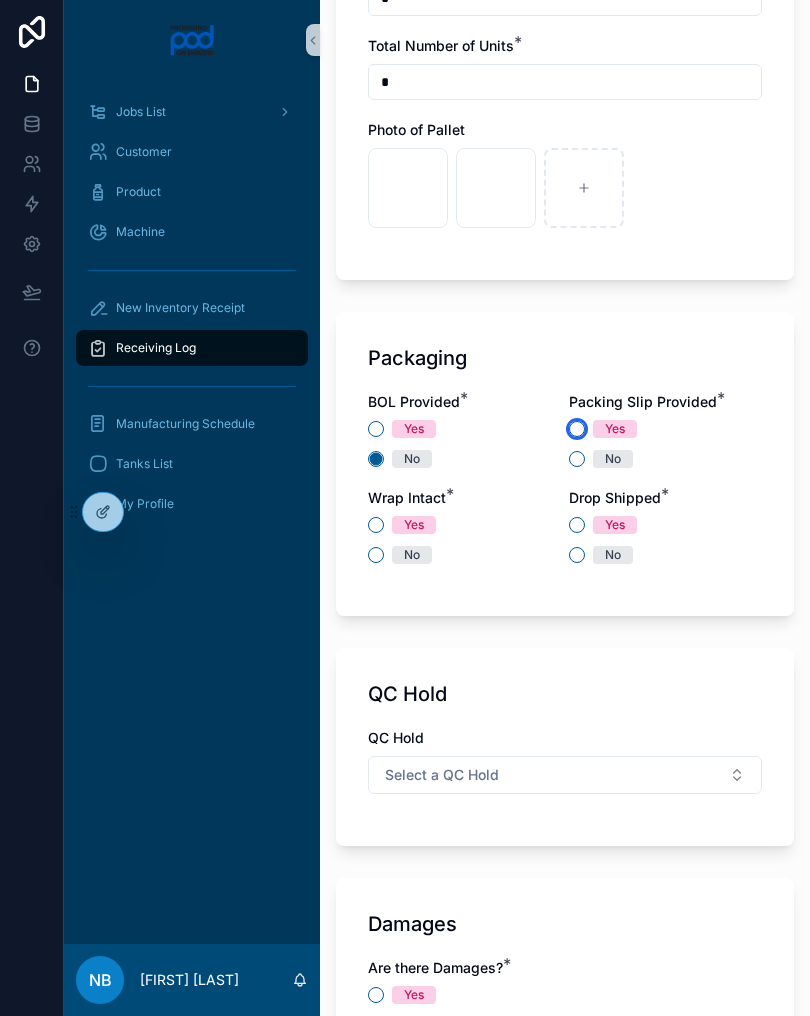 click on "Yes" at bounding box center [577, 429] 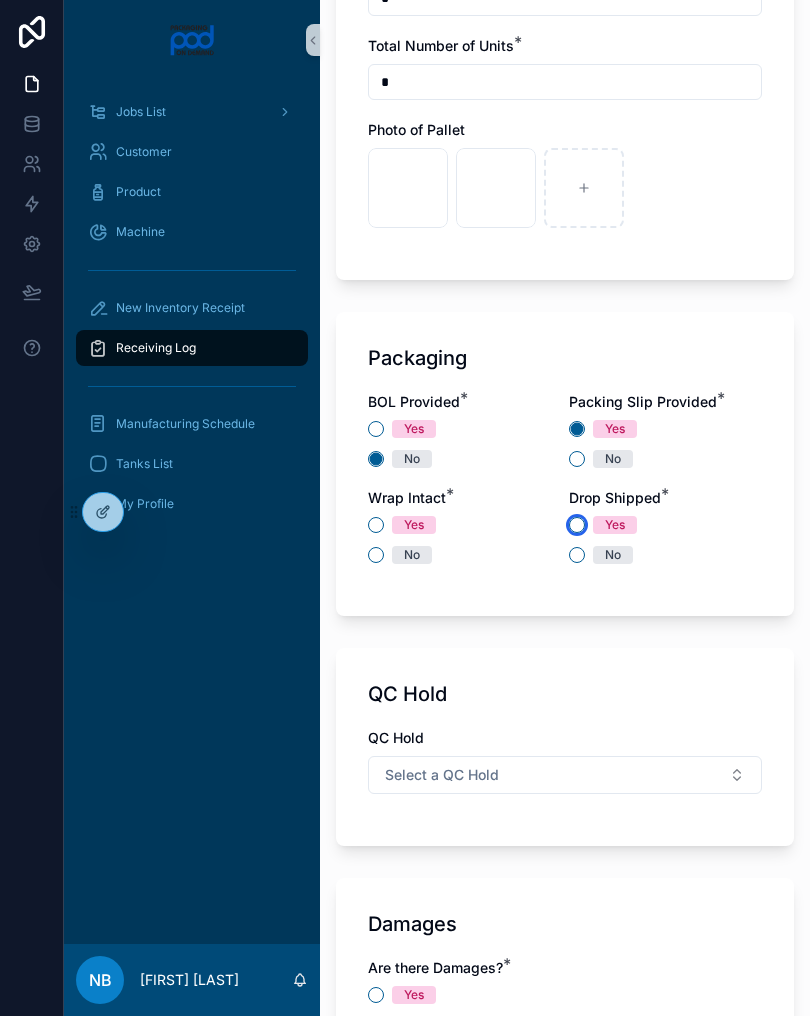 click on "Yes" at bounding box center (577, 525) 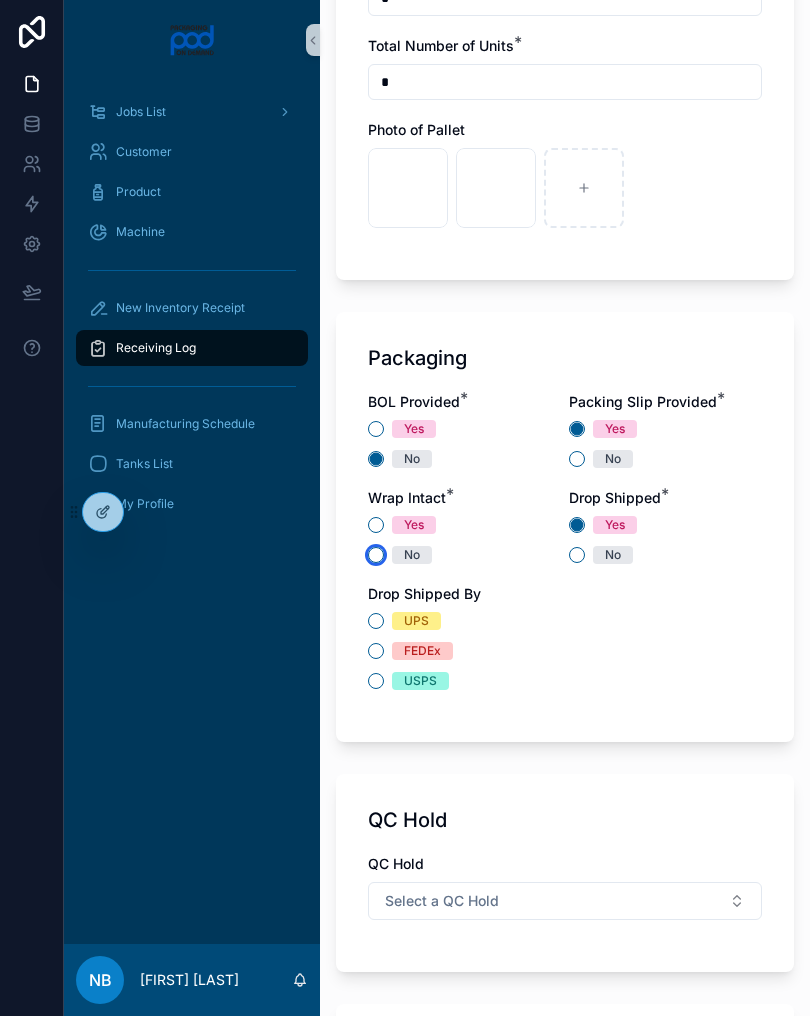 click on "No" at bounding box center [376, 555] 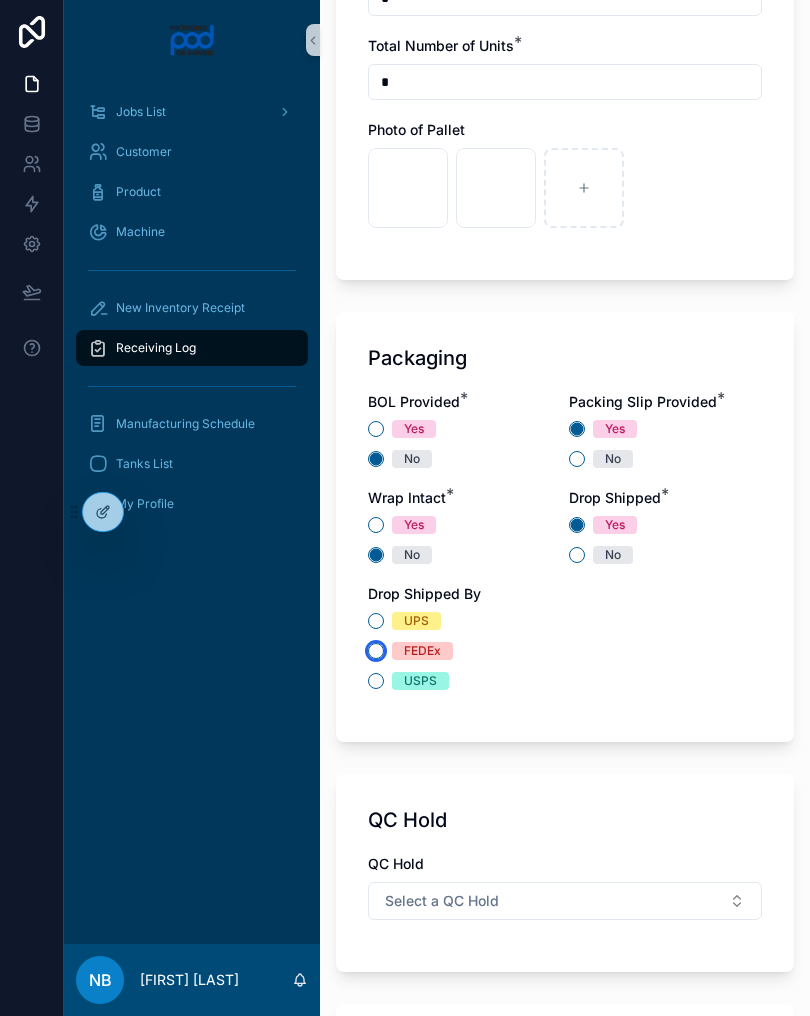 click on "FEDEx" at bounding box center (376, 651) 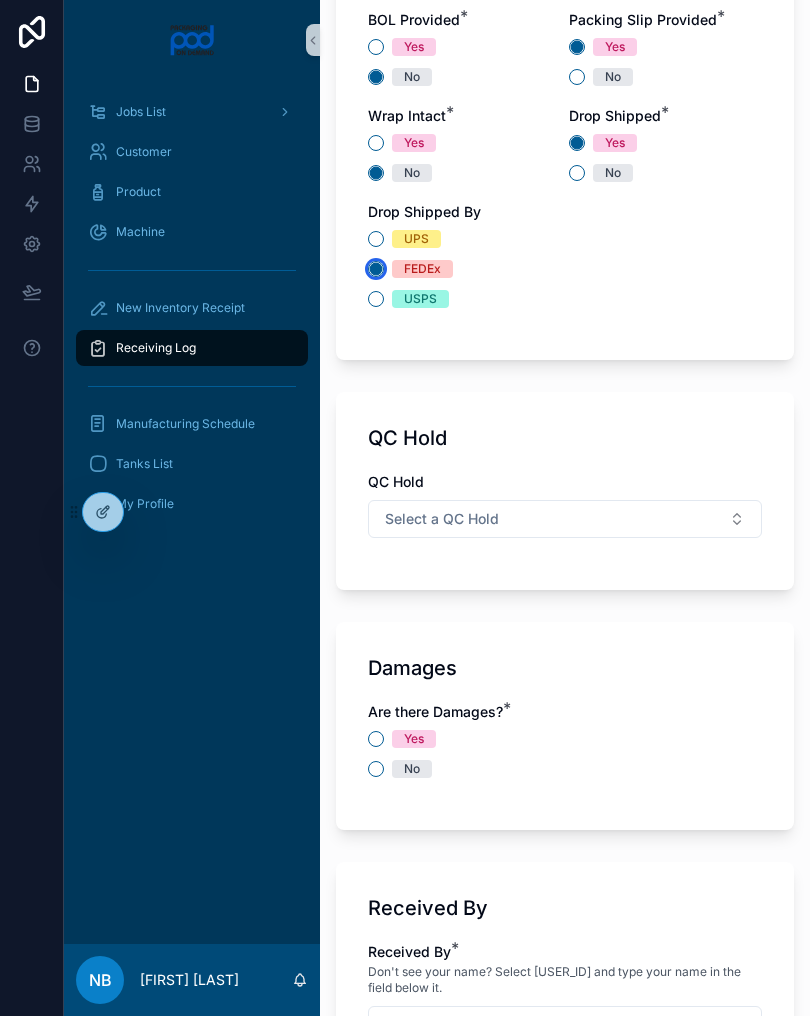 scroll, scrollTop: 1917, scrollLeft: 0, axis: vertical 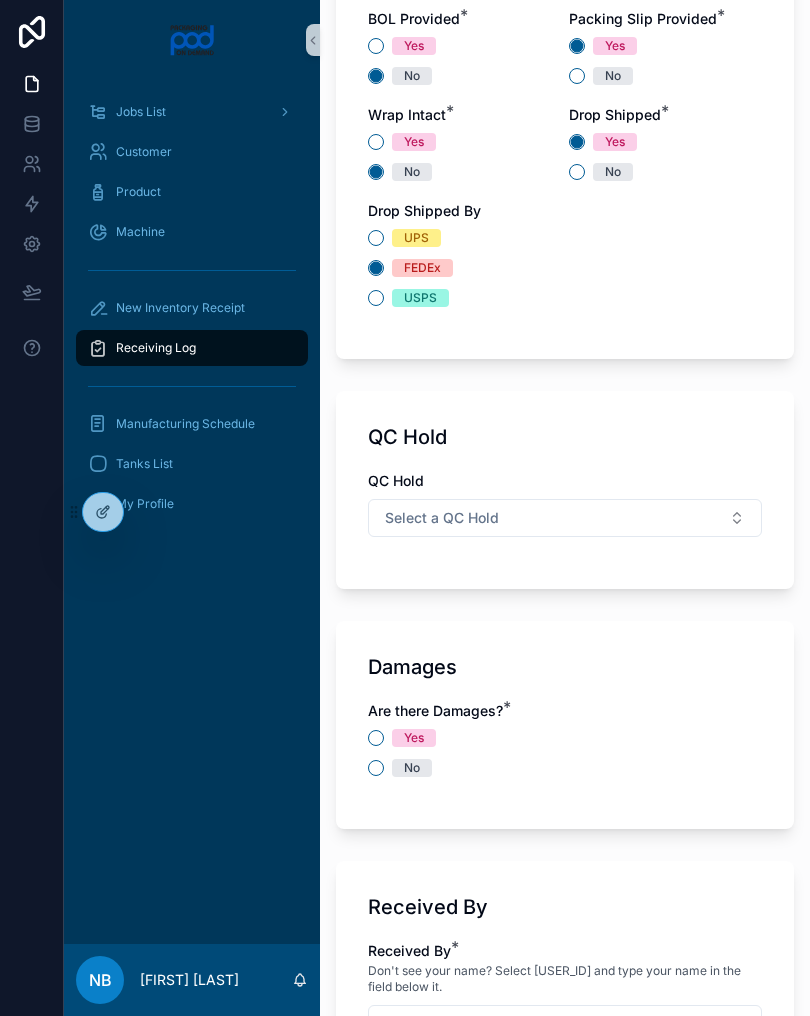 click on "Select a QC Hold" at bounding box center (565, 518) 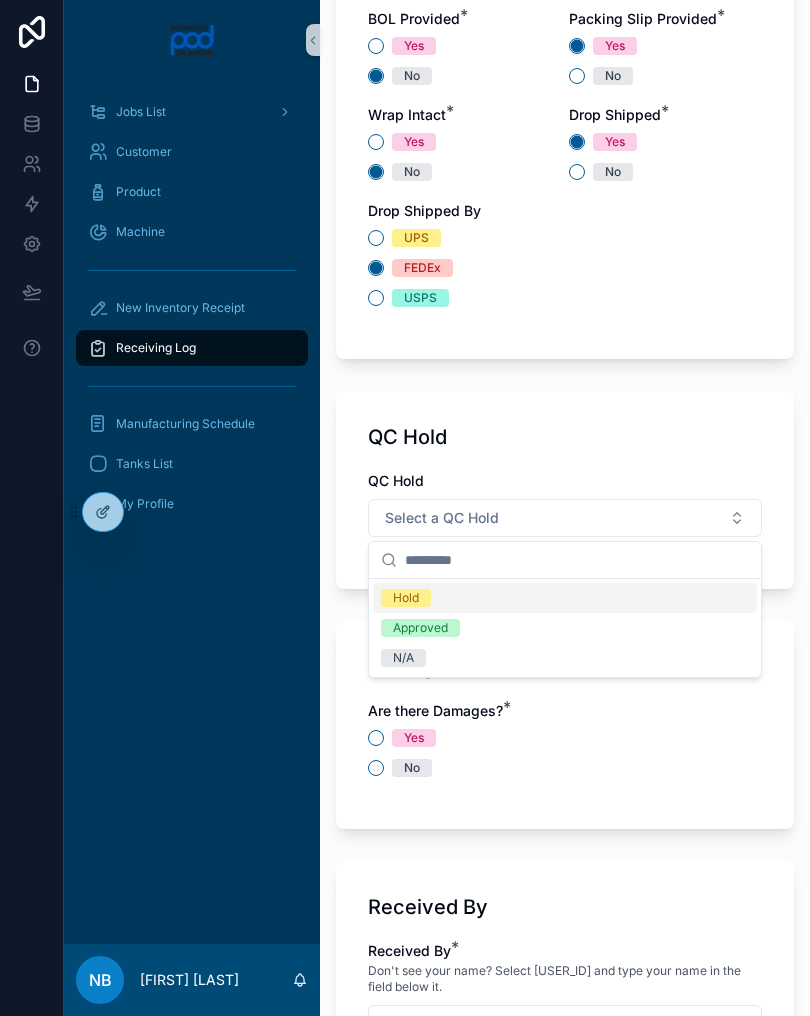 click on "N/A" at bounding box center (565, 658) 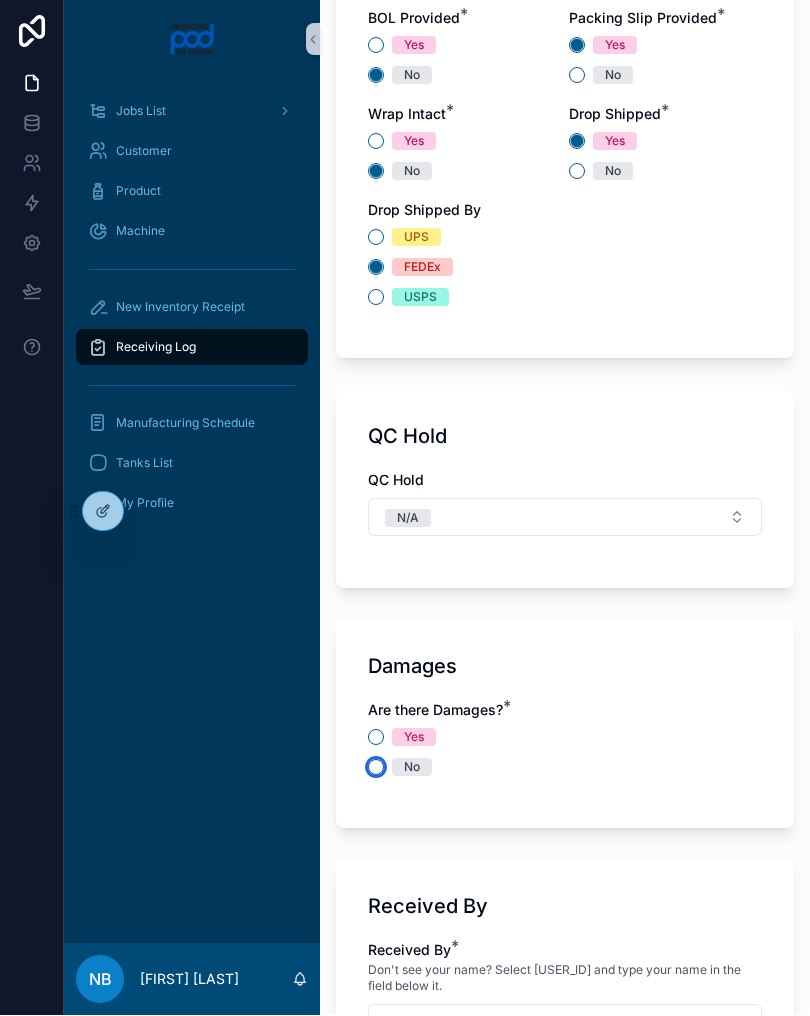click on "No" at bounding box center [376, 768] 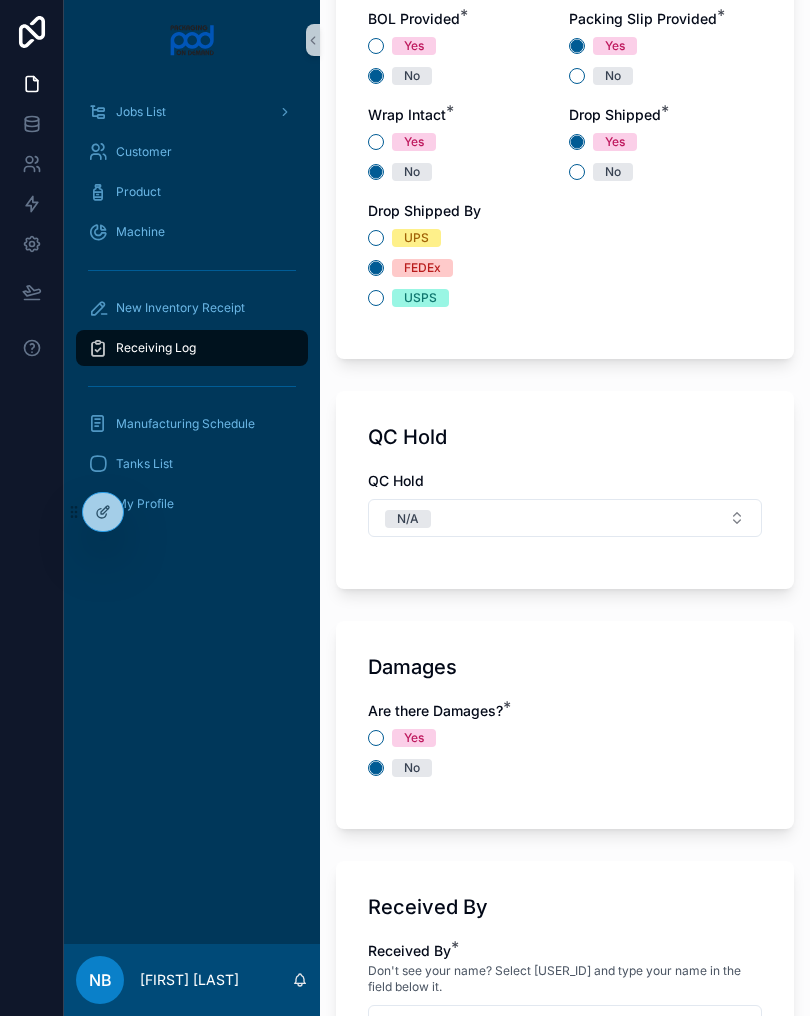 click on "No" at bounding box center [565, 768] 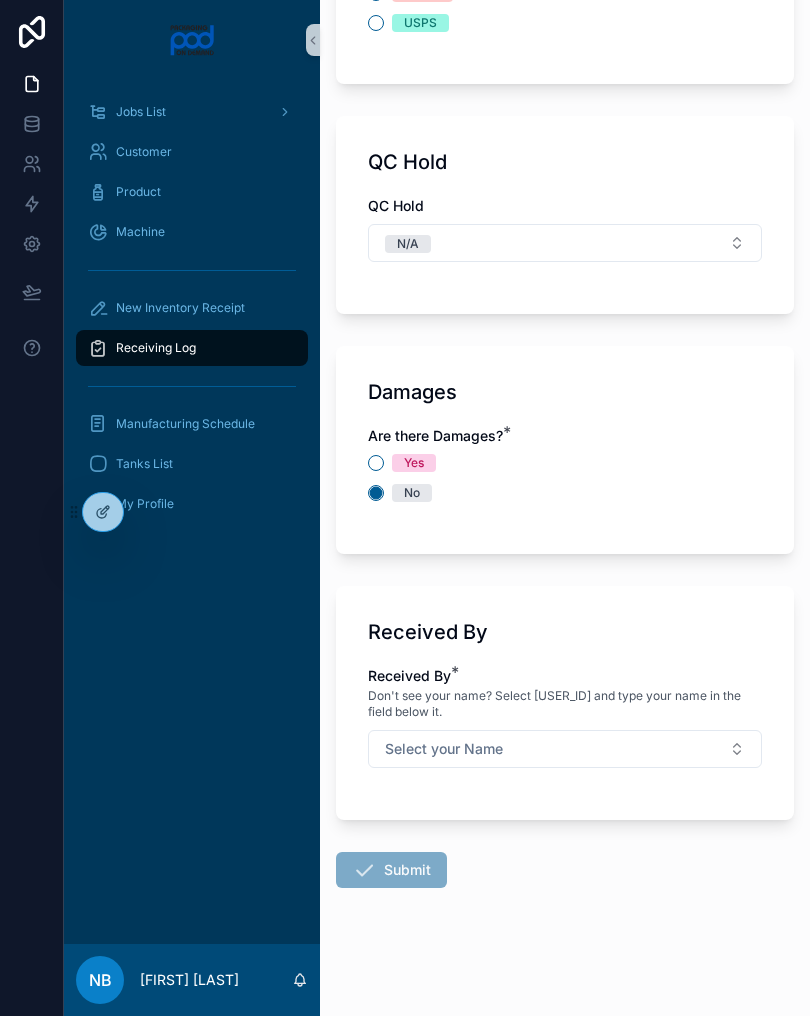 click on "Select your Name" at bounding box center [565, 749] 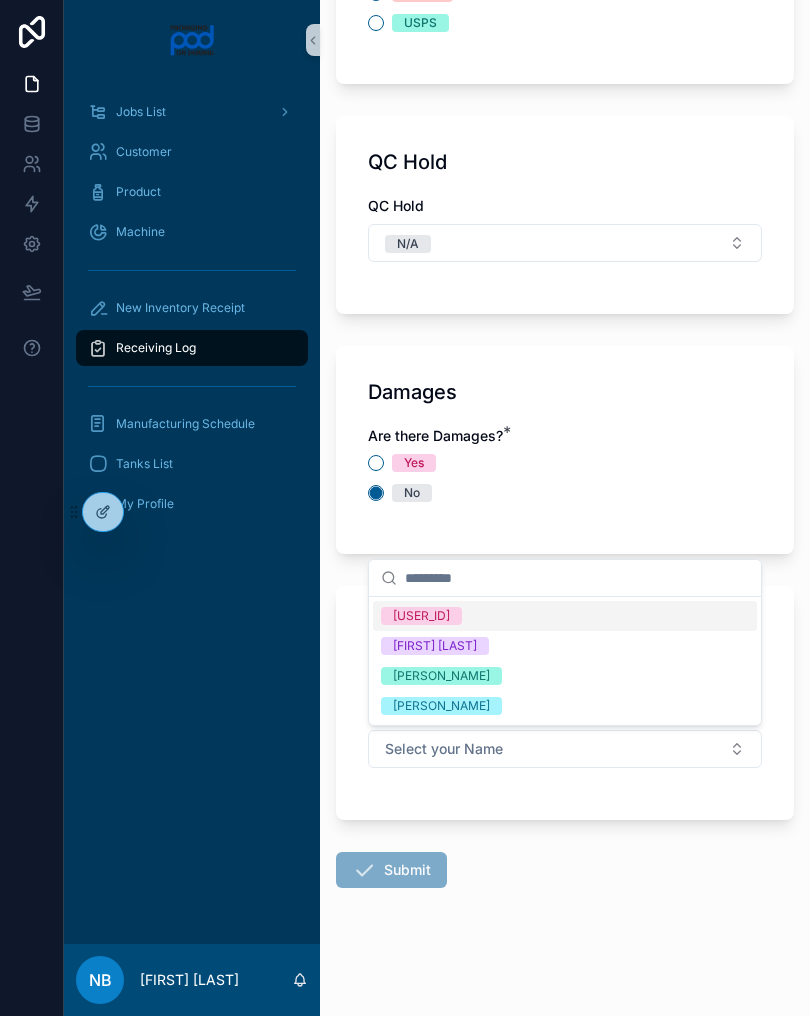 click on "[PERSON_NAME]" at bounding box center [565, 676] 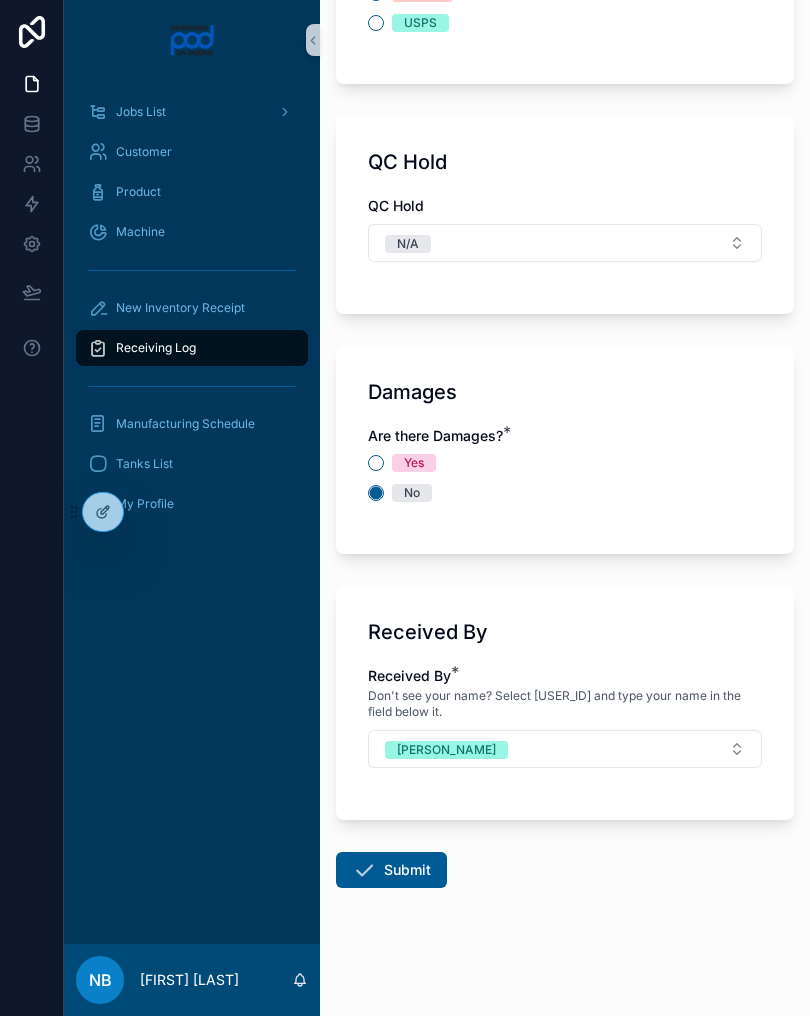 click on "Submit" at bounding box center (391, 870) 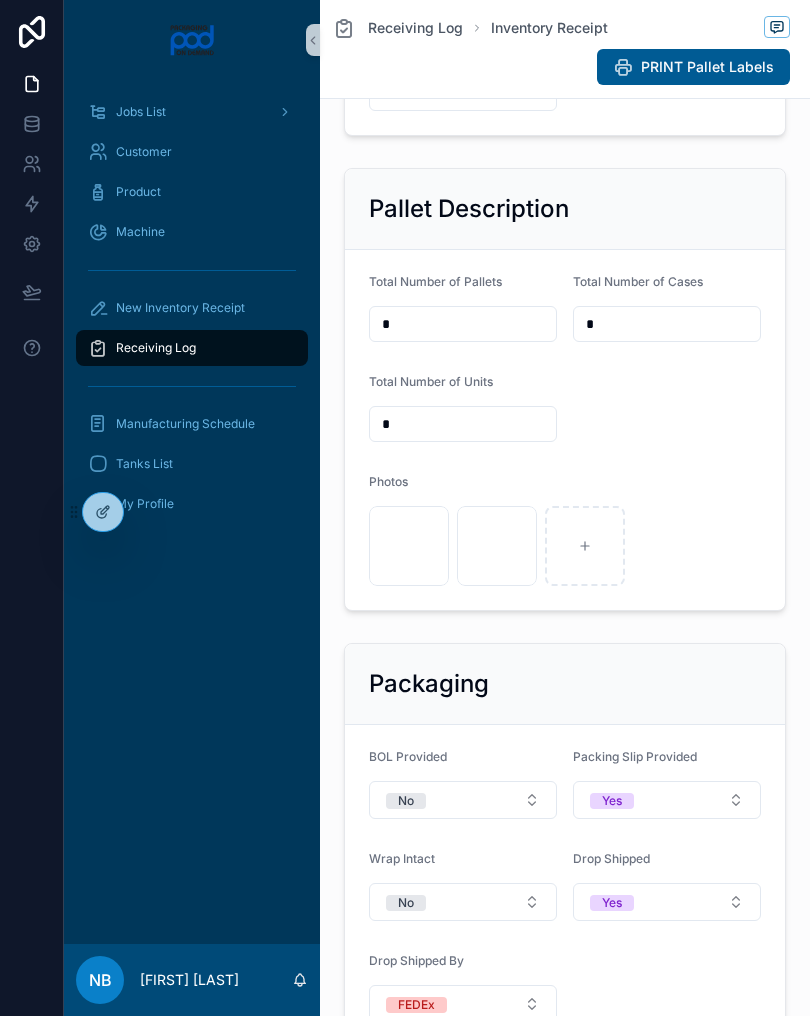 scroll, scrollTop: 724, scrollLeft: 0, axis: vertical 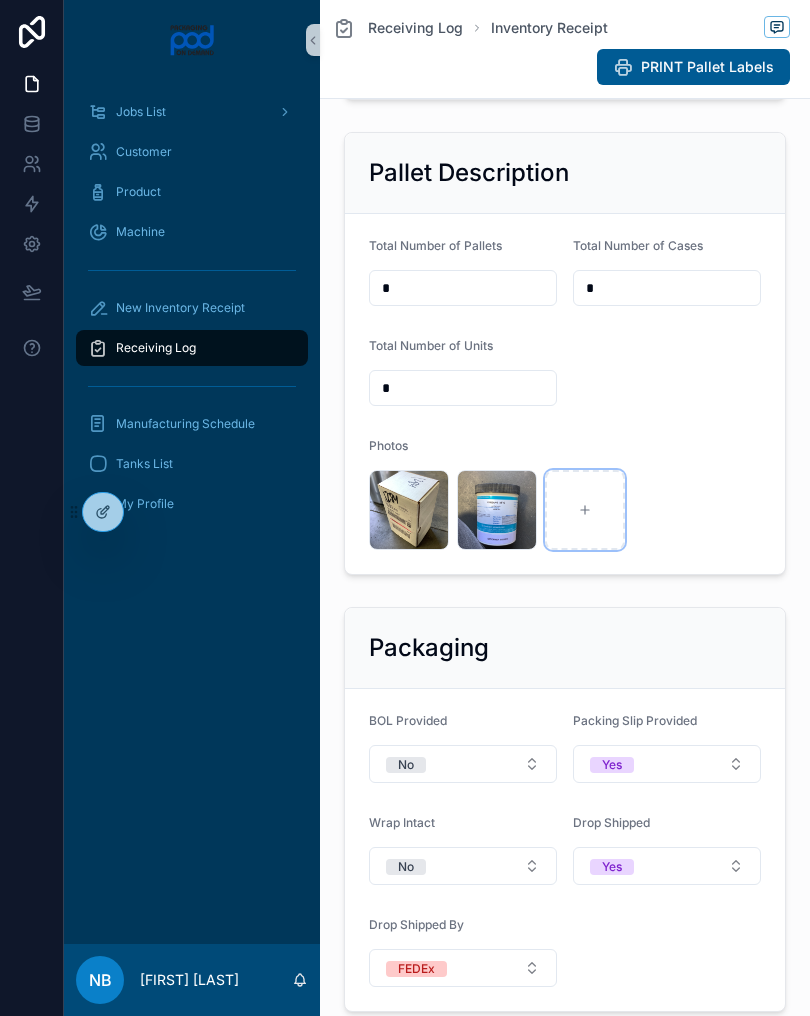 click at bounding box center (585, 510) 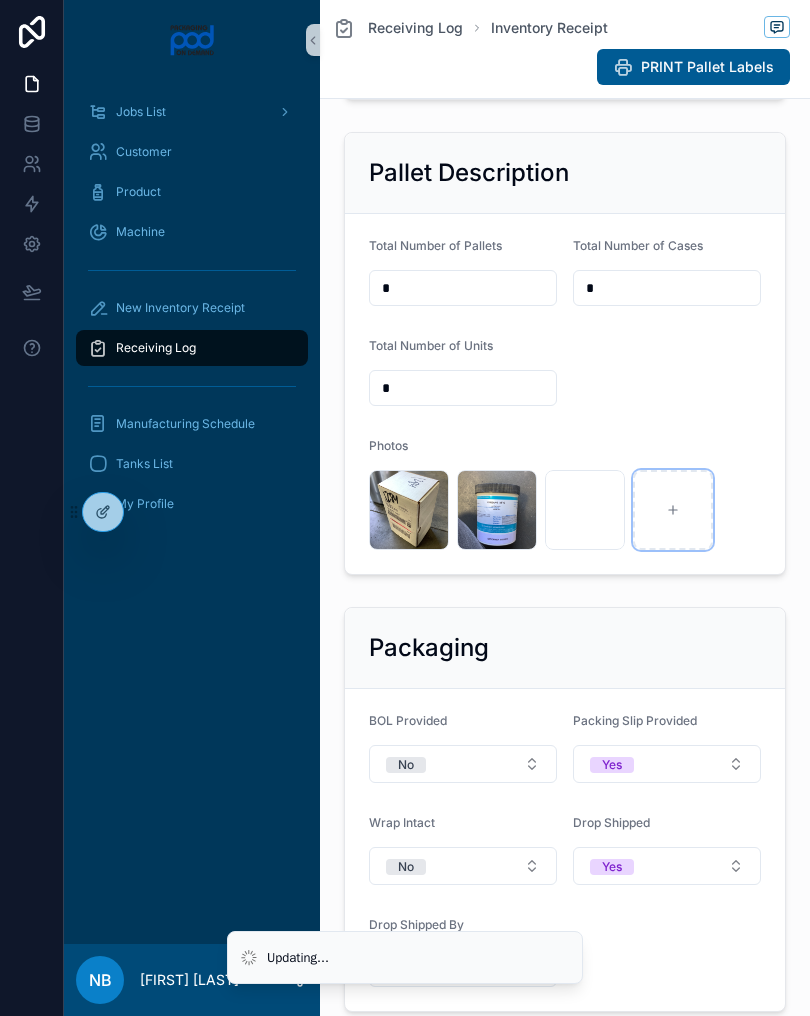 click at bounding box center (673, 510) 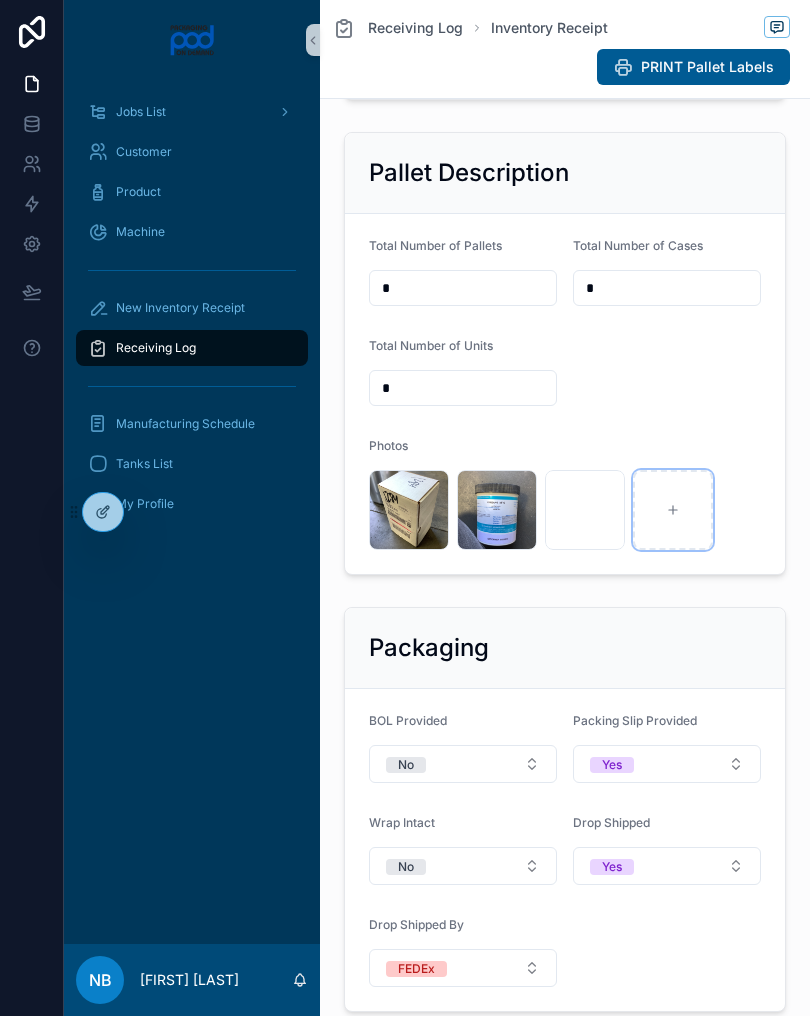 type on "**********" 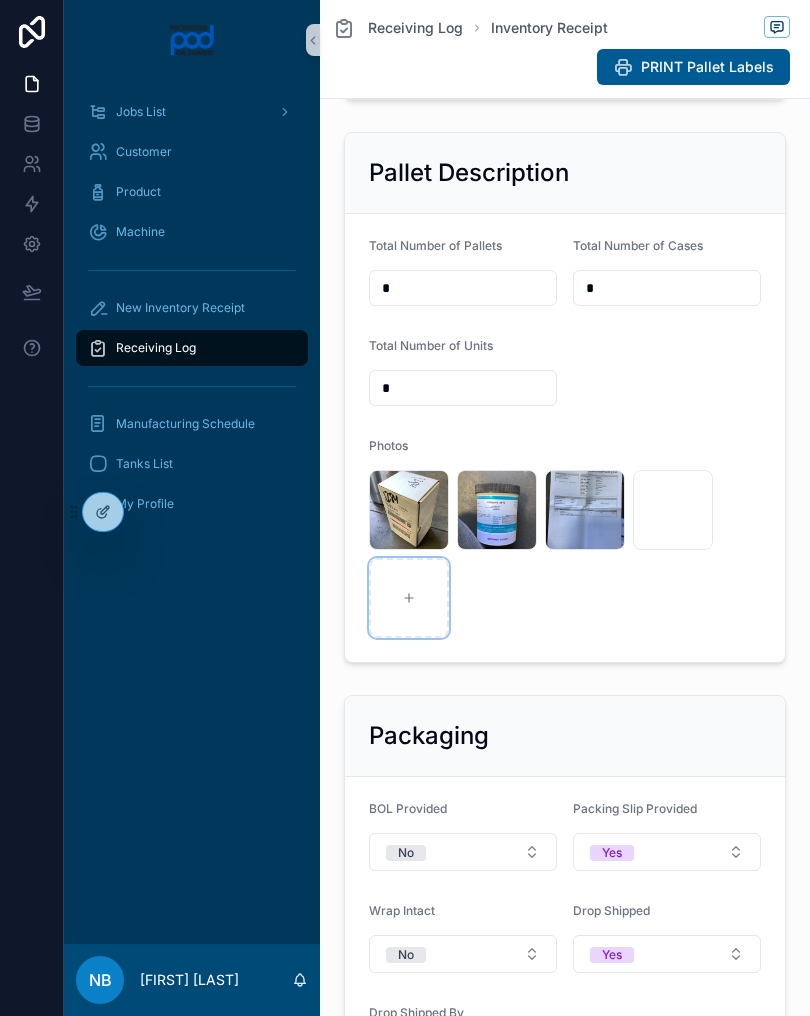 click 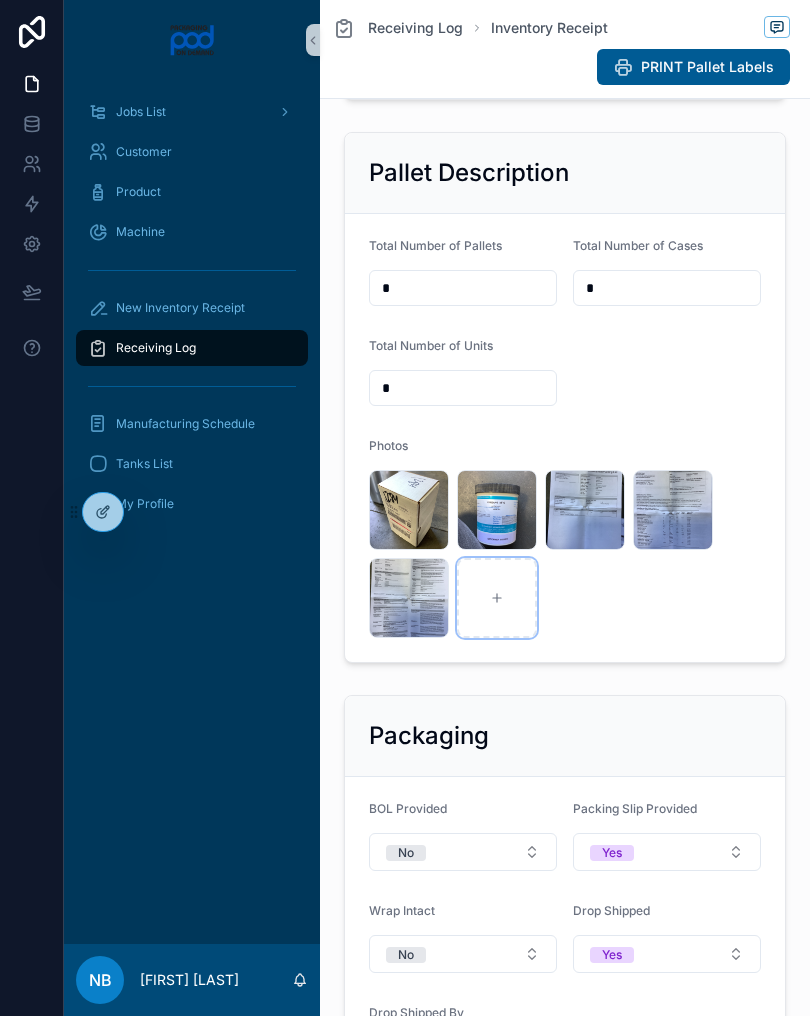 click 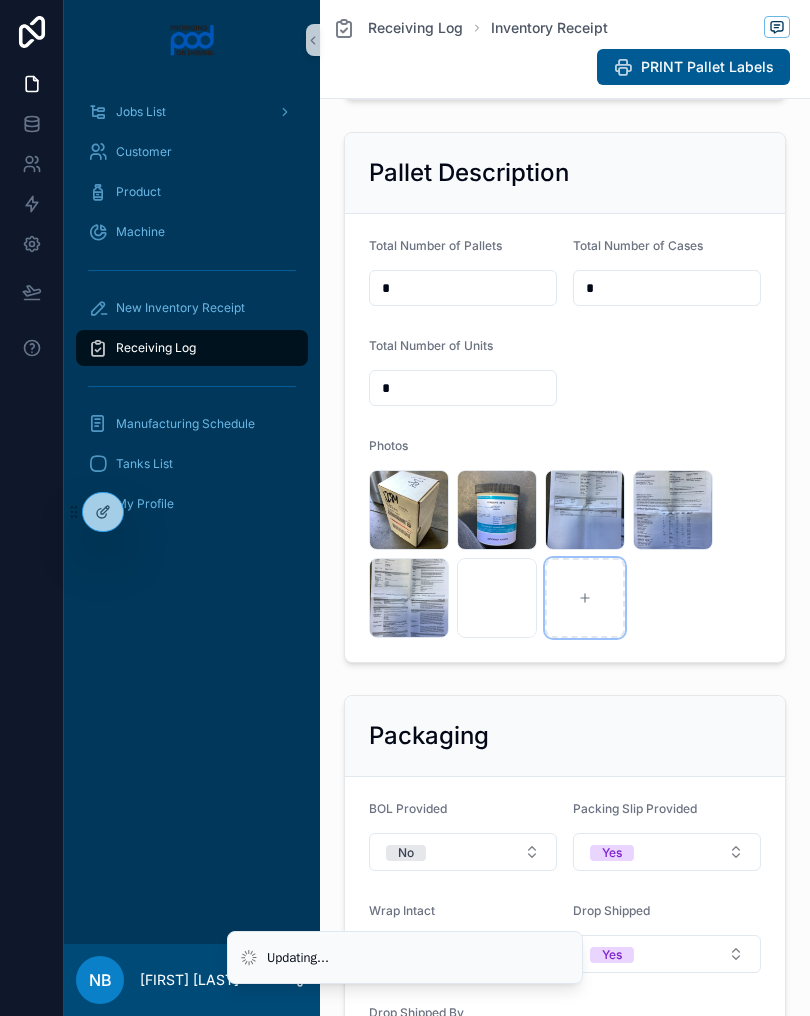 click at bounding box center (585, 598) 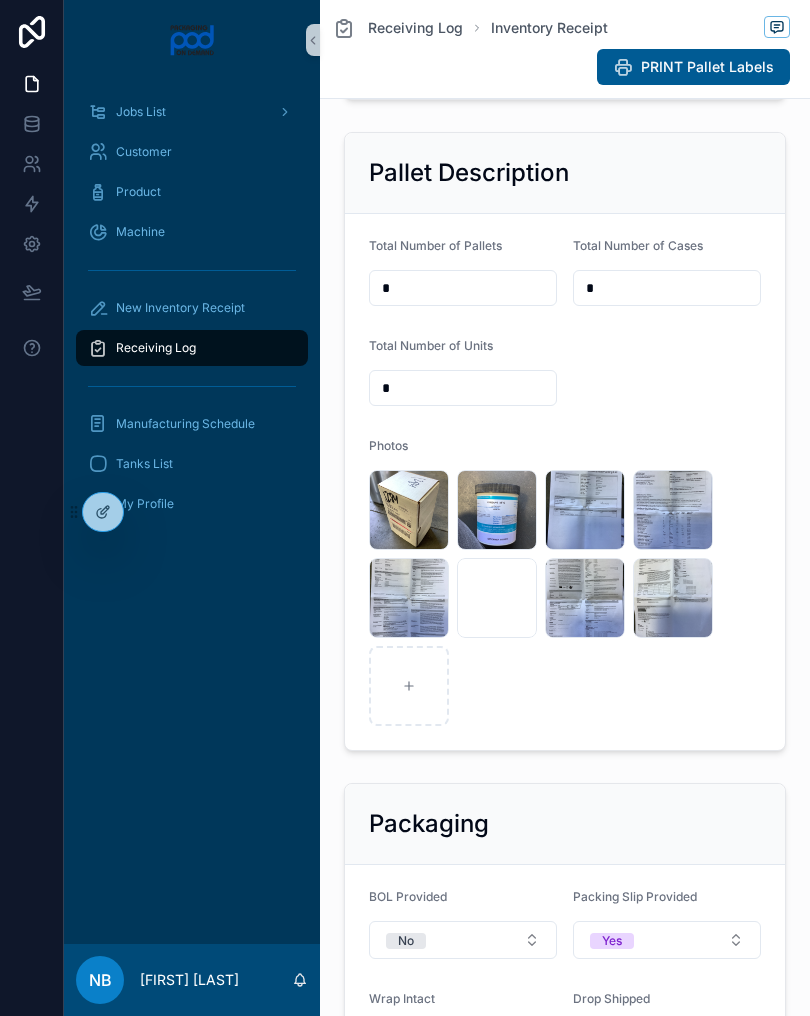 click on "New Inventory Receipt" at bounding box center [180, 308] 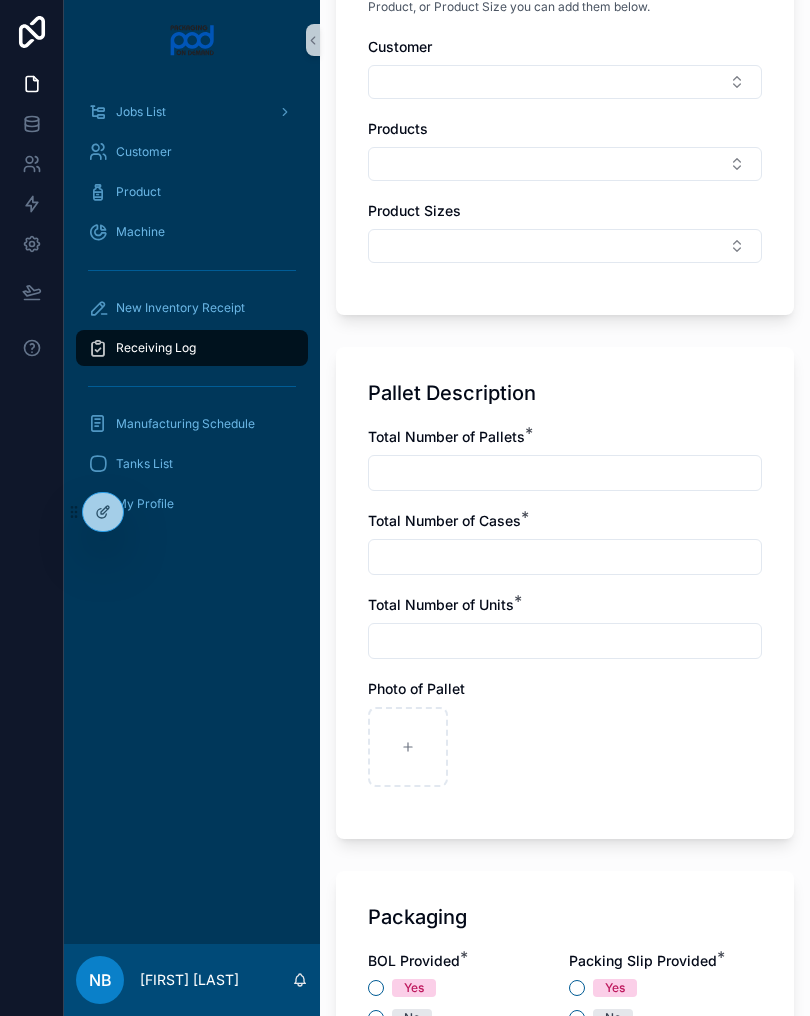 scroll, scrollTop: 978, scrollLeft: 0, axis: vertical 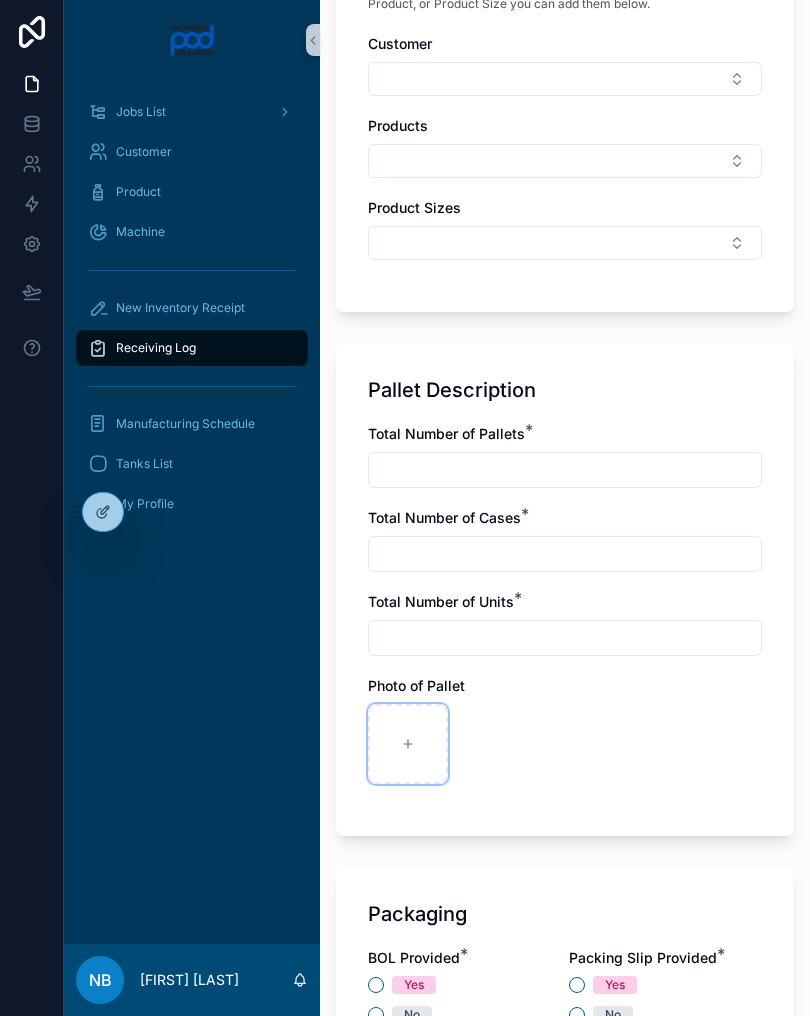 click at bounding box center [408, 744] 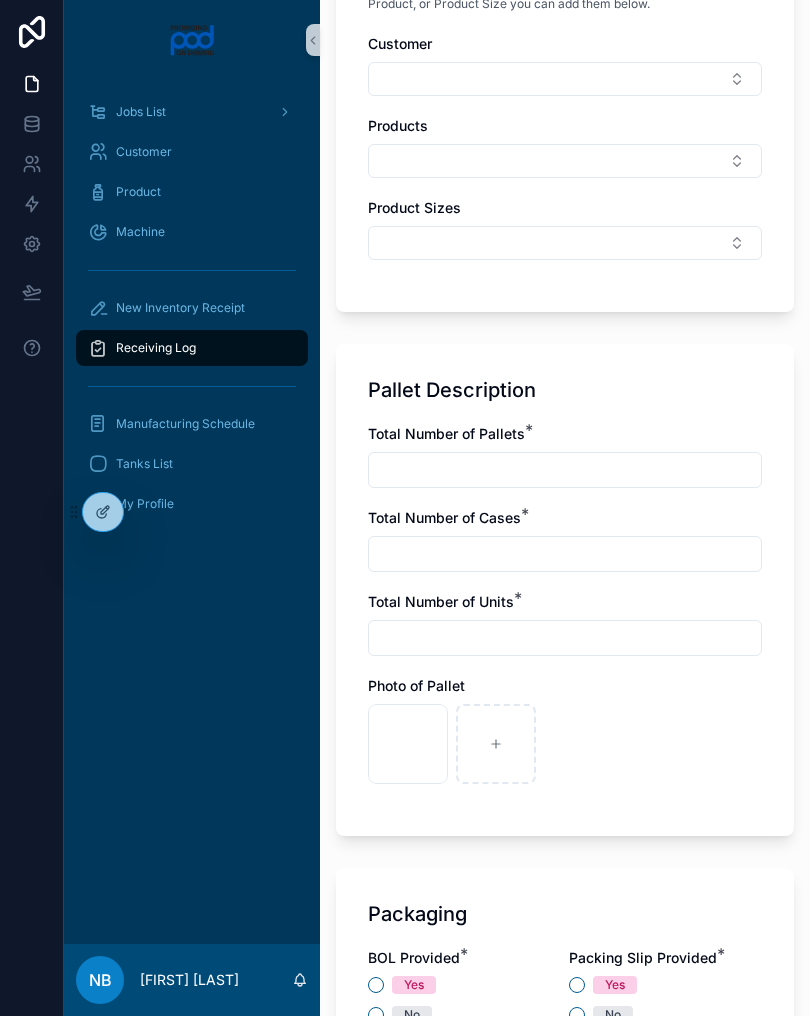 click at bounding box center (565, 470) 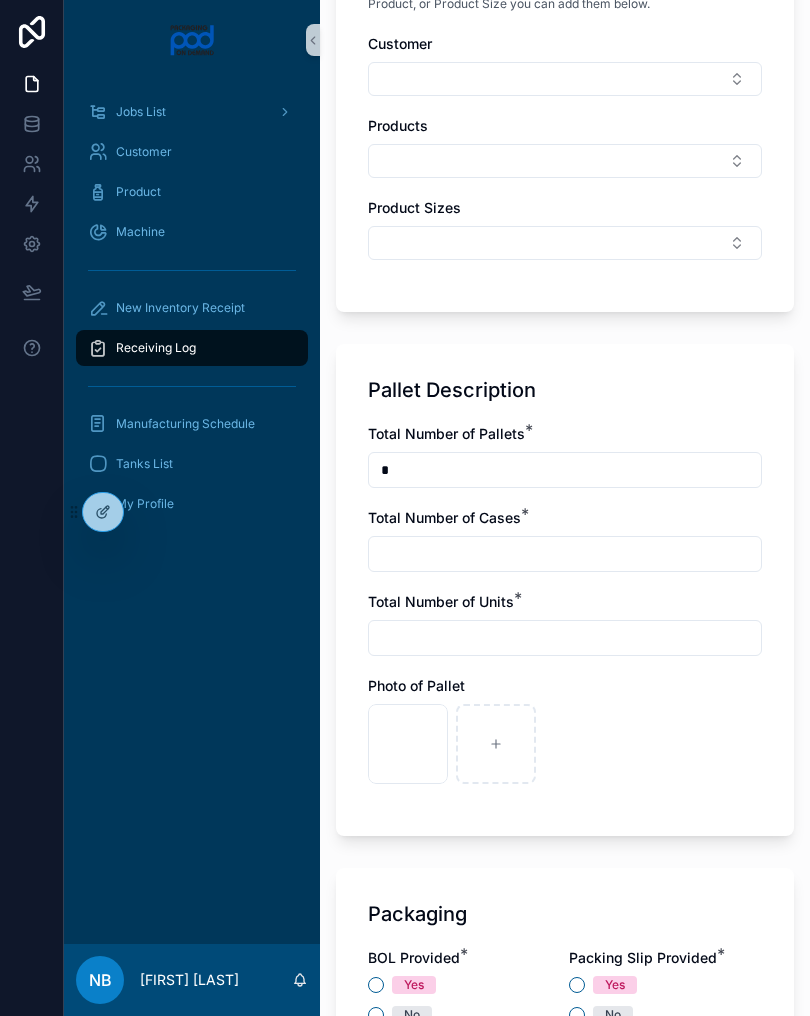 type on "*" 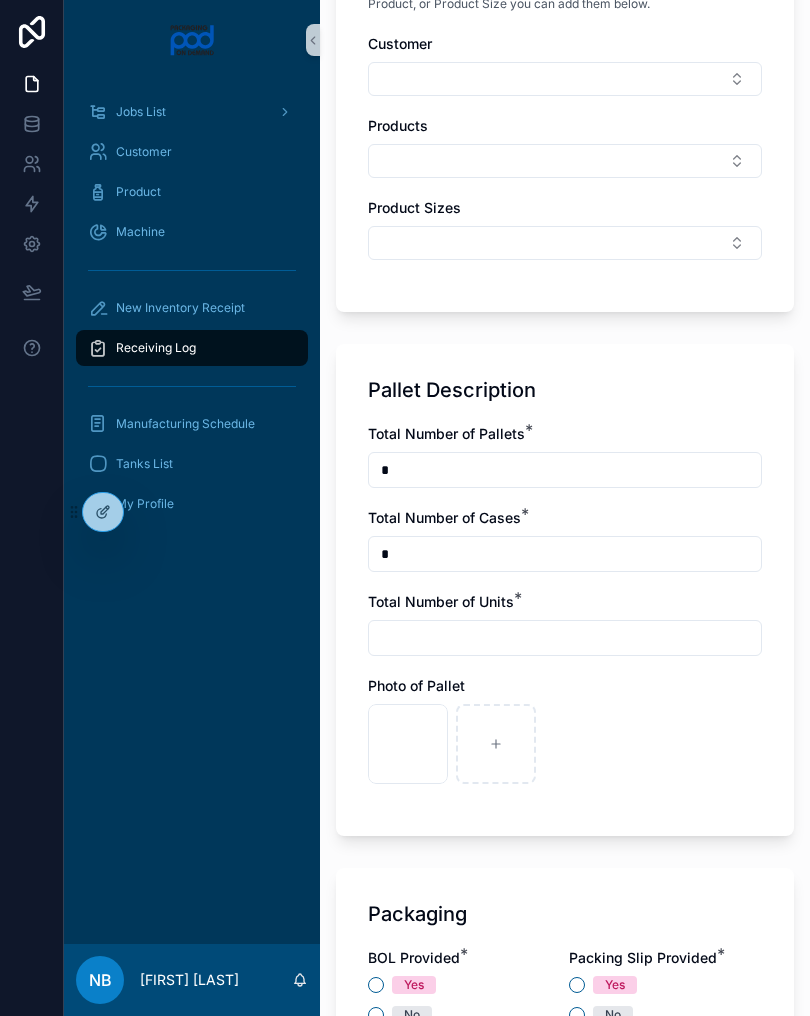 type on "*" 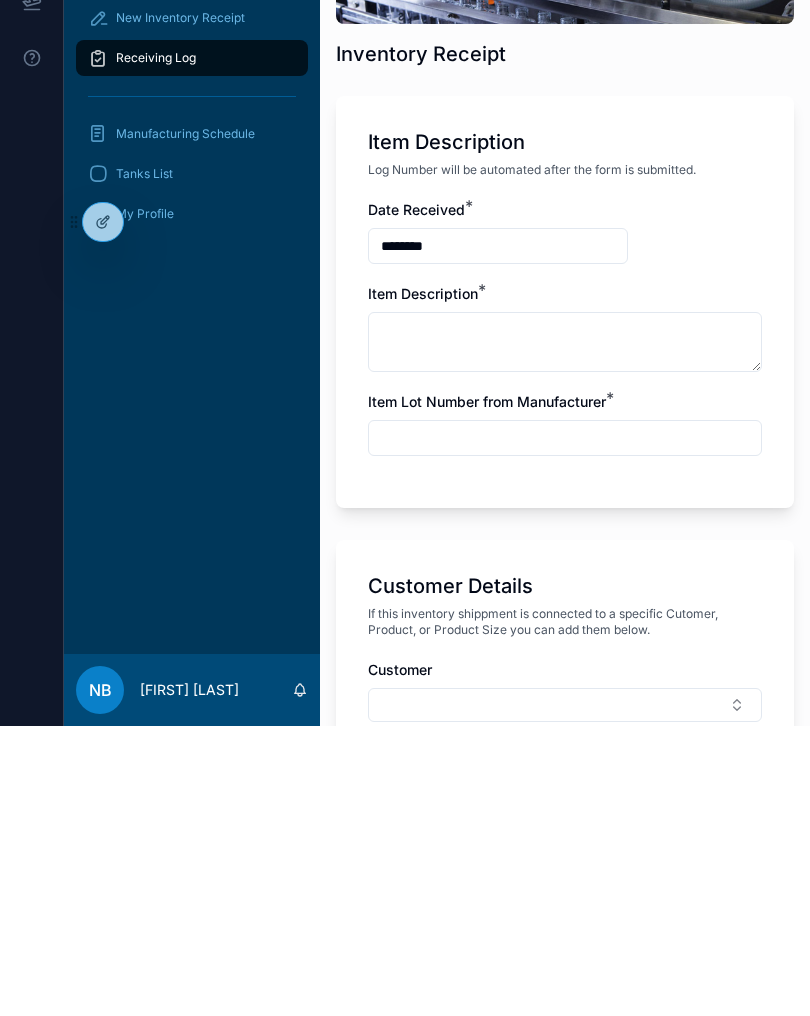 scroll, scrollTop: -1, scrollLeft: 0, axis: vertical 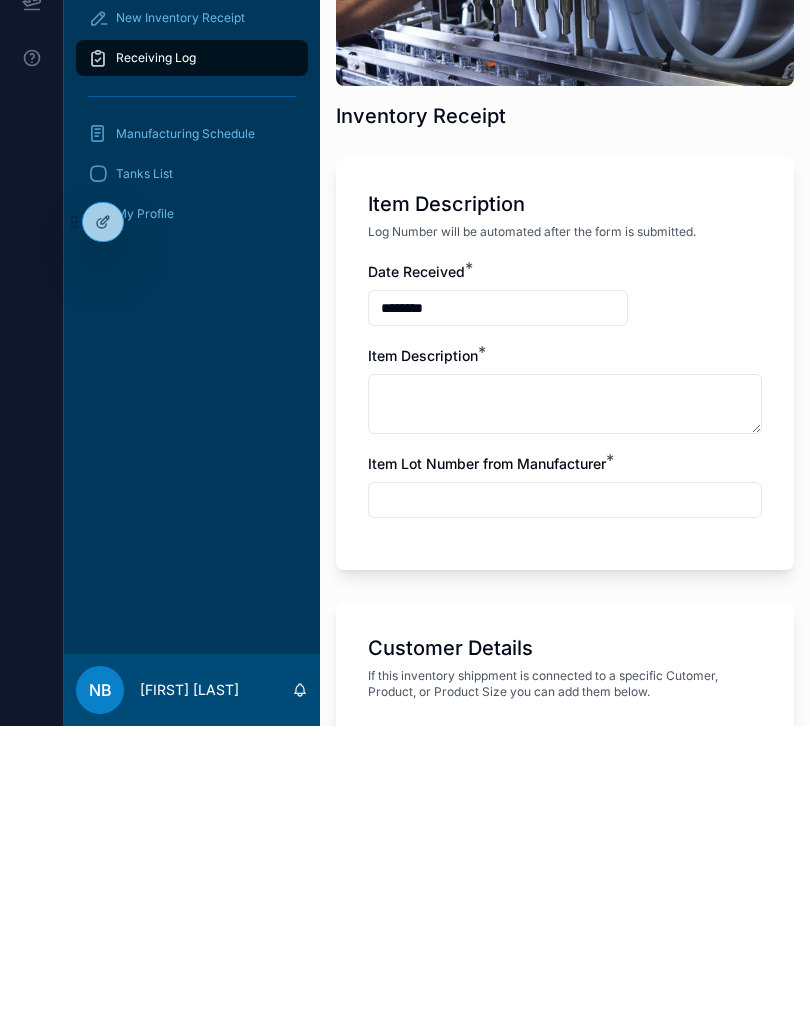 type on "*" 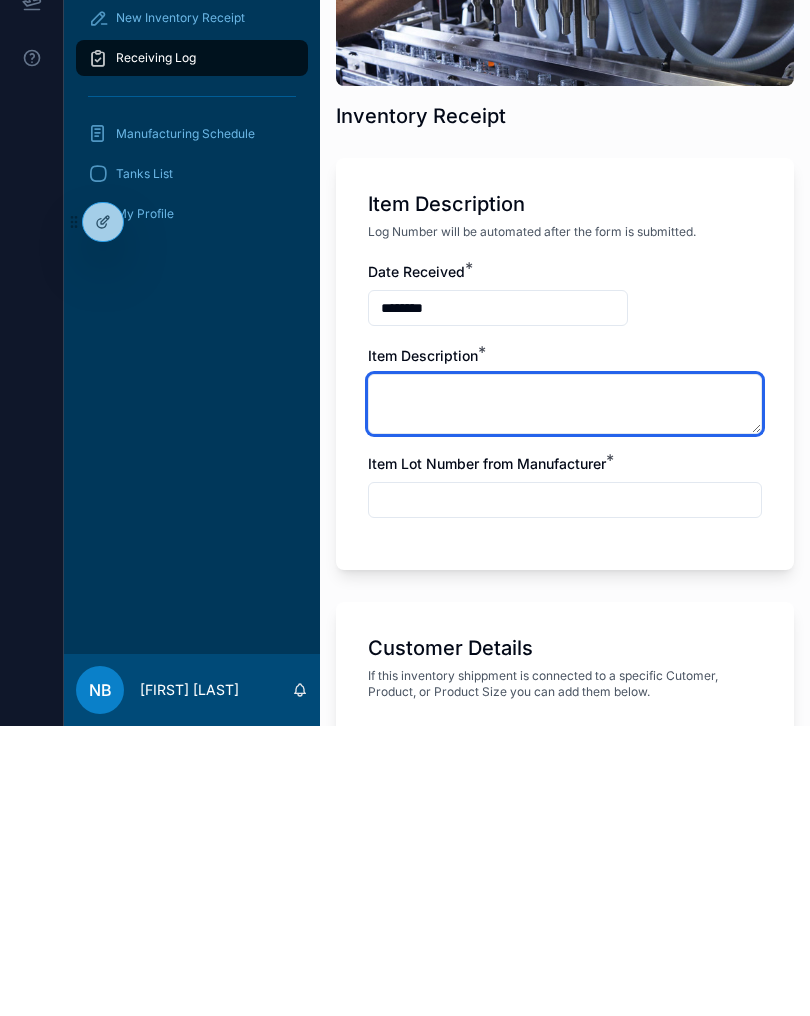 click at bounding box center [565, 694] 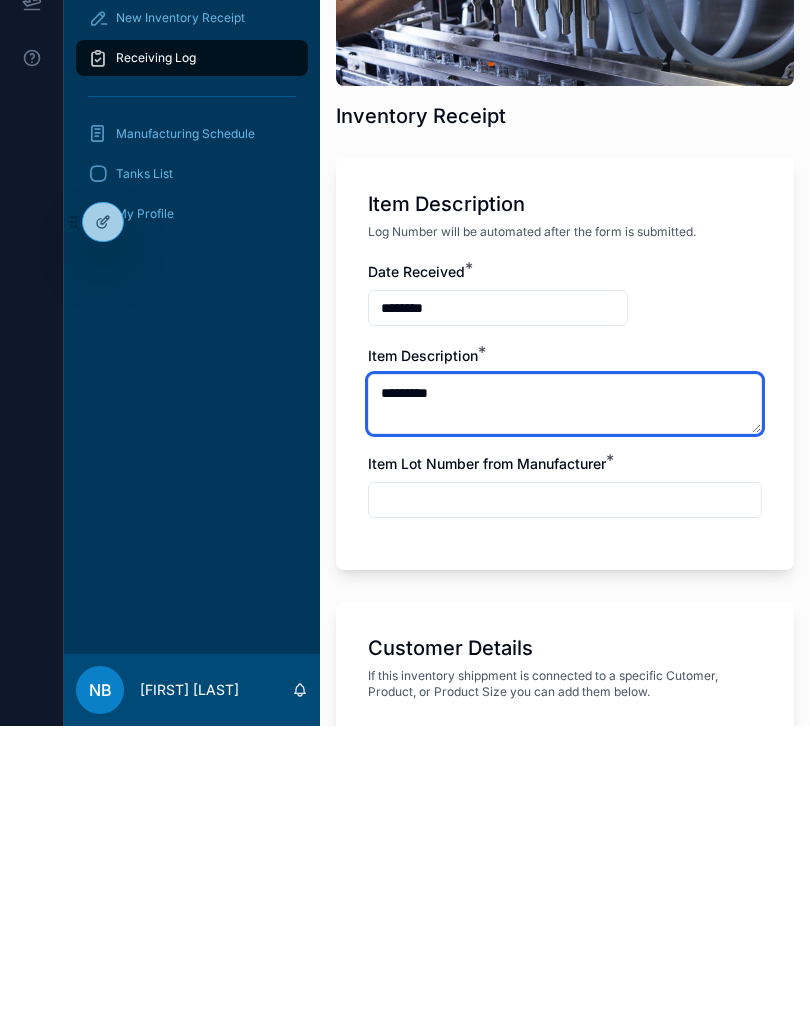 type on "*********" 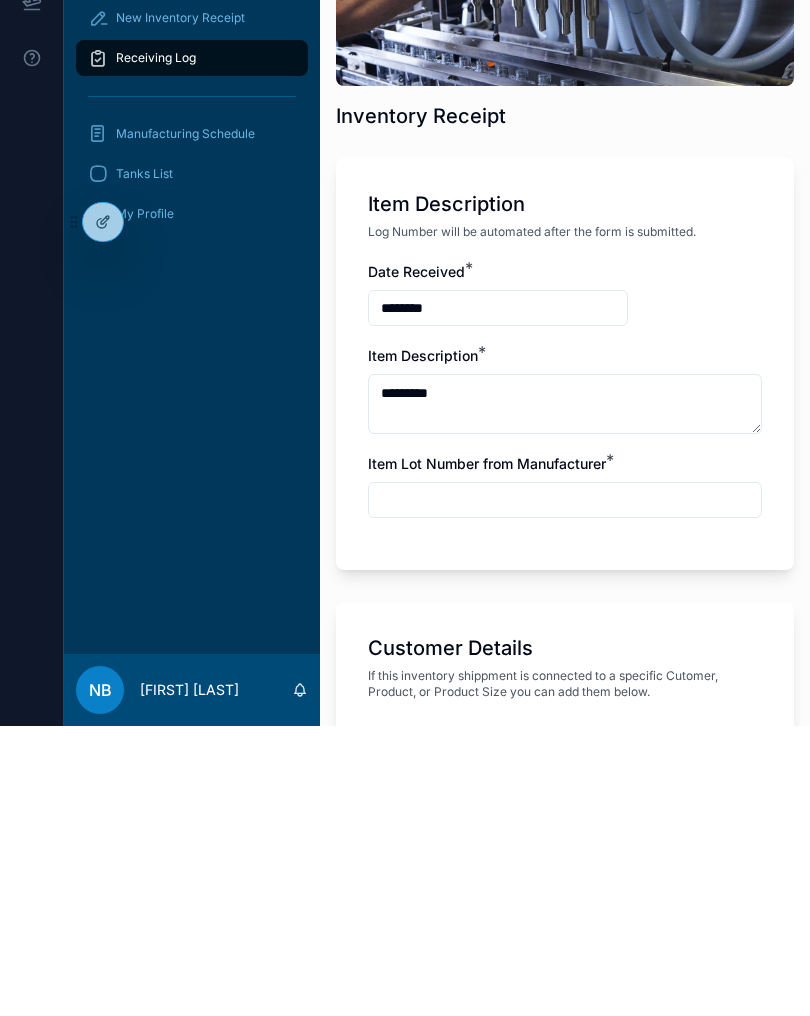 click at bounding box center (565, 790) 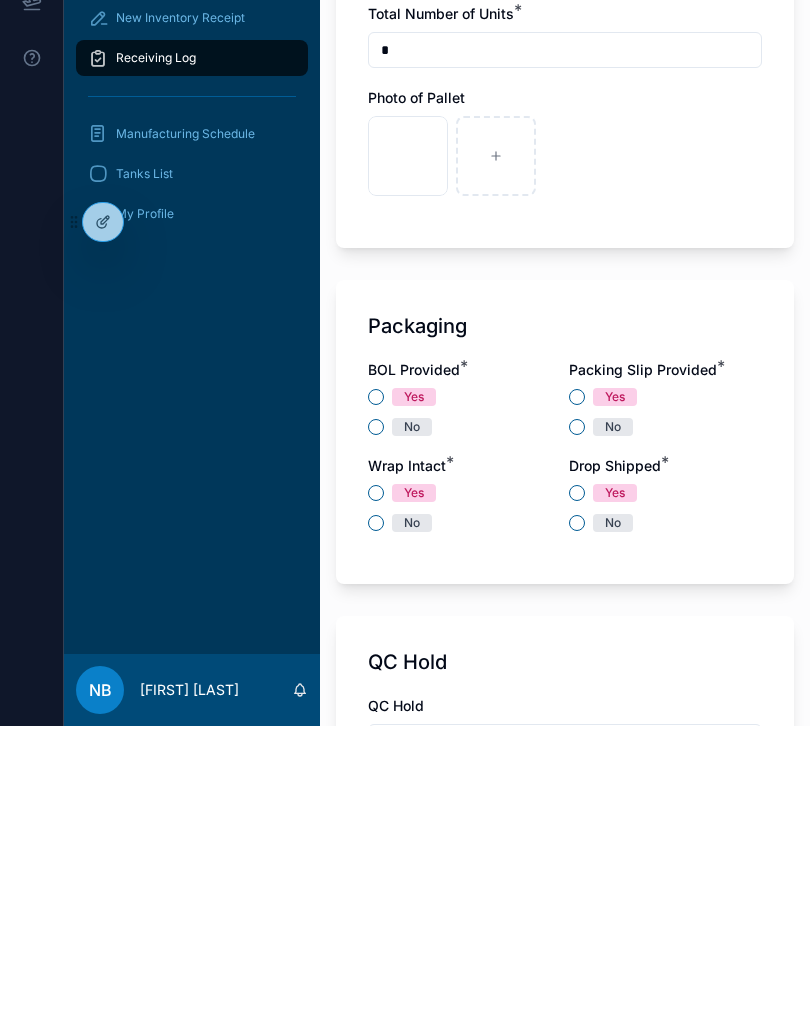 scroll, scrollTop: 1281, scrollLeft: 0, axis: vertical 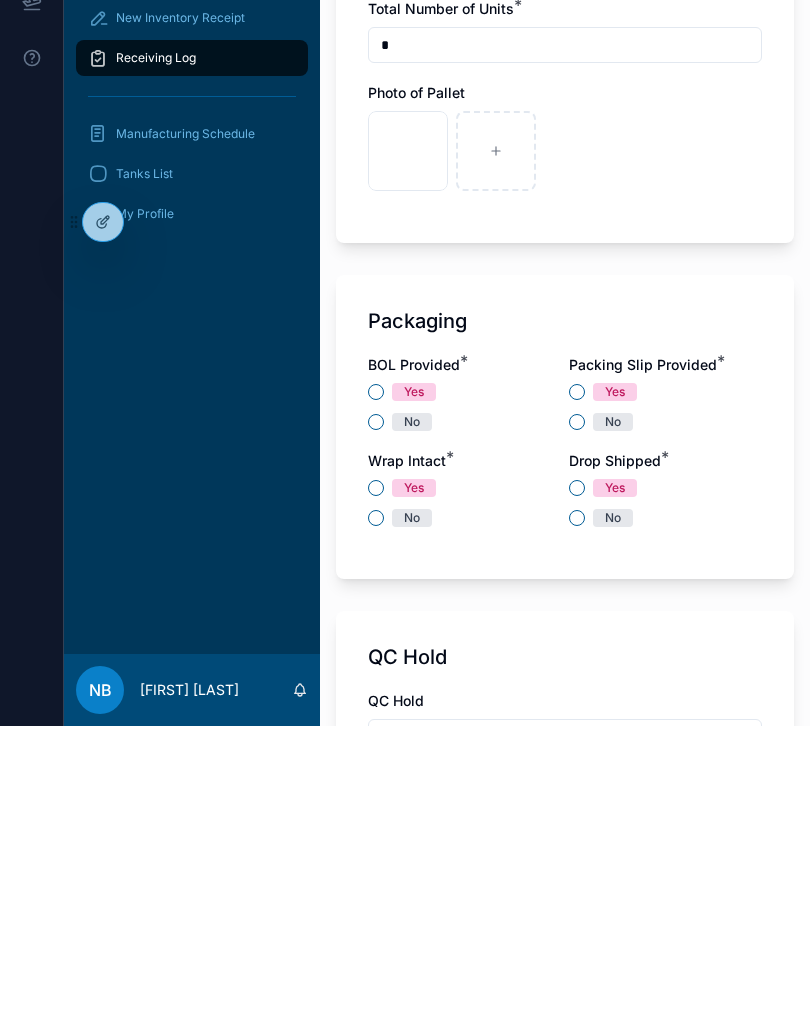 type on "**********" 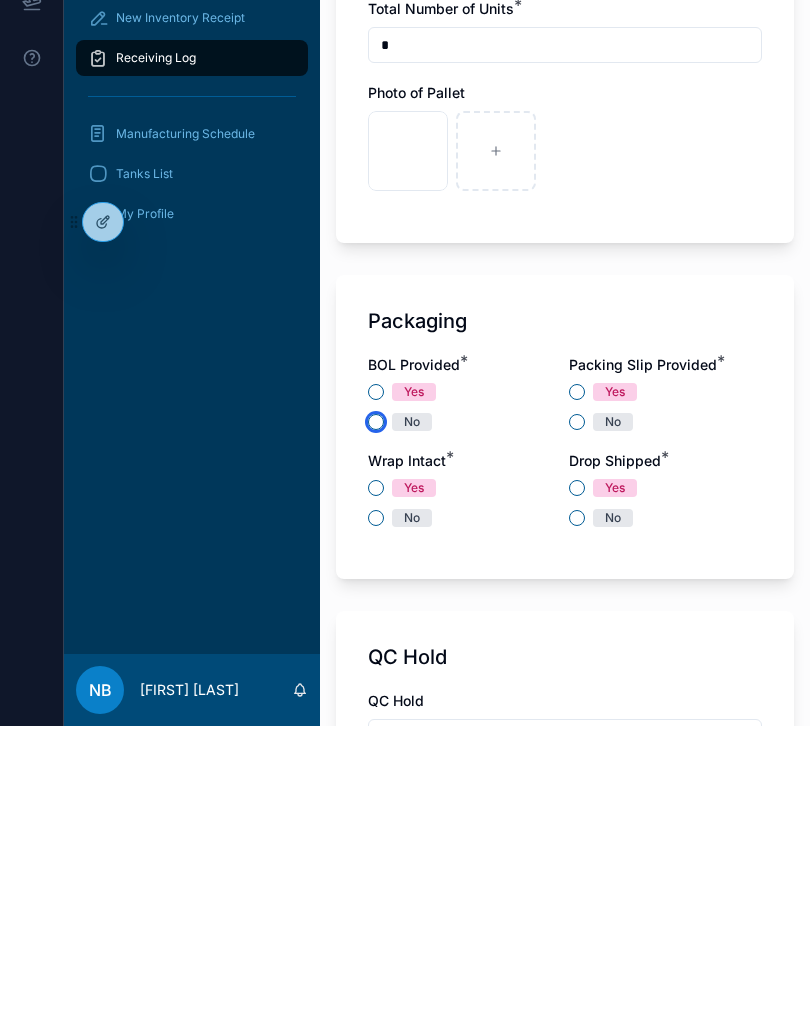 click on "No" at bounding box center (376, 712) 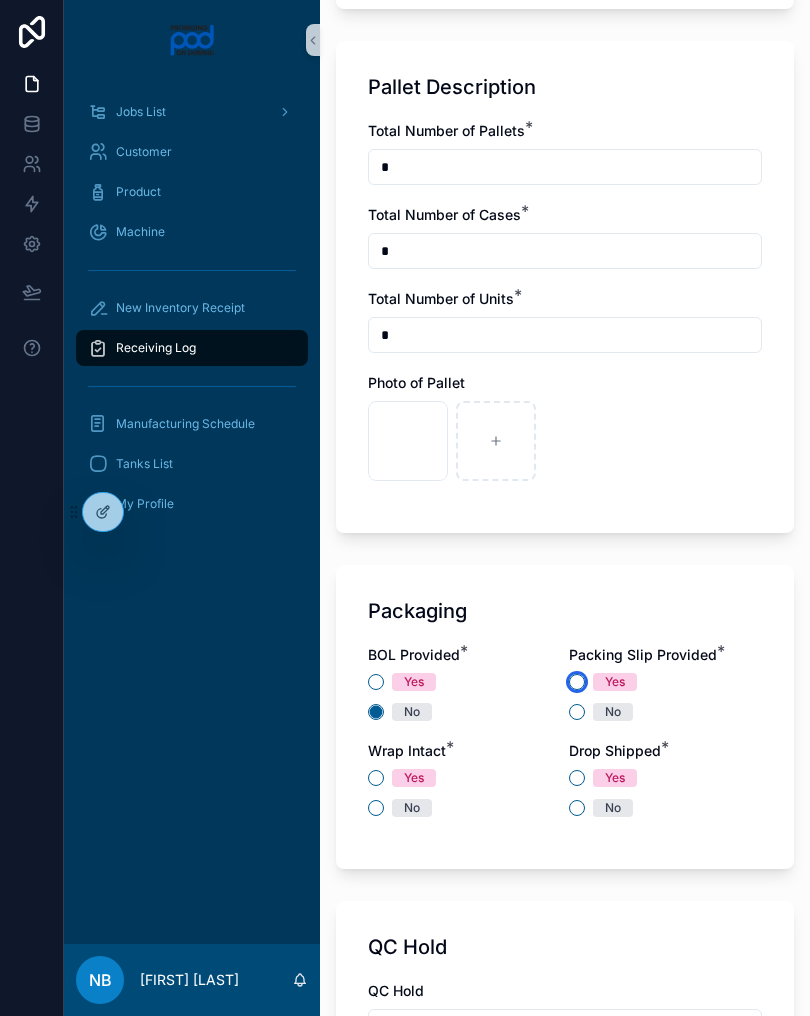 click on "Yes" at bounding box center [577, 682] 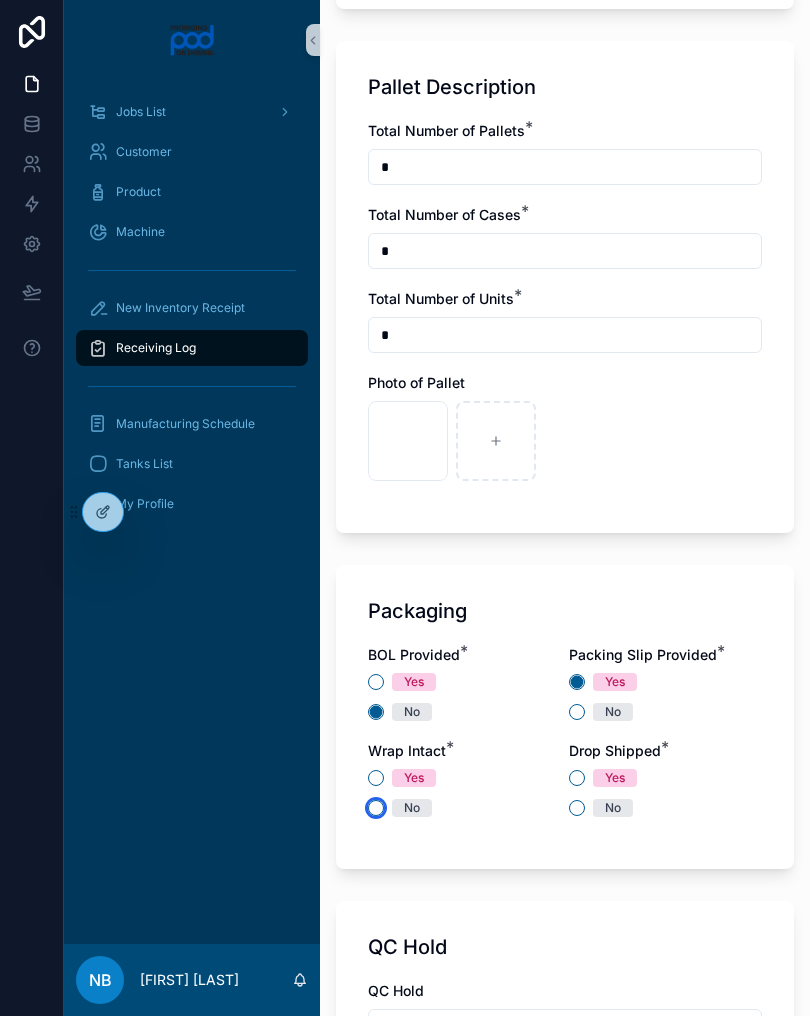 click on "No" at bounding box center (376, 808) 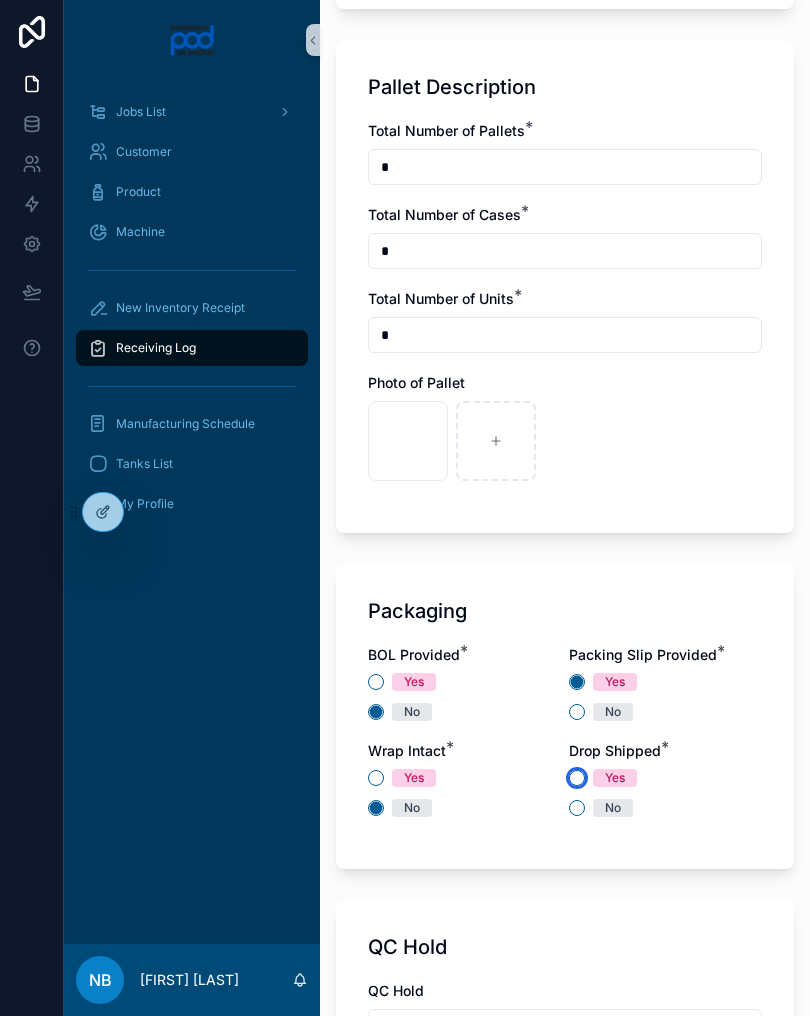 click on "Yes" at bounding box center (577, 778) 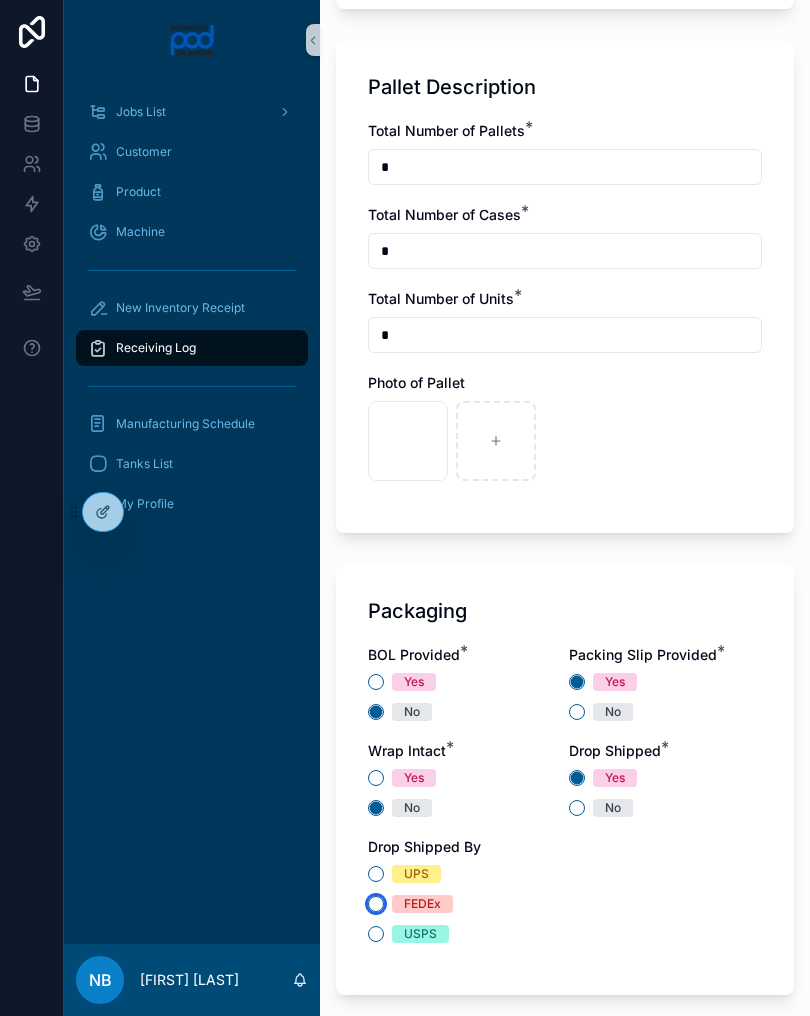 click on "FEDEx" at bounding box center (376, 904) 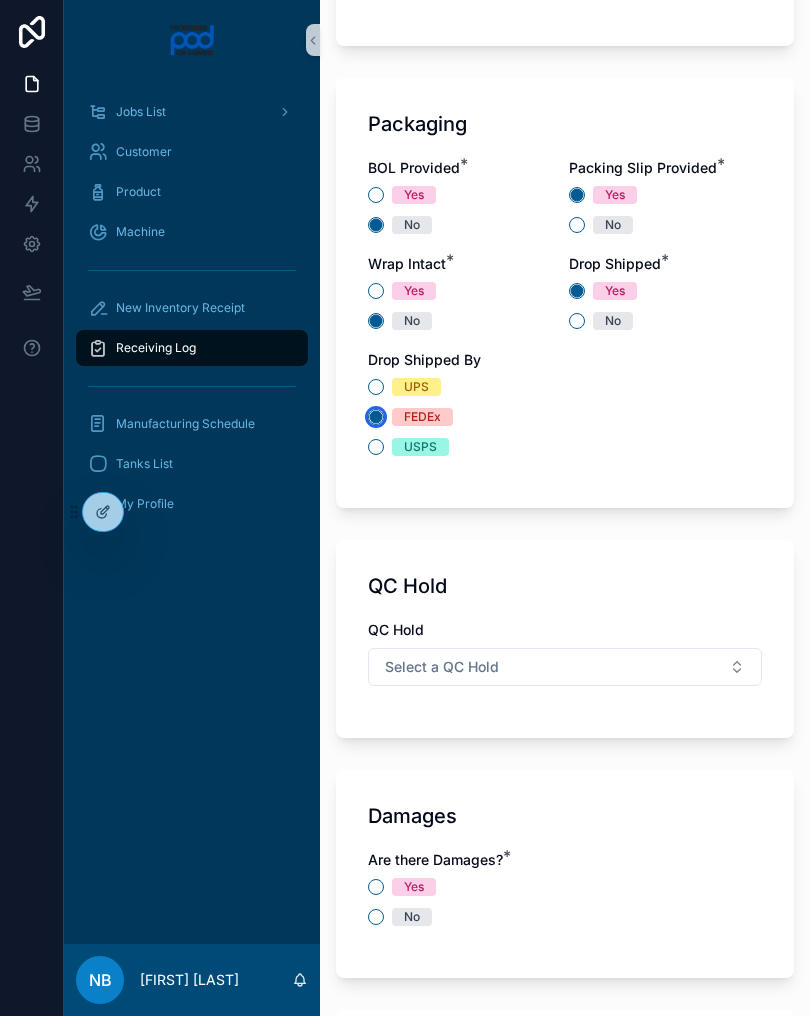 scroll, scrollTop: 1793, scrollLeft: 0, axis: vertical 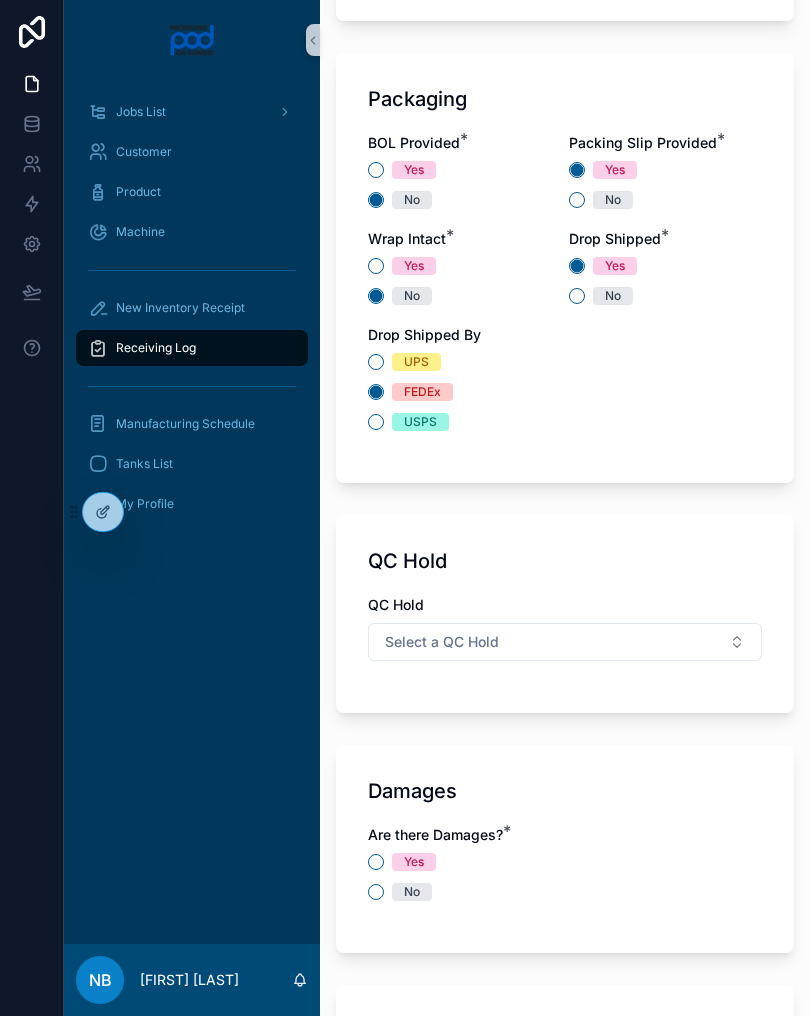 click on "Select a QC Hold" at bounding box center [565, 642] 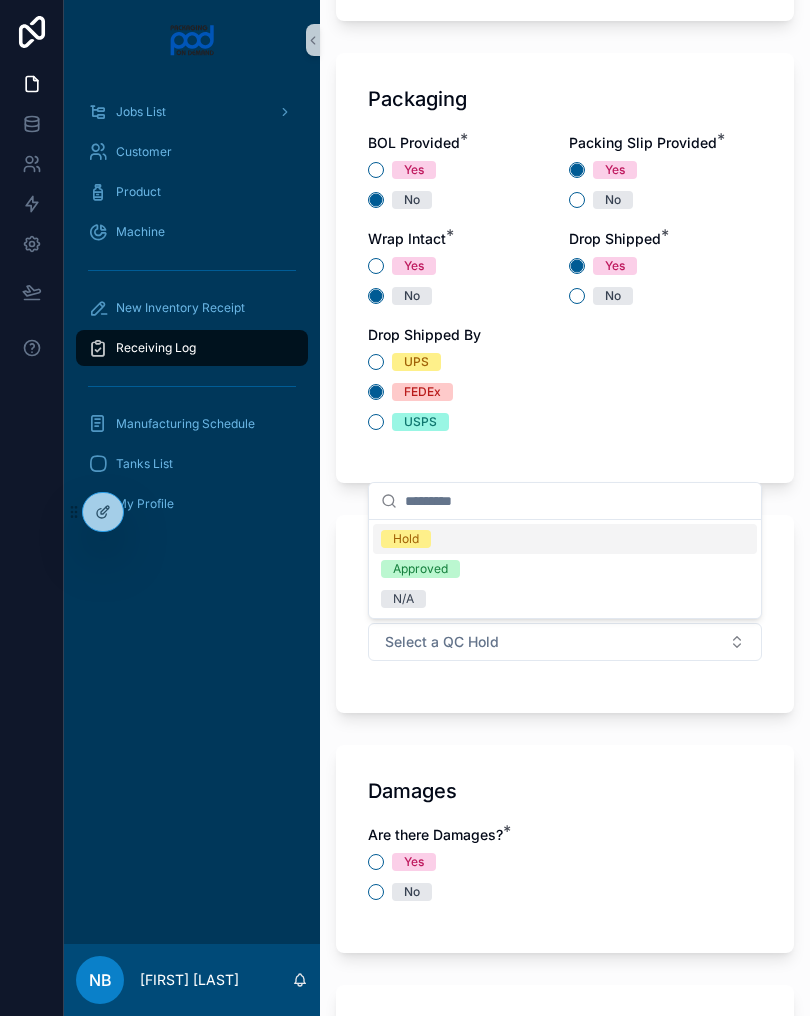 click on "N/A" at bounding box center [565, 599] 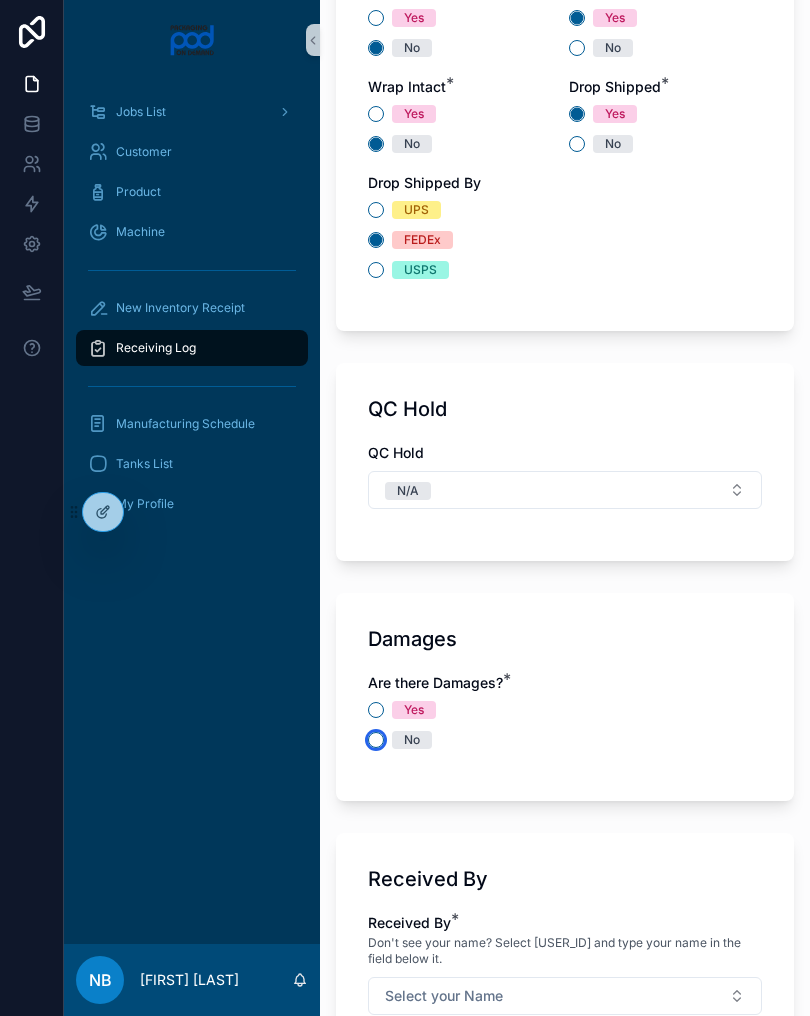 click on "No" at bounding box center [376, 740] 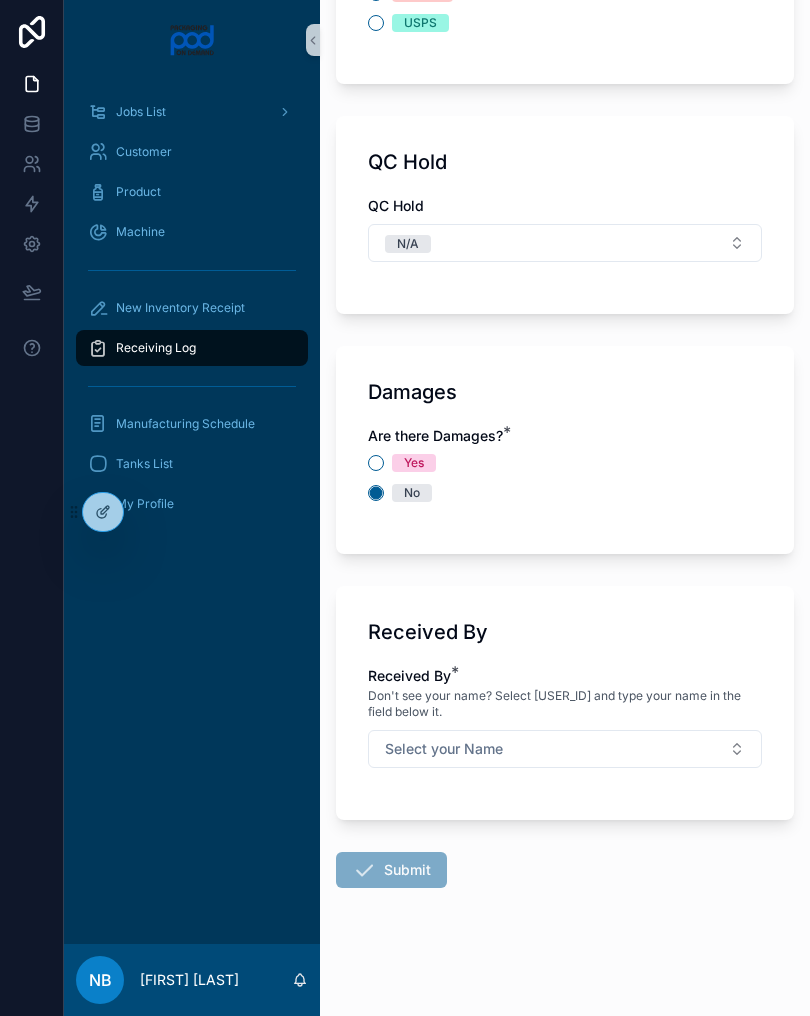 click on "Select your Name" at bounding box center (565, 749) 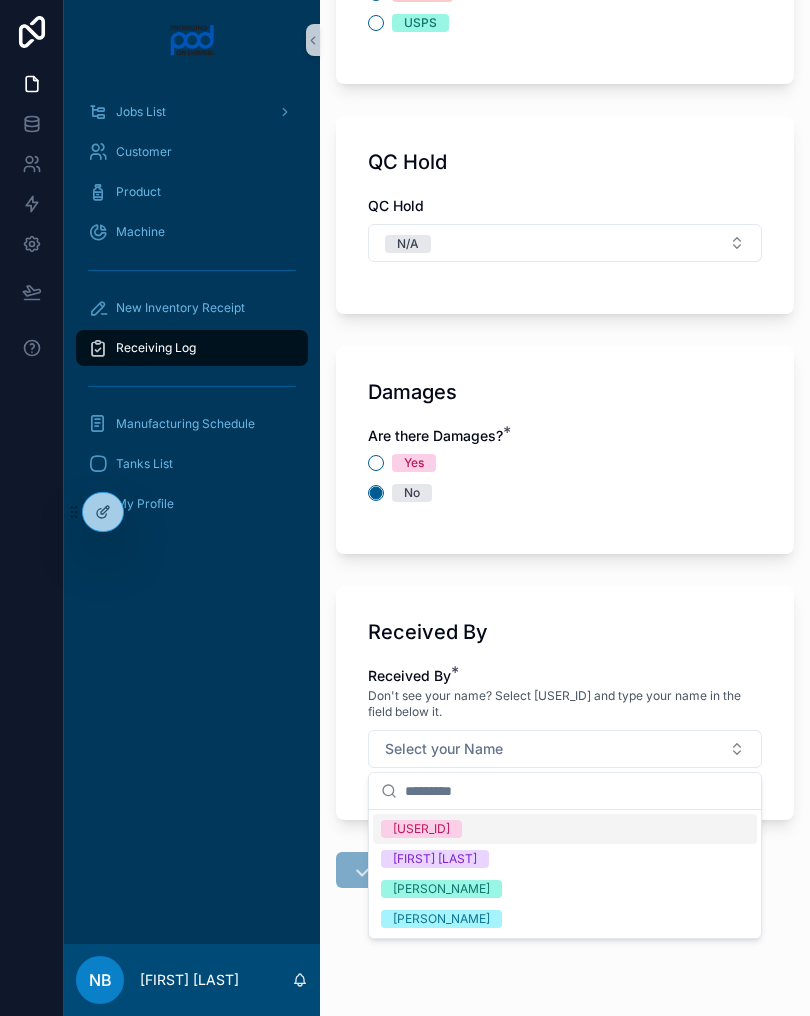 scroll, scrollTop: 2192, scrollLeft: 0, axis: vertical 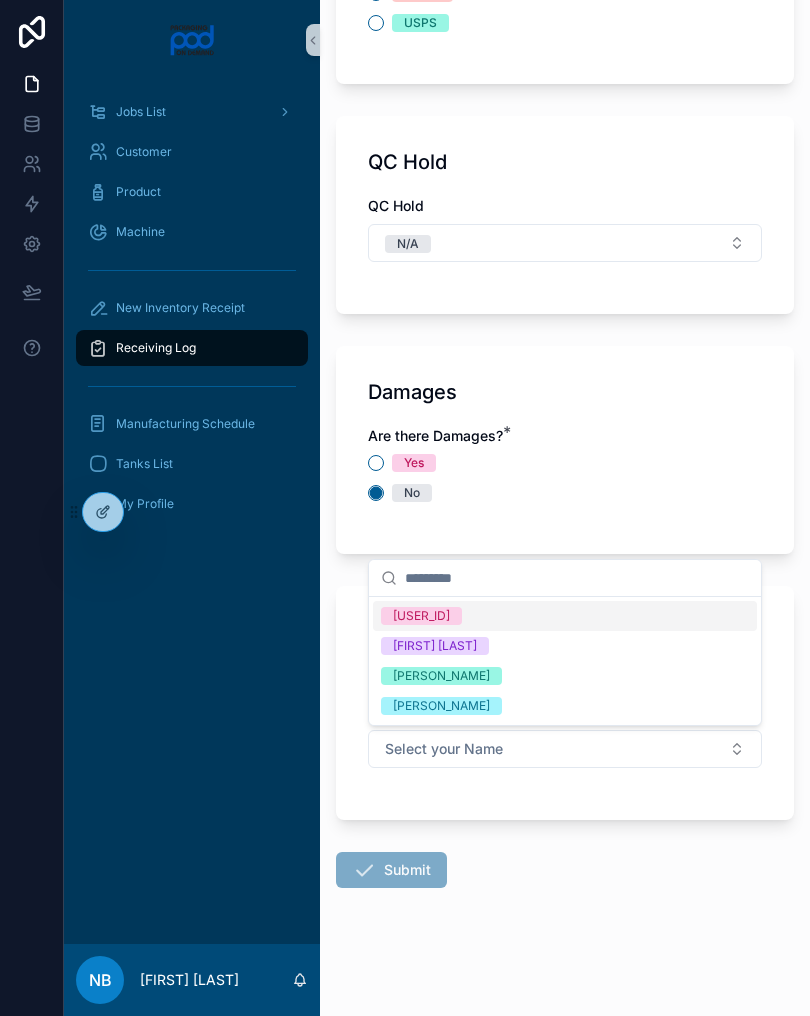 click on "[PERSON_NAME]" at bounding box center (441, 676) 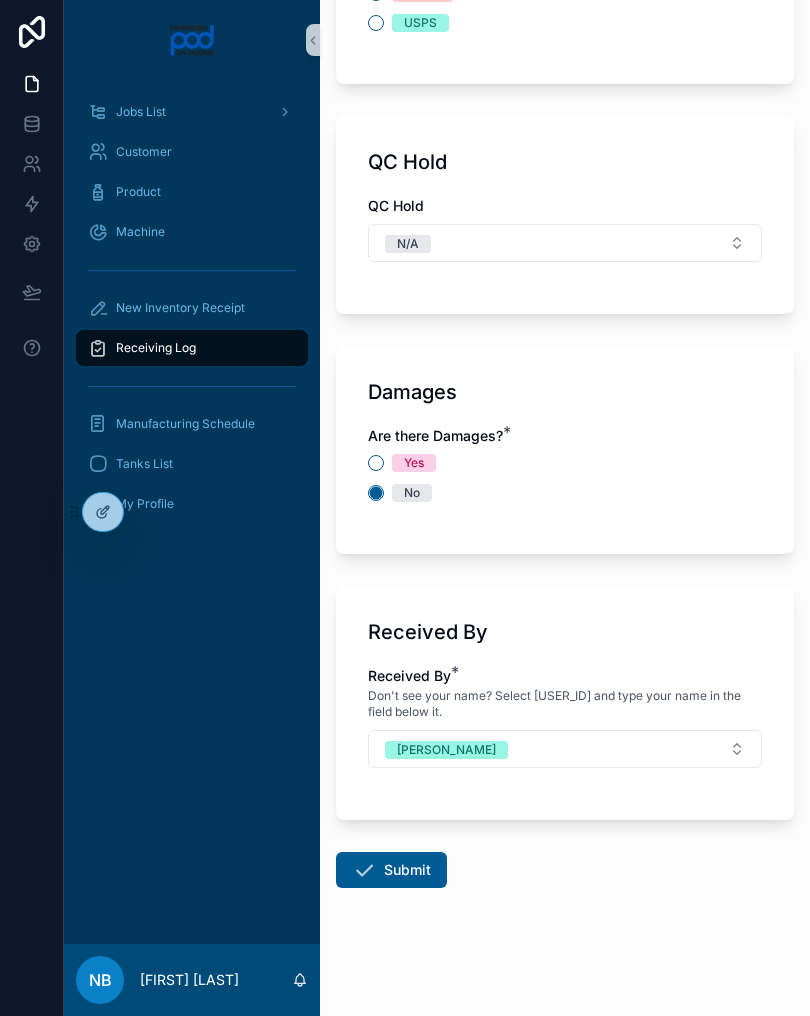 click on "Submit" at bounding box center [391, 870] 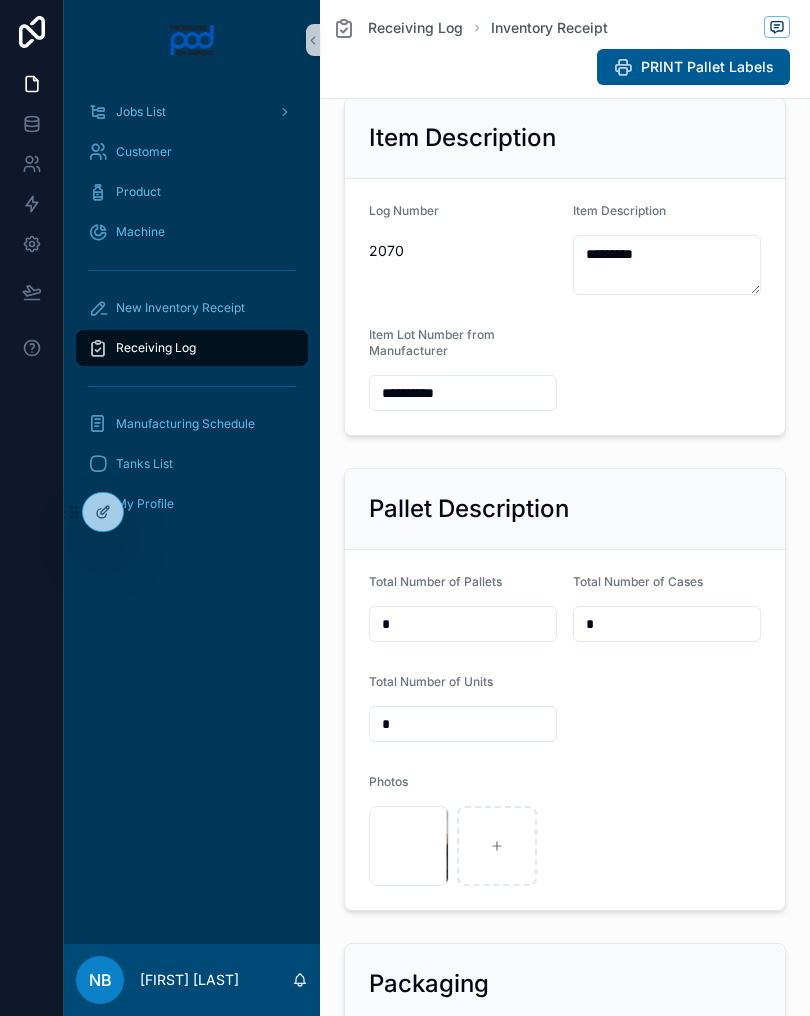 scroll, scrollTop: 389, scrollLeft: 0, axis: vertical 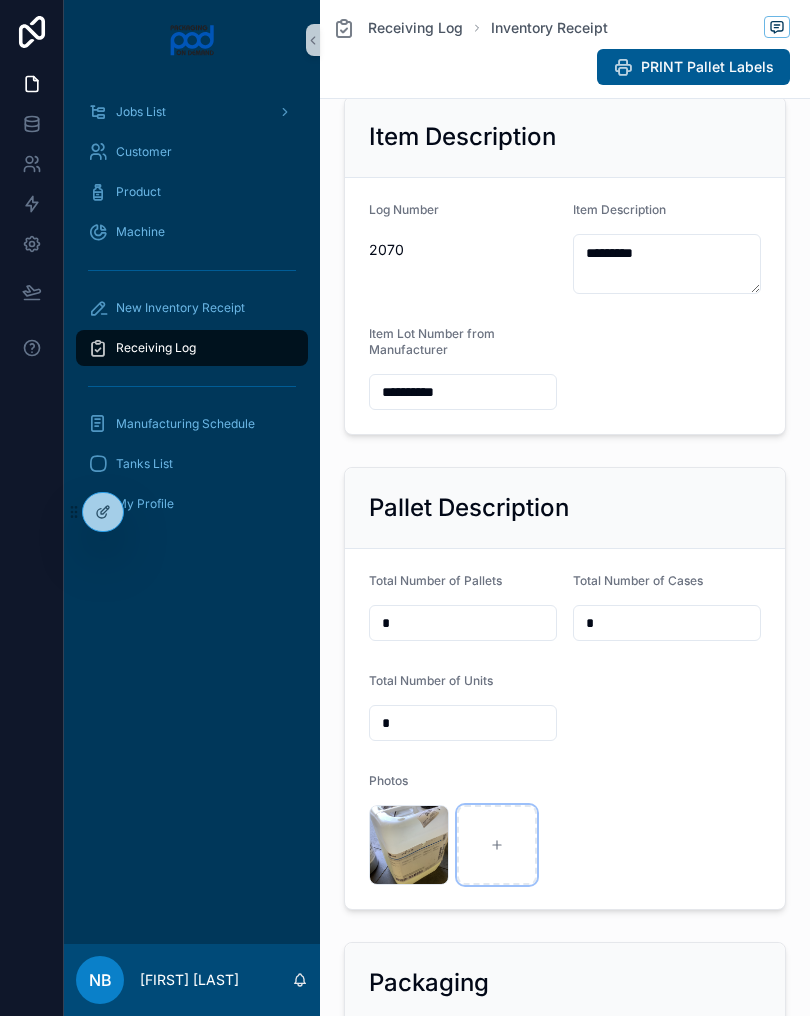 click at bounding box center (497, 845) 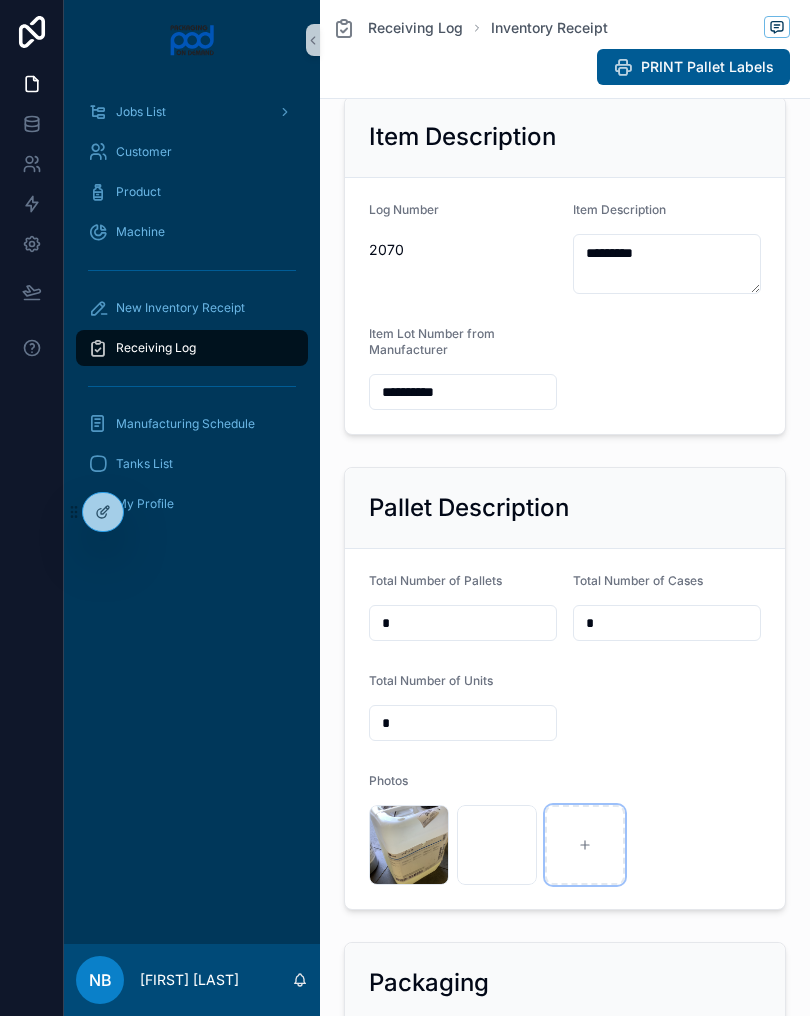 click at bounding box center [585, 845] 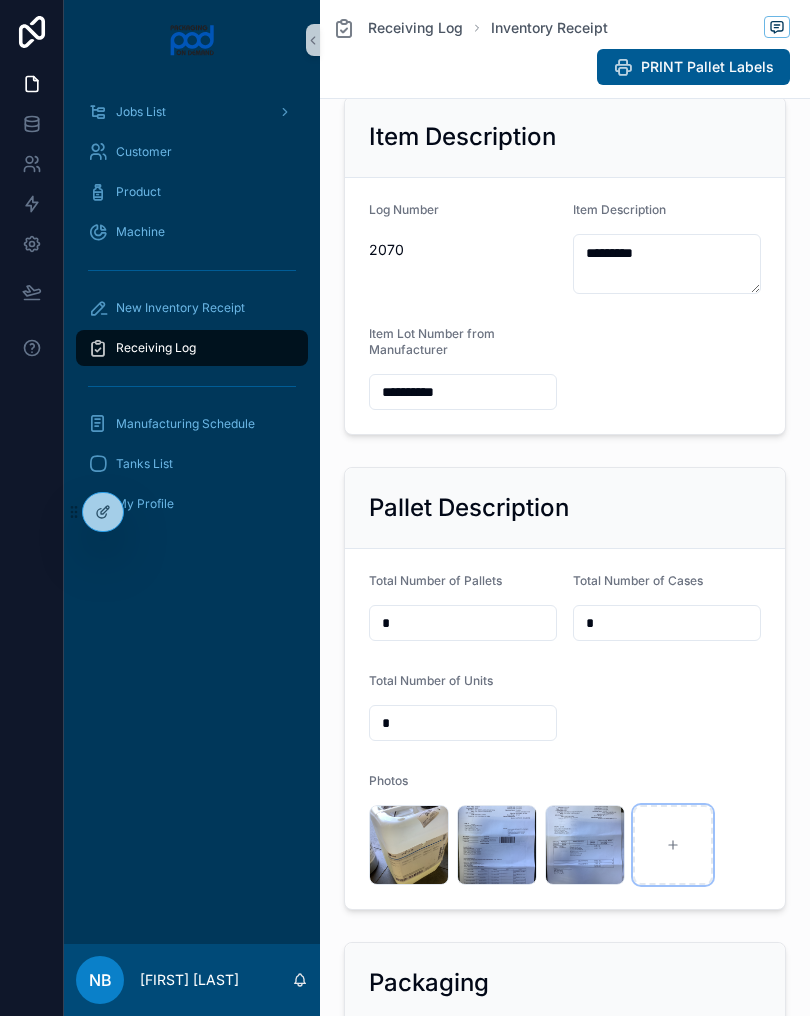 click at bounding box center [673, 845] 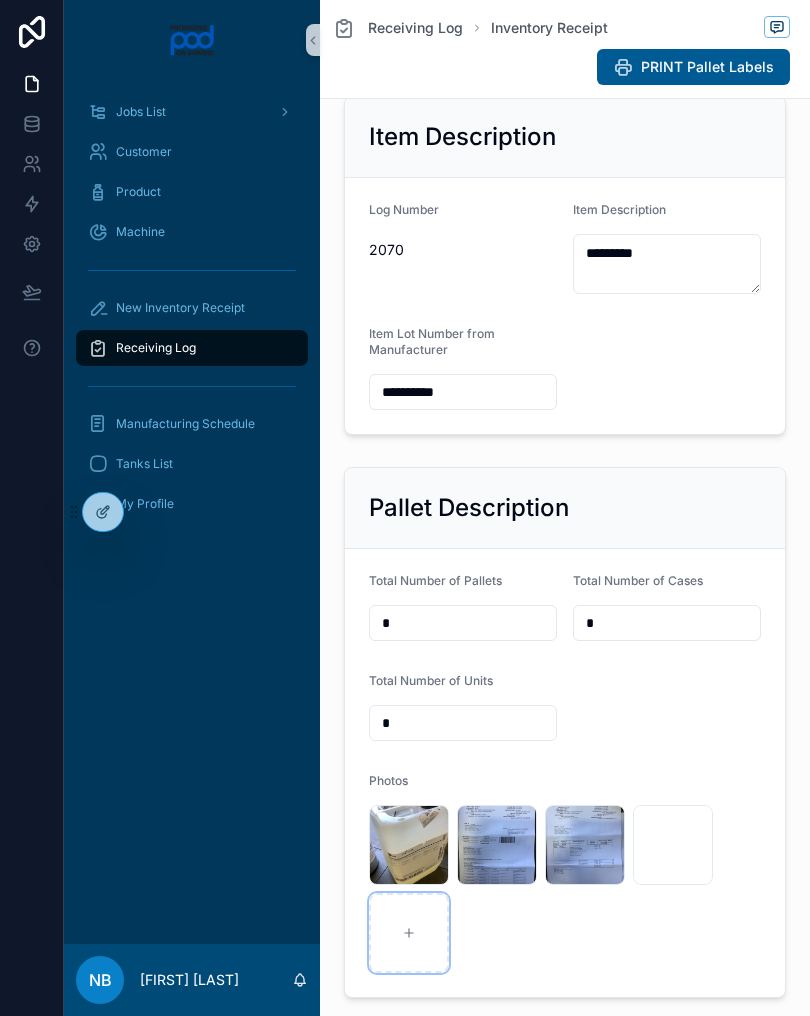 click at bounding box center [409, 933] 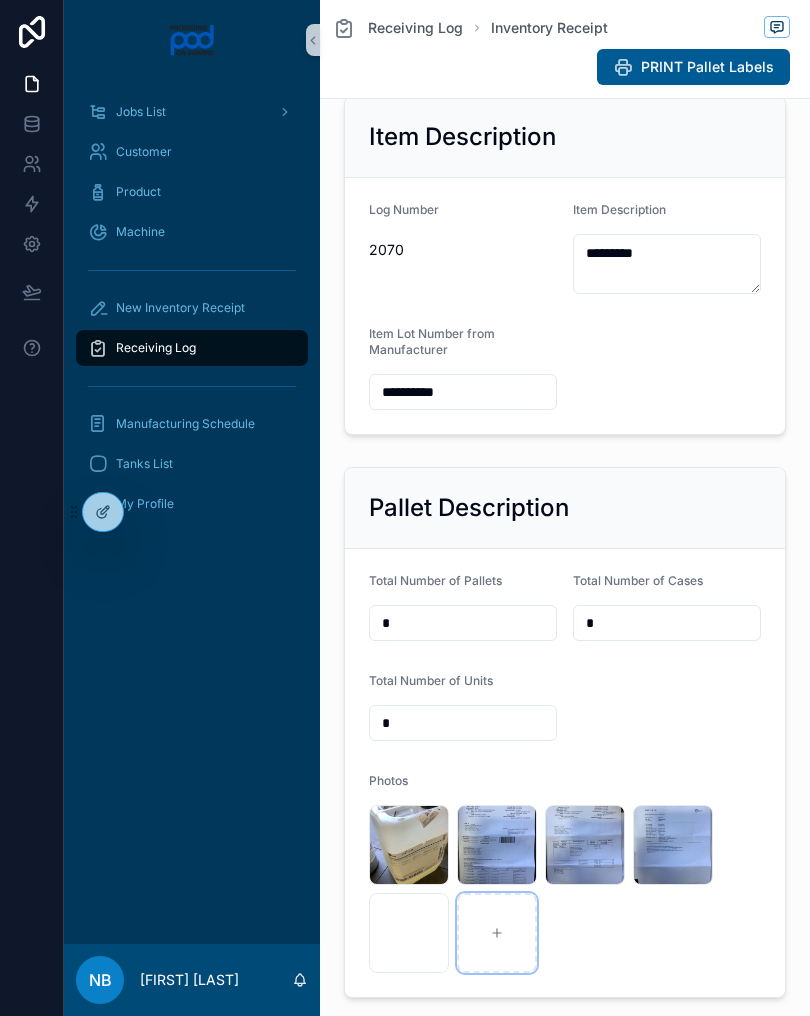 click at bounding box center [497, 933] 